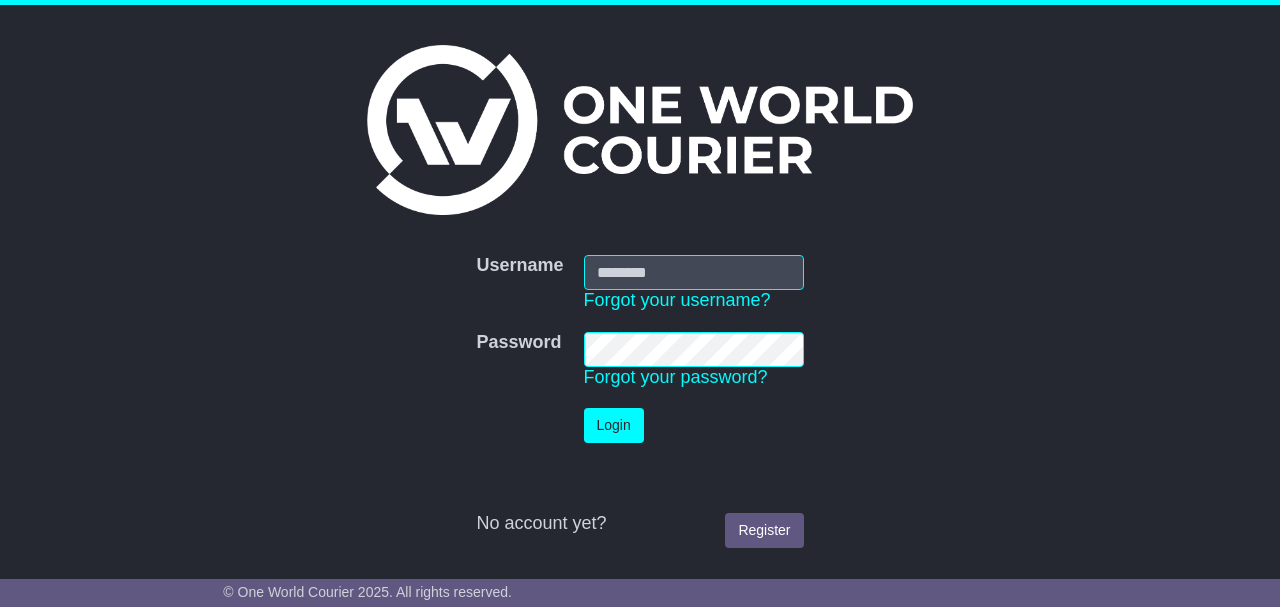scroll, scrollTop: 0, scrollLeft: 0, axis: both 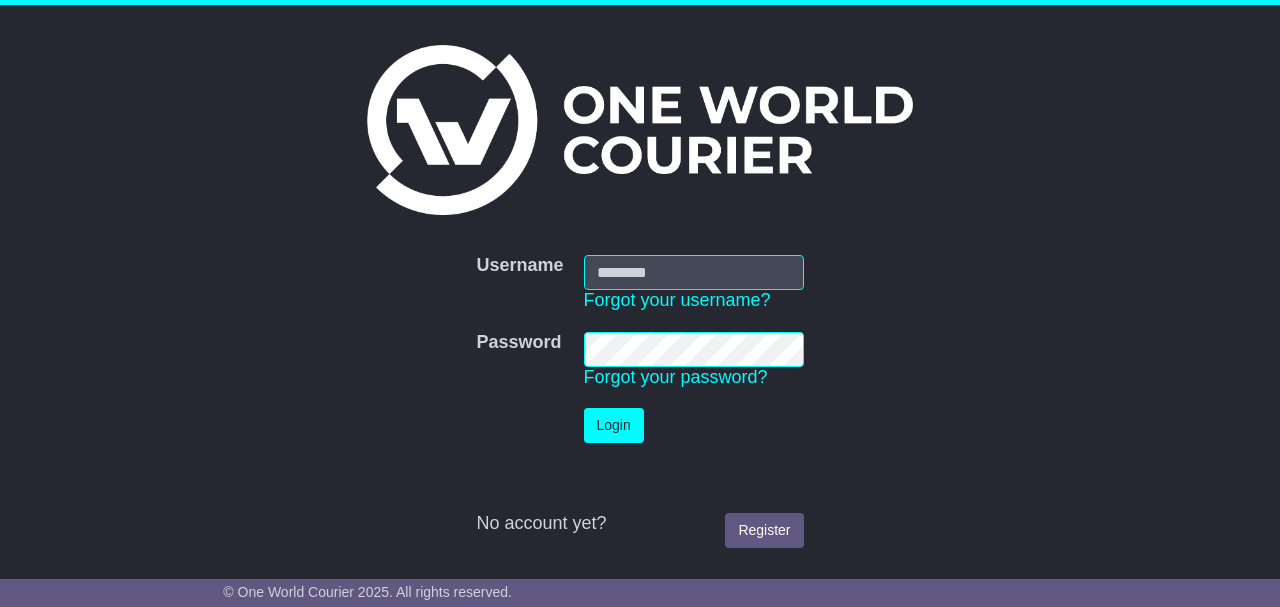 type on "**********" 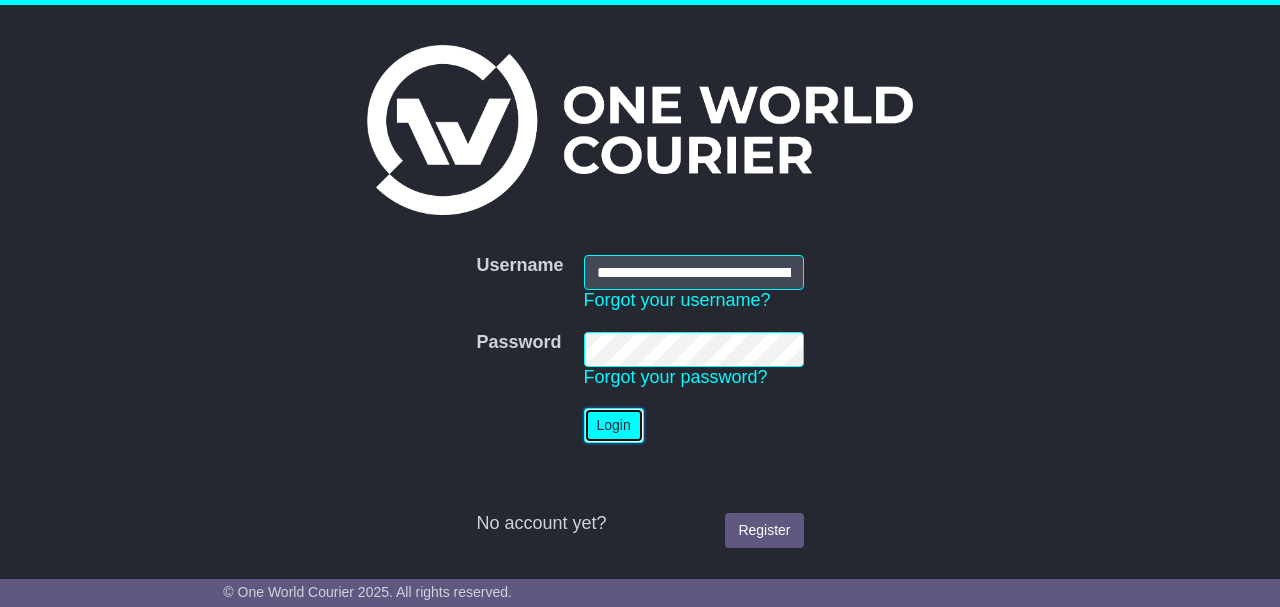 click on "Login" at bounding box center [614, 425] 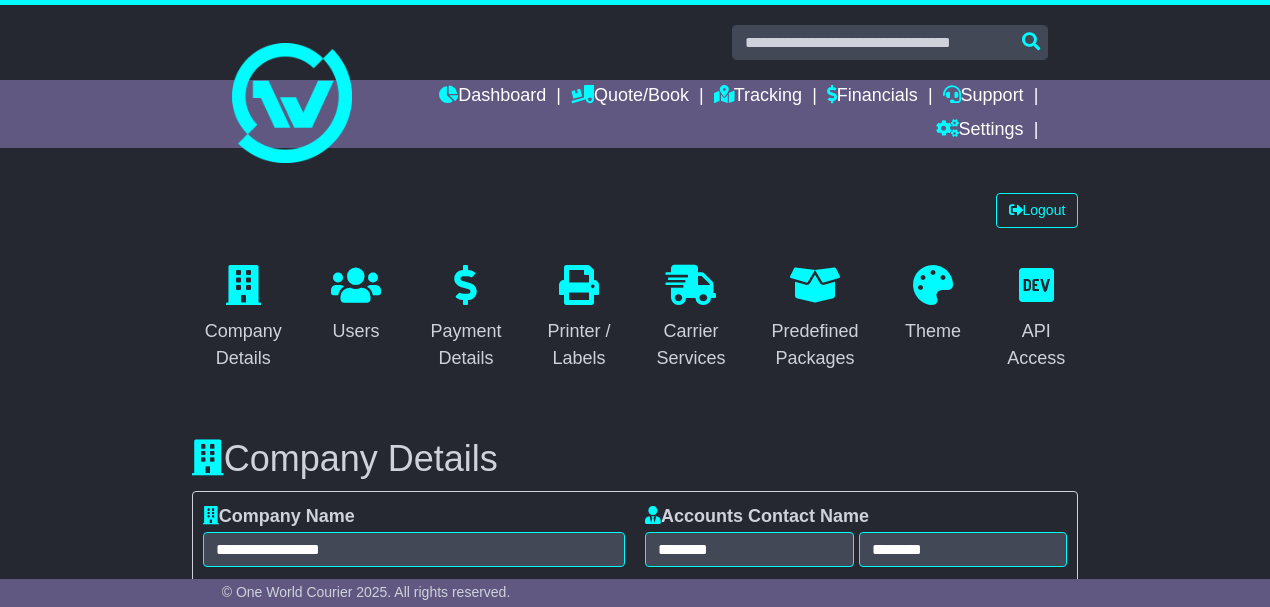 select on "**********" 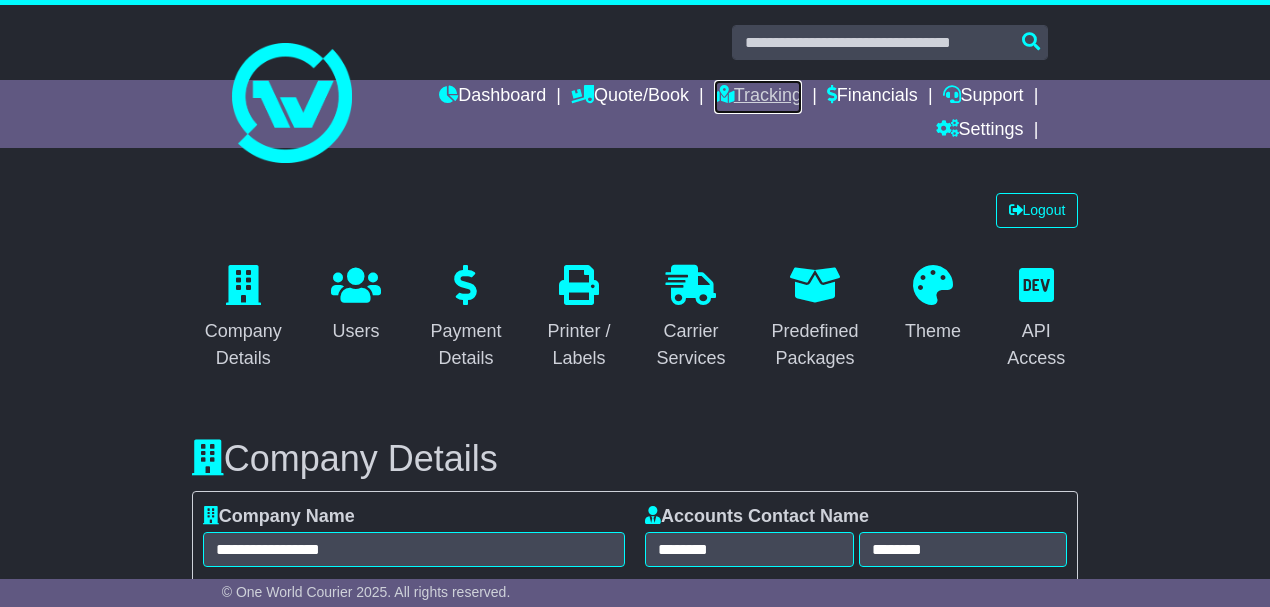 click on "Tracking" at bounding box center (758, 97) 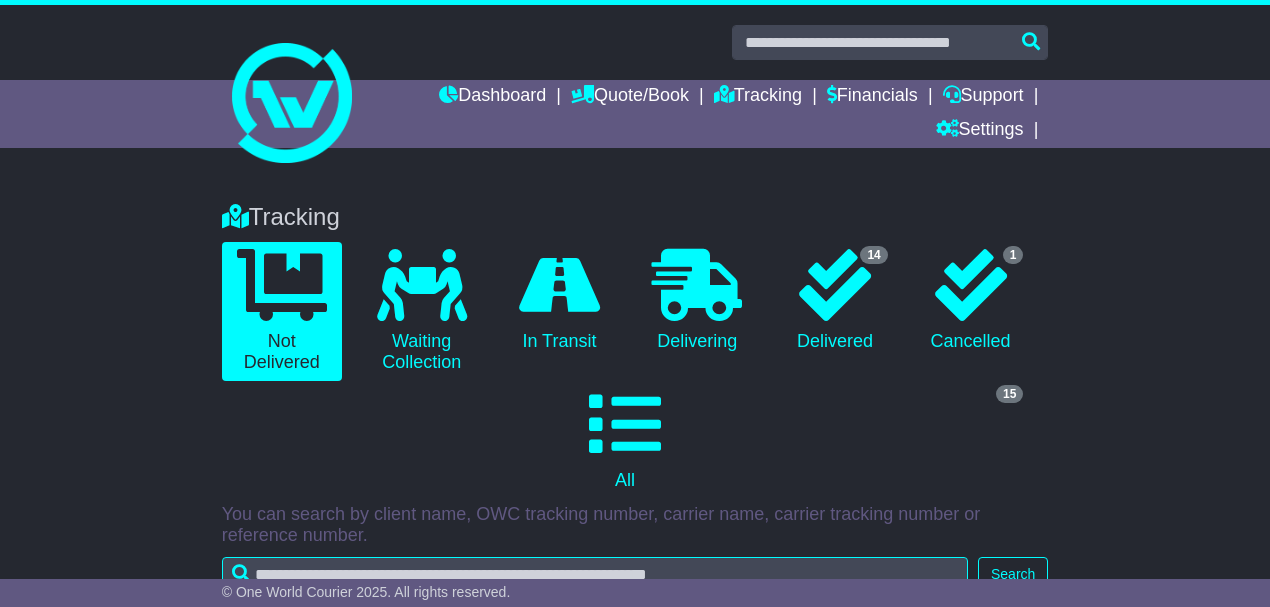 click on "Tracking
0
Not Delivered
0
Waiting Collection
0
In Transit
0 Delivering 1" at bounding box center (635, 407) 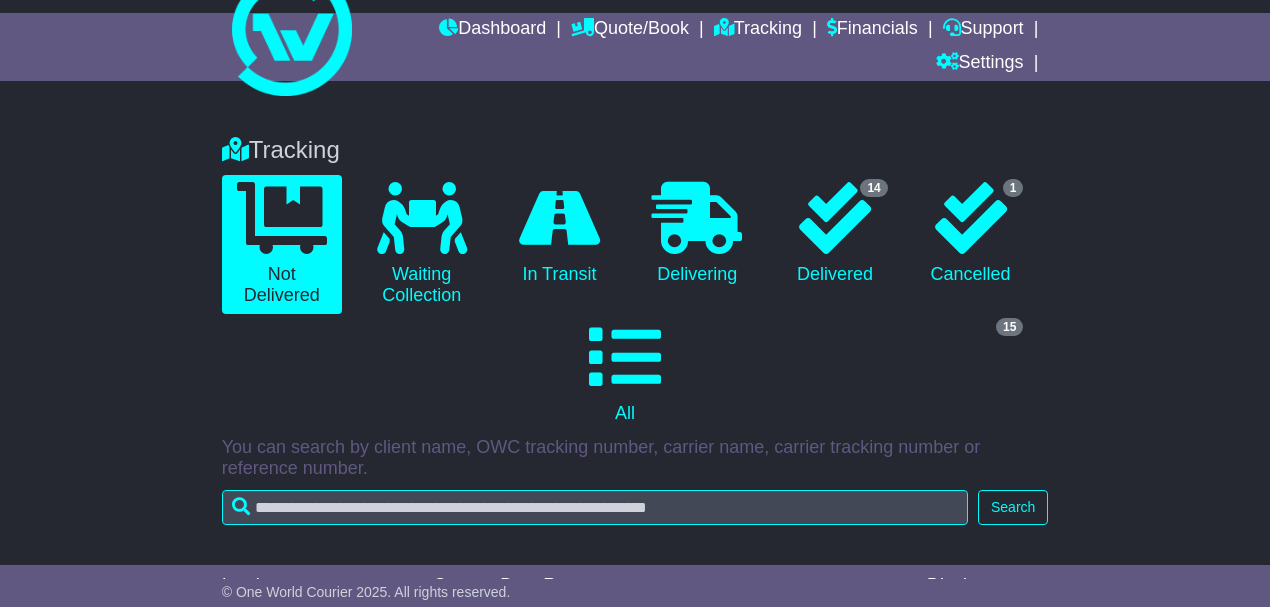 scroll, scrollTop: 0, scrollLeft: 0, axis: both 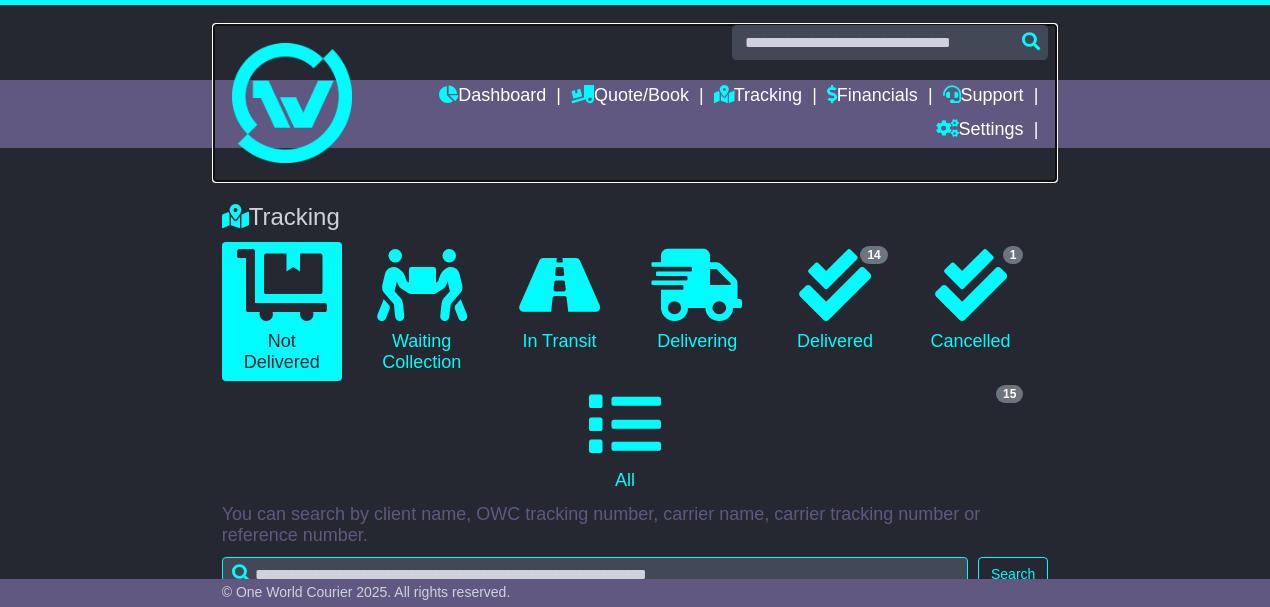 click at bounding box center (635, 103) 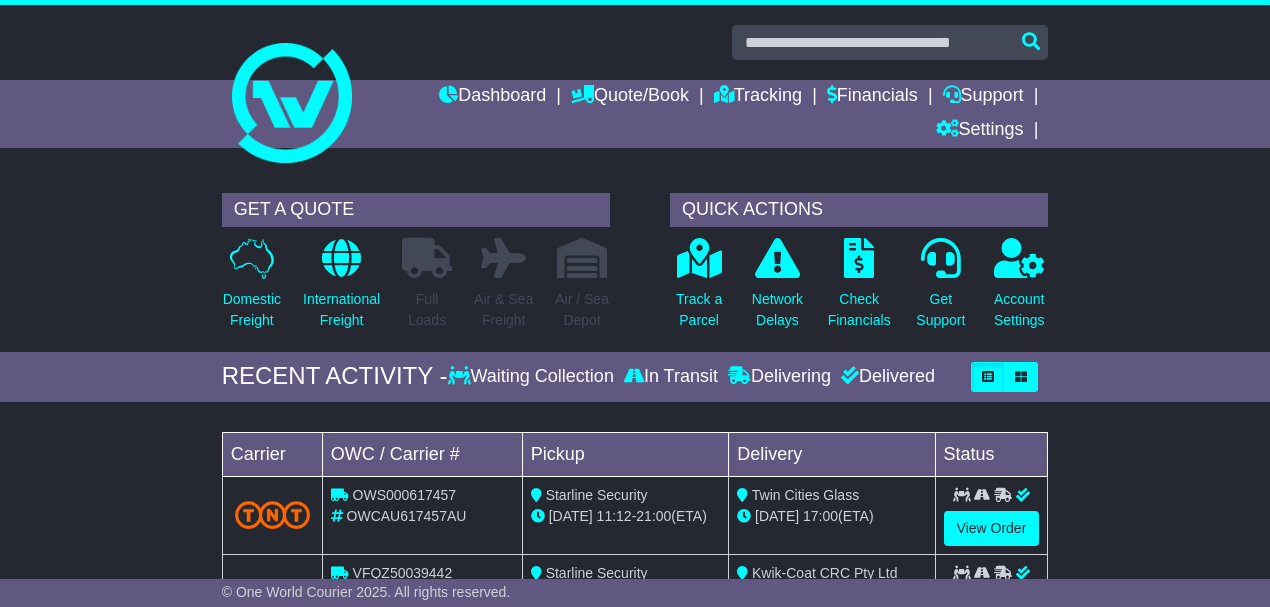 scroll, scrollTop: 0, scrollLeft: 0, axis: both 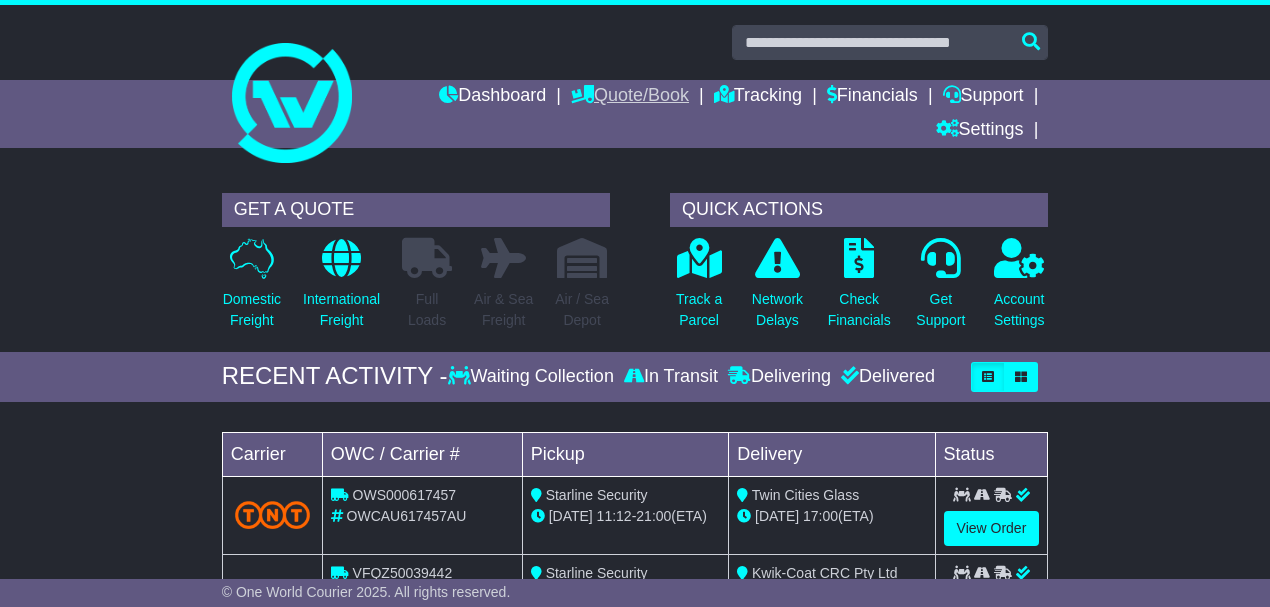 click on "Quote/Book" at bounding box center [630, 97] 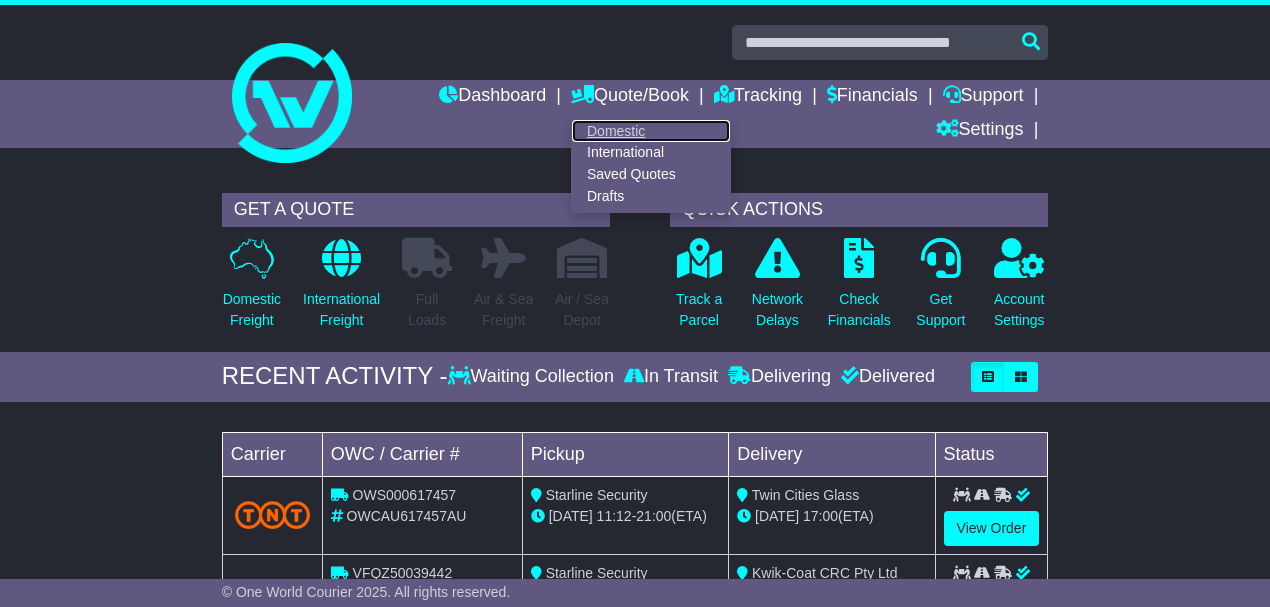 click on "Domestic" at bounding box center (651, 131) 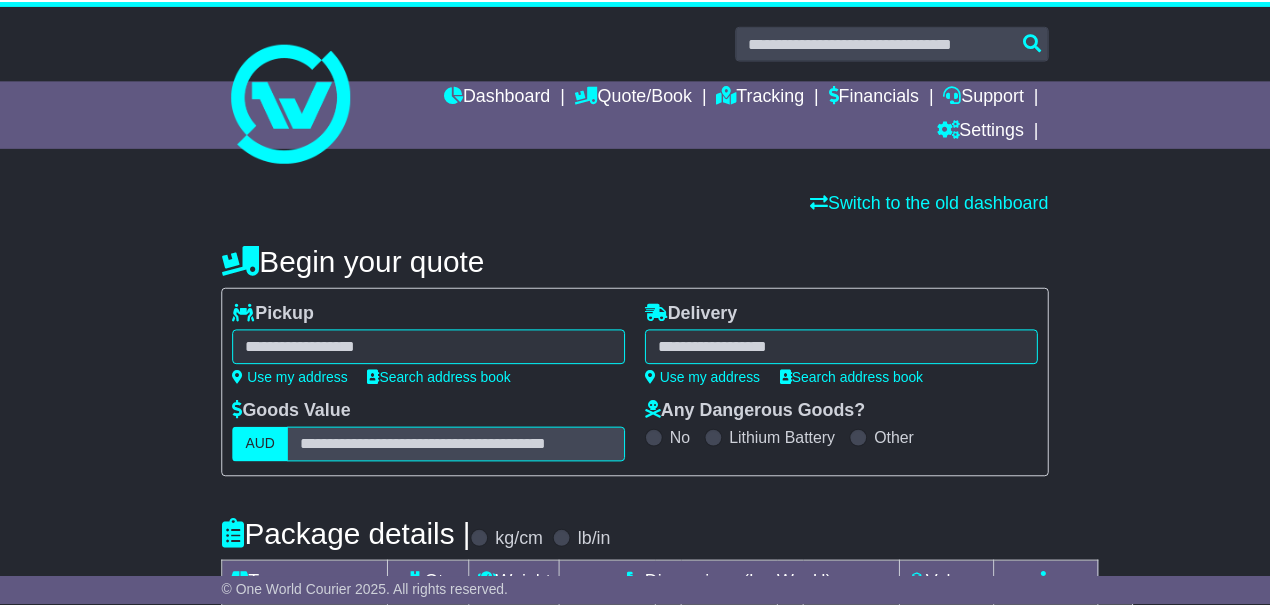 scroll, scrollTop: 0, scrollLeft: 0, axis: both 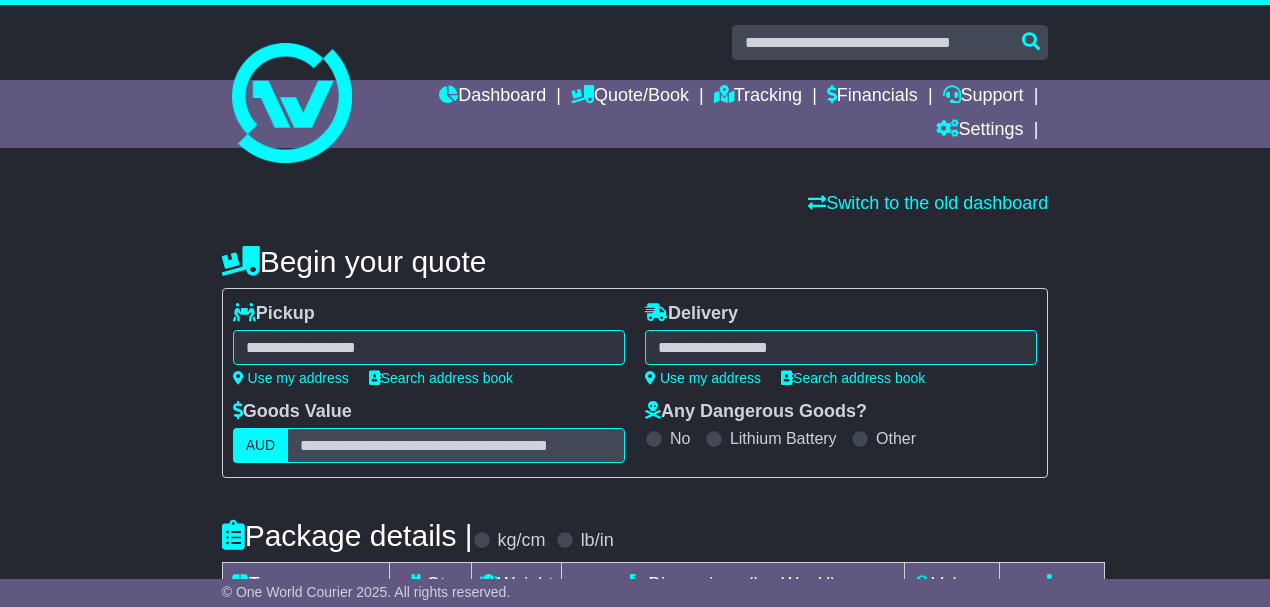 click on "Switch to the old dashboard" at bounding box center [635, 204] 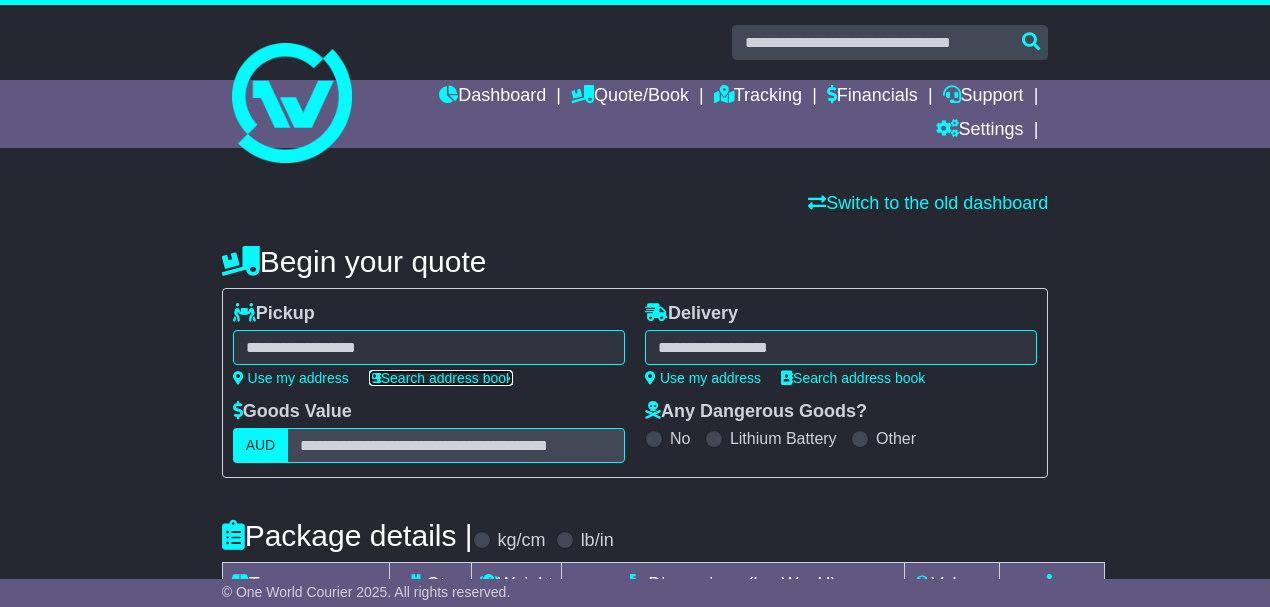 click on "Search address book" at bounding box center [441, 378] 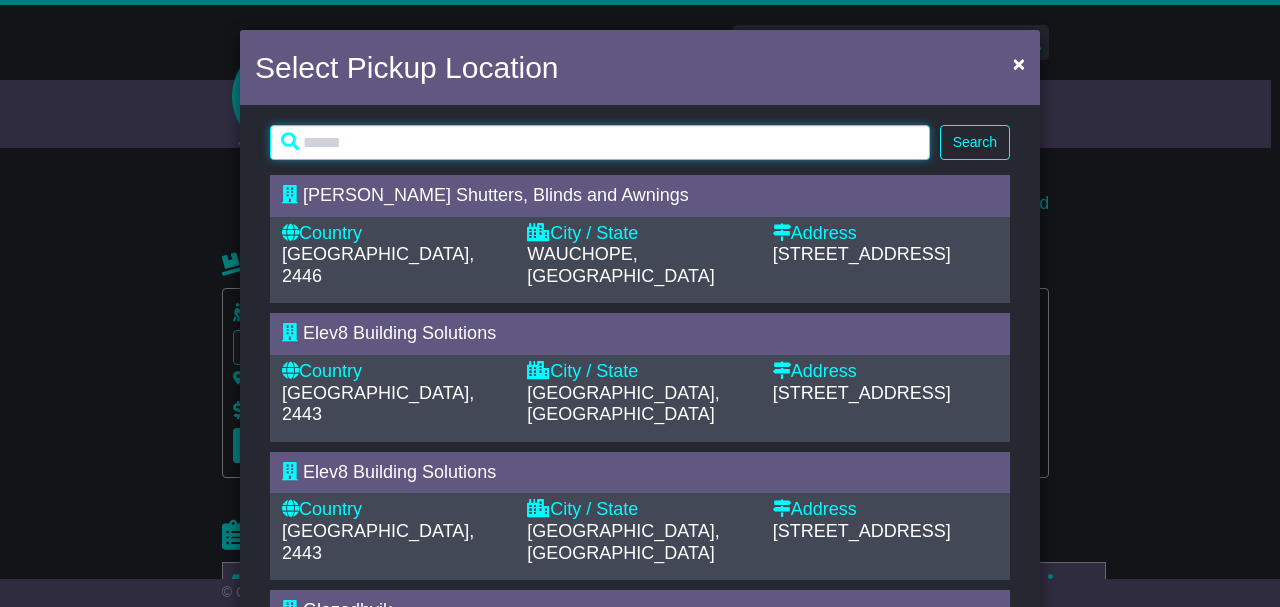 click at bounding box center (600, 142) 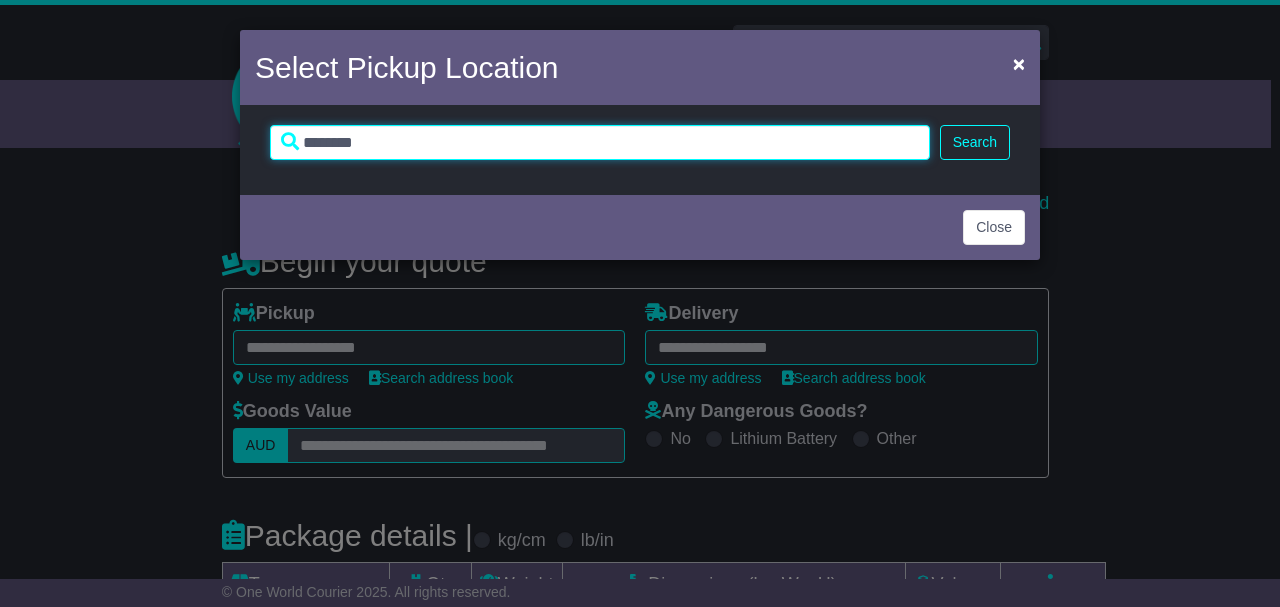 type on "********" 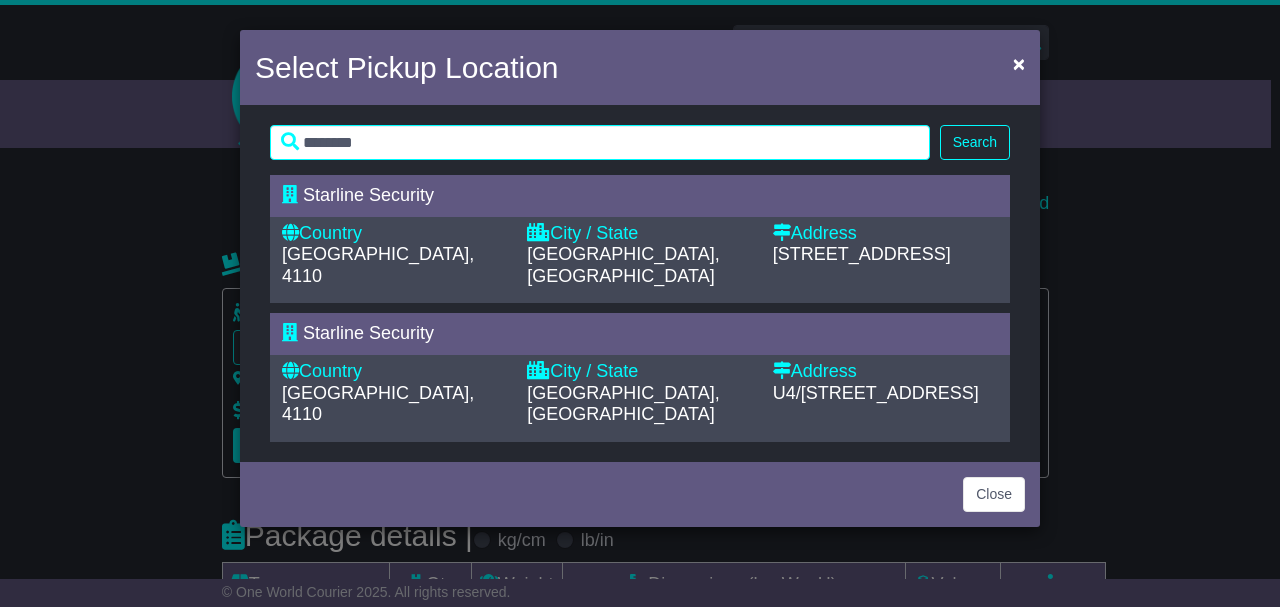 click on "[GEOGRAPHIC_DATA], 4110" at bounding box center [394, 265] 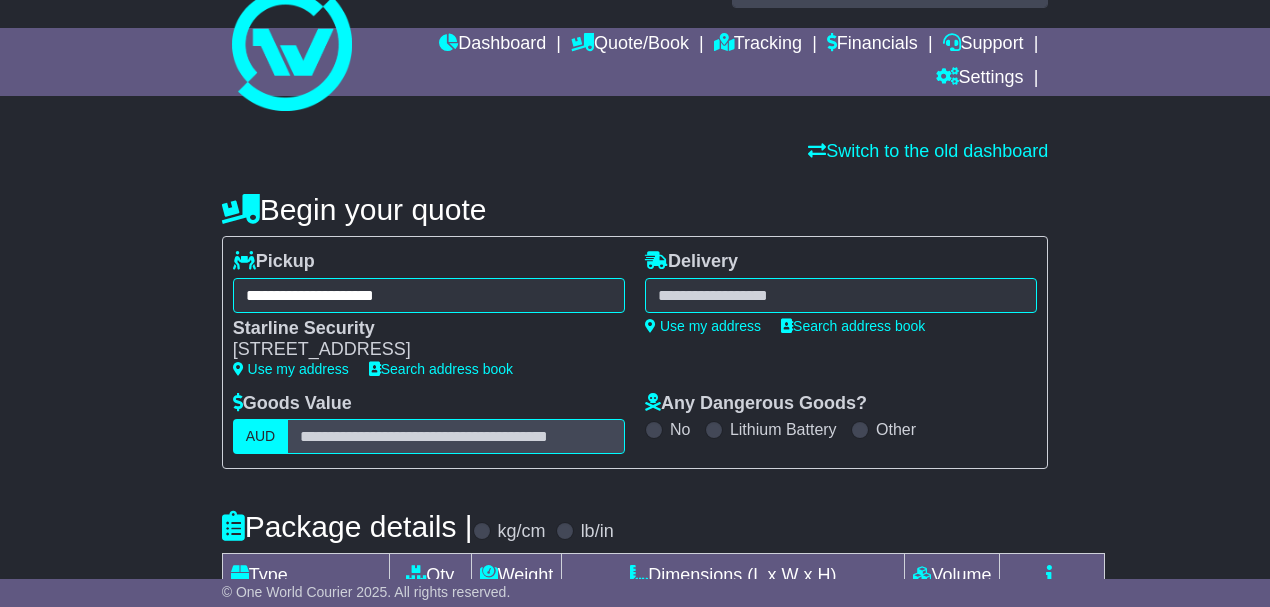 scroll, scrollTop: 133, scrollLeft: 0, axis: vertical 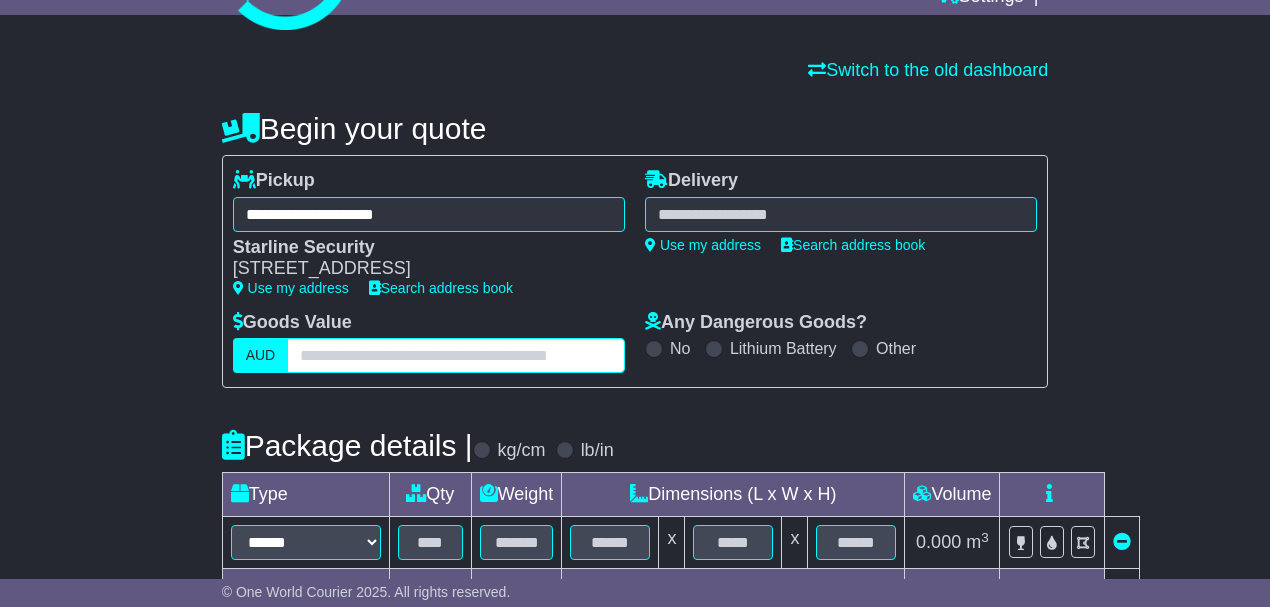 click at bounding box center (456, 355) 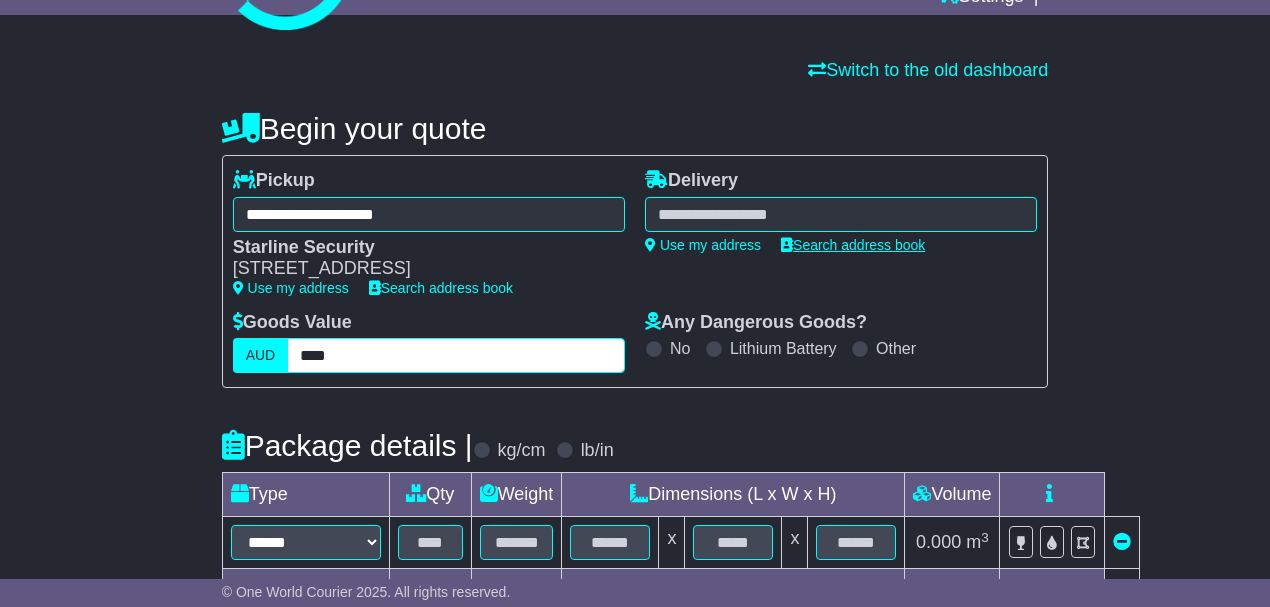 type on "****" 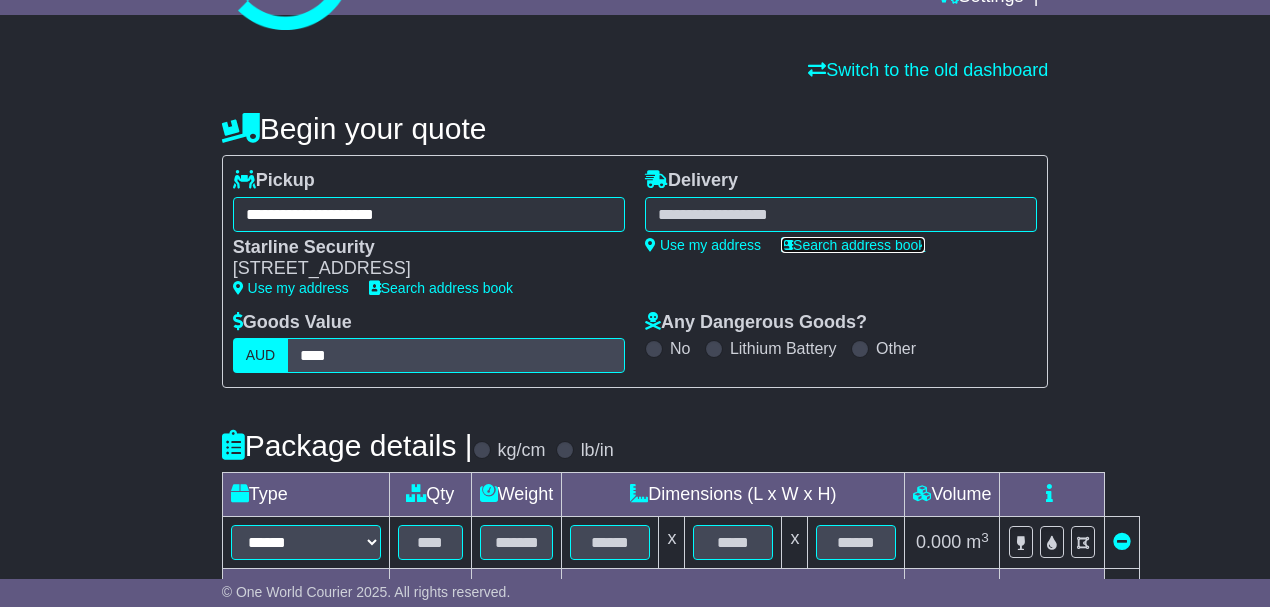 click on "Search address book" at bounding box center [853, 245] 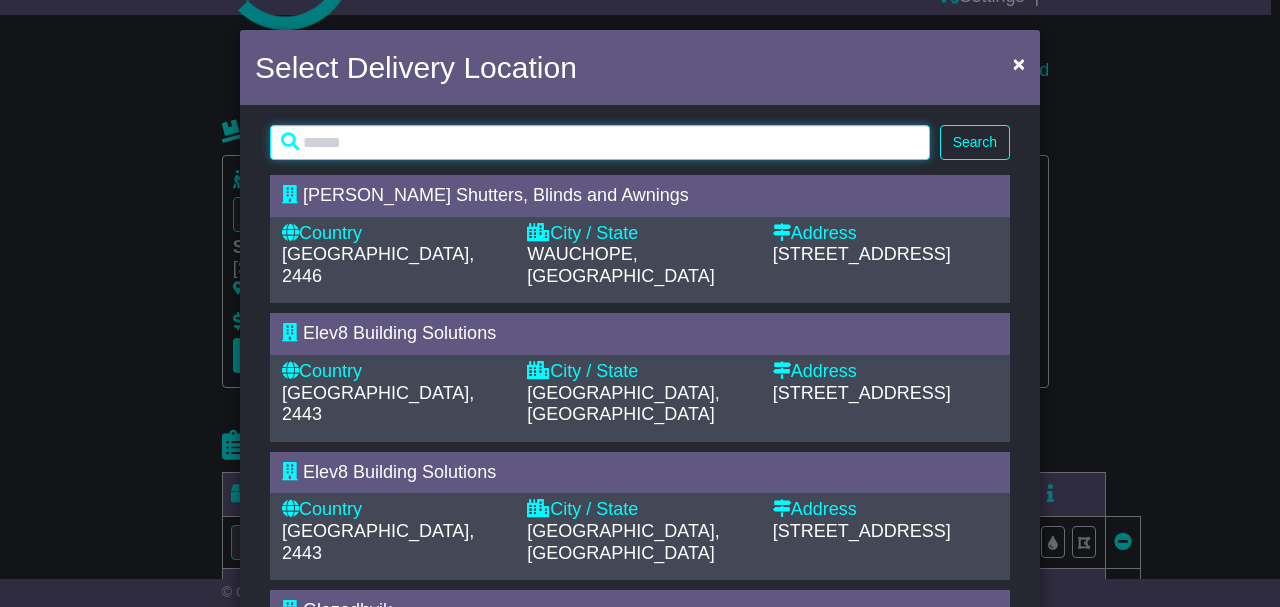 click at bounding box center (600, 142) 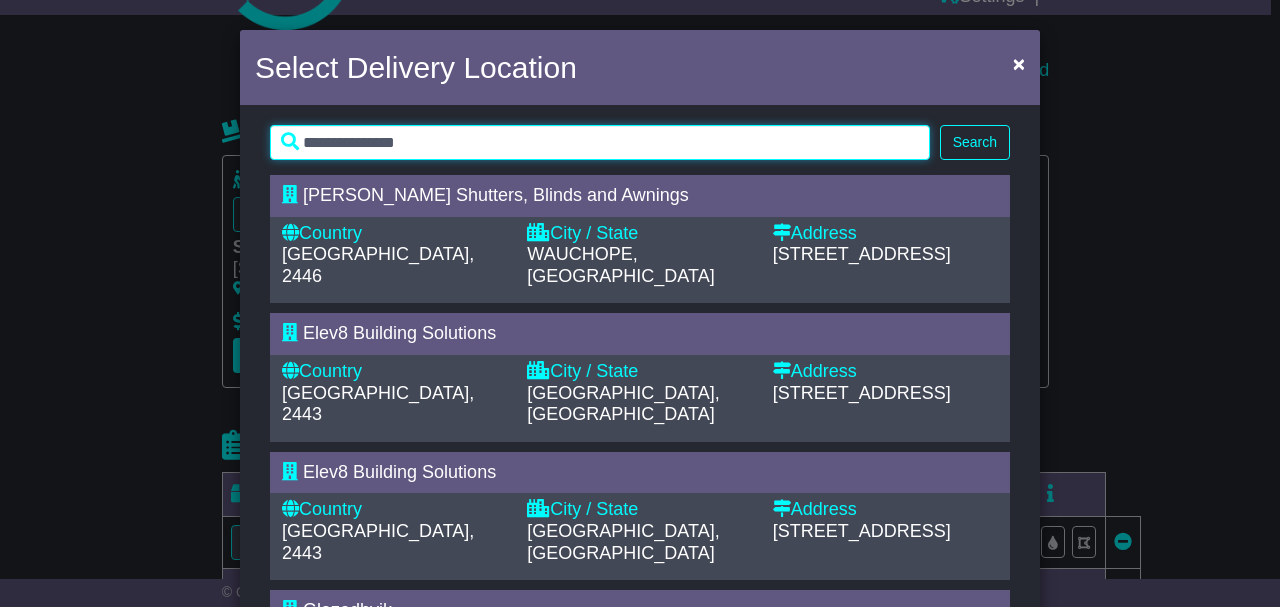 type on "**********" 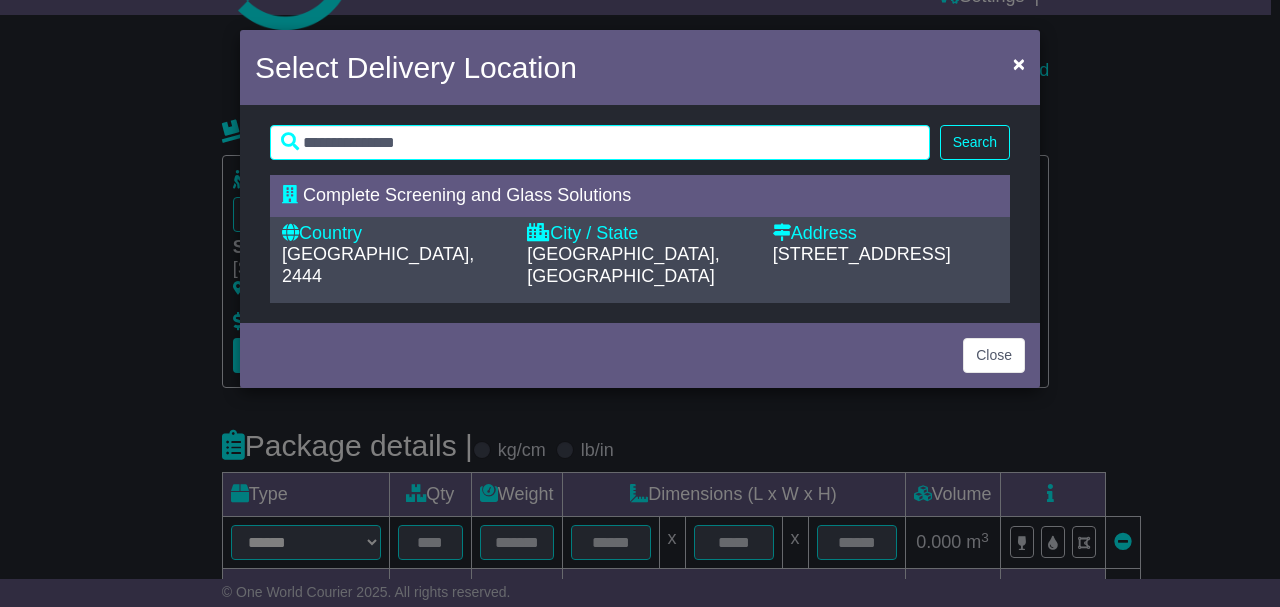 click on "PORT MACQUARIE, NSW" at bounding box center [623, 265] 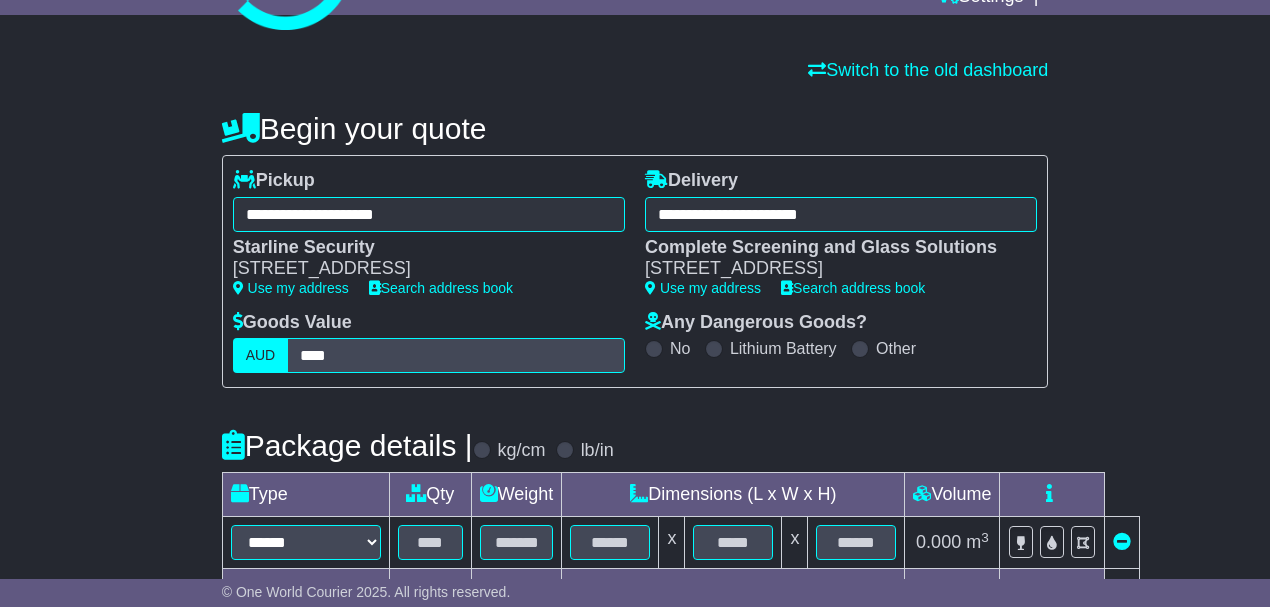 click on "**********" at bounding box center [635, 635] 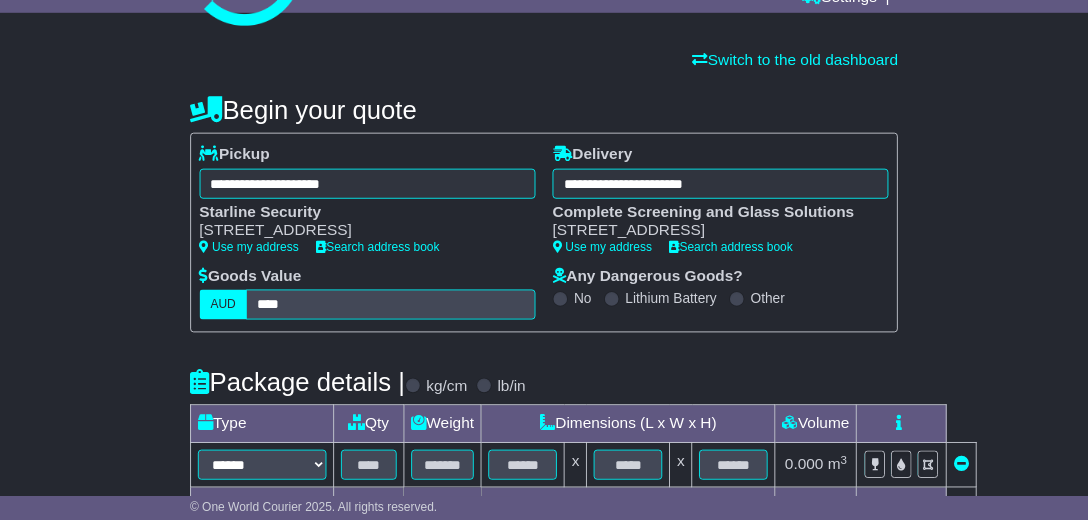 scroll, scrollTop: 133, scrollLeft: 0, axis: vertical 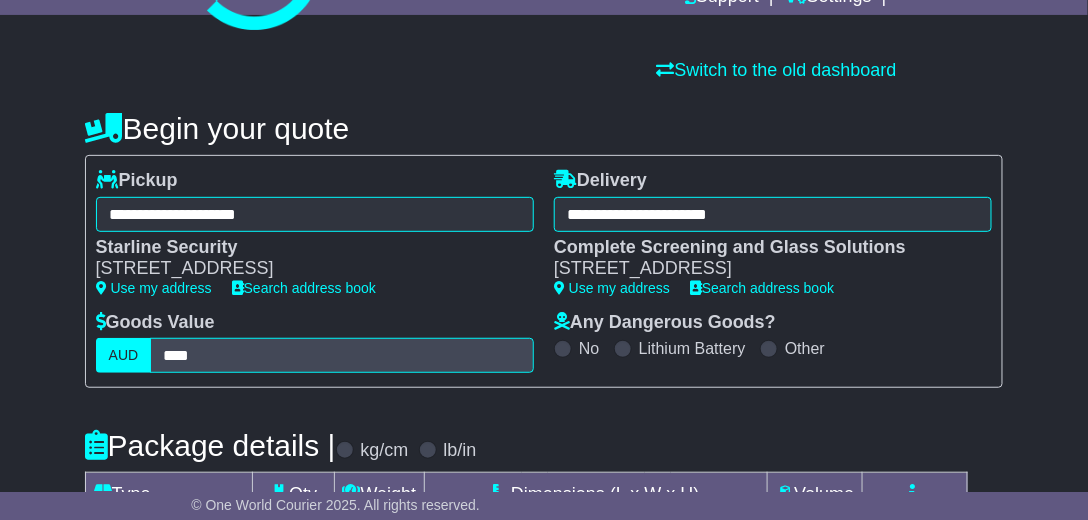 click on "**********" at bounding box center [544, 635] 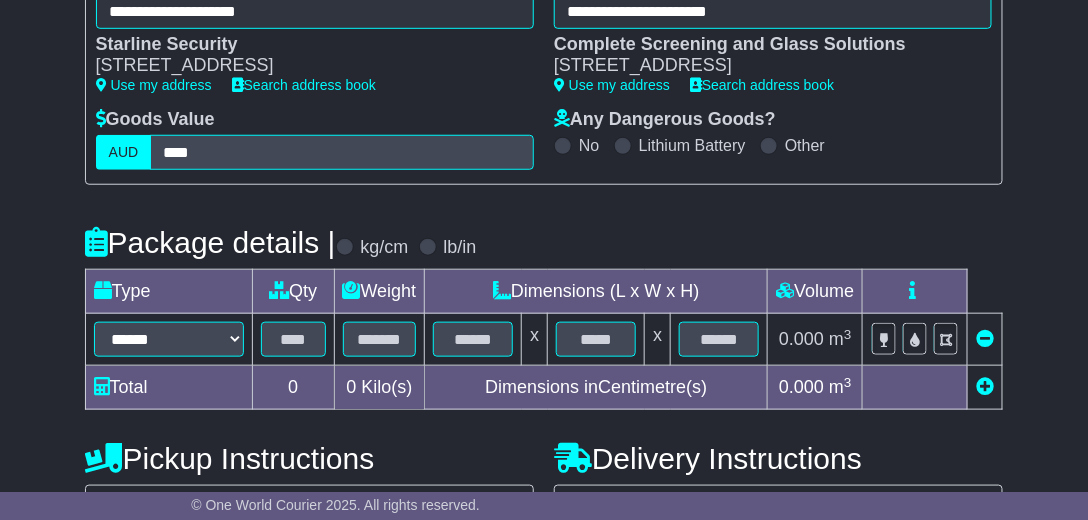 scroll, scrollTop: 361, scrollLeft: 0, axis: vertical 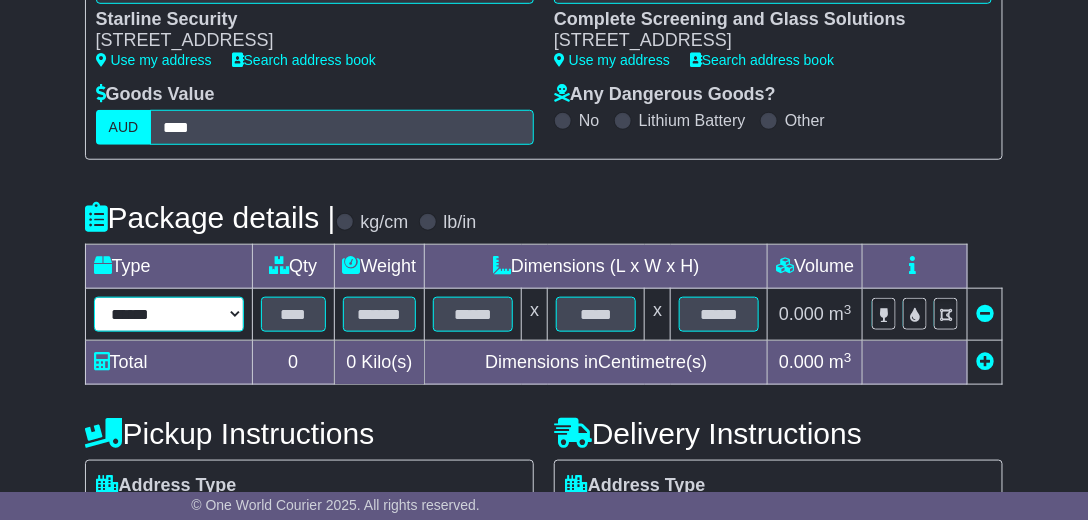 click on "****** ****** *** ******** ***** **** **** ****** *** *******" at bounding box center (169, 314) 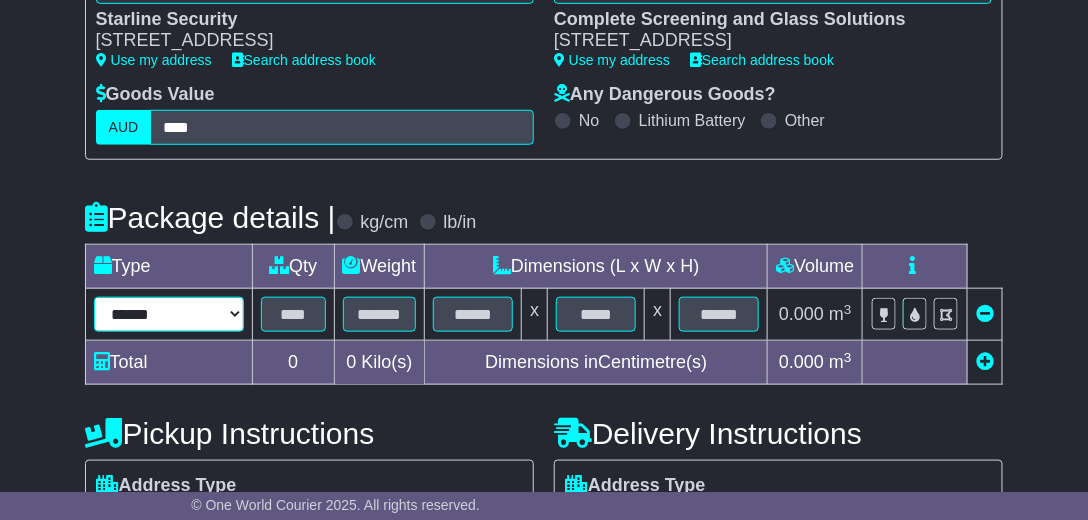 select on "***" 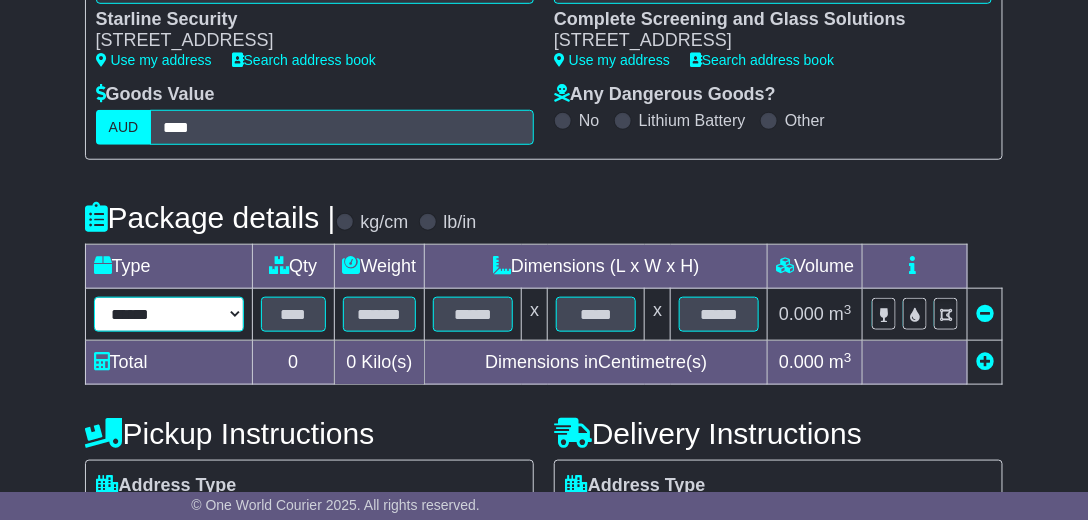 click on "****** ****** *** ******** ***** **** **** ****** *** *******" at bounding box center [169, 314] 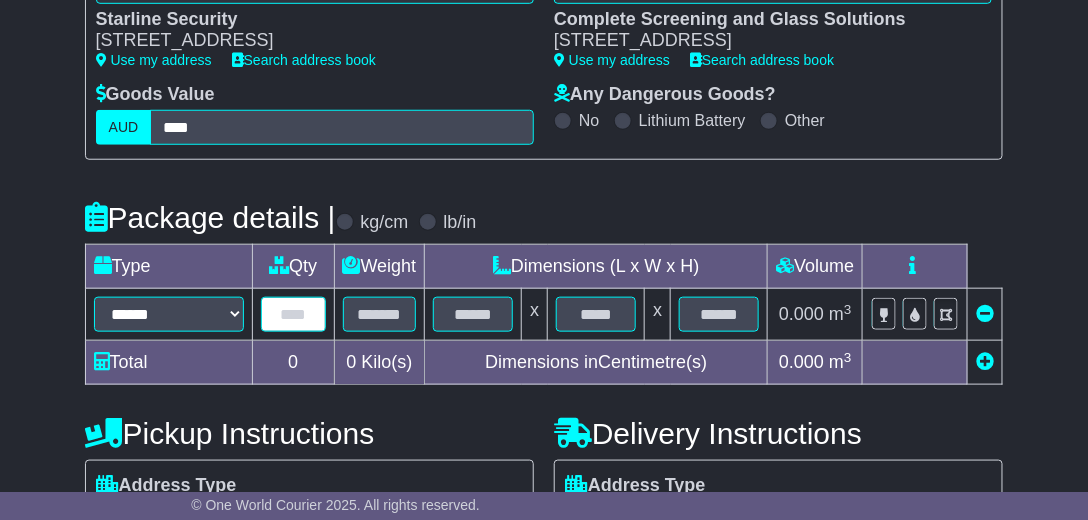 click at bounding box center [293, 314] 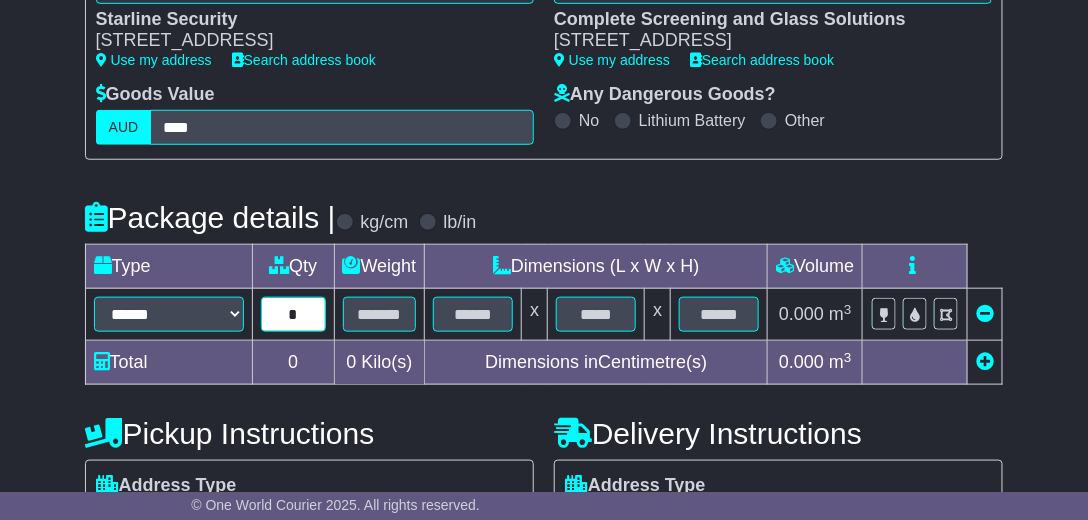 type on "*" 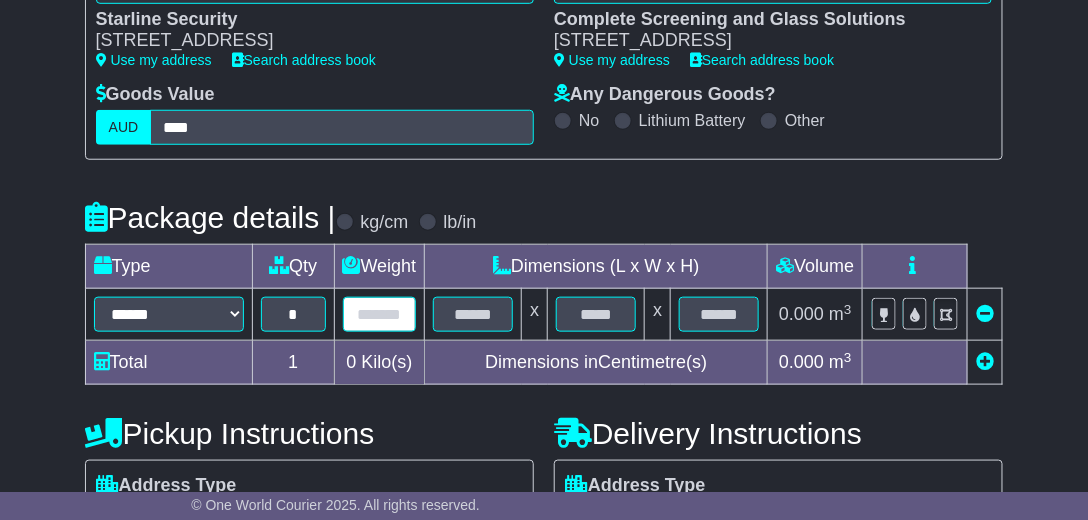 click at bounding box center (380, 314) 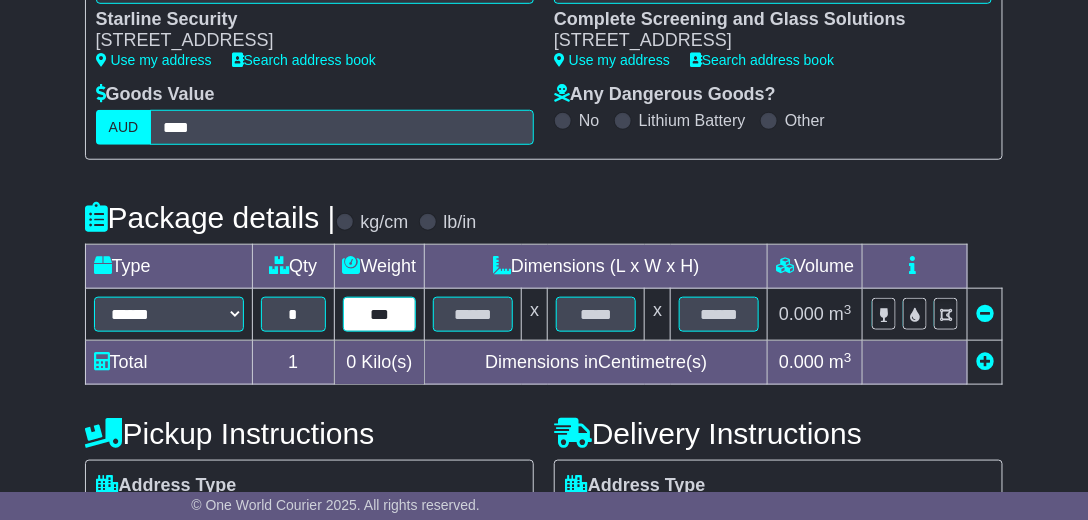 type on "***" 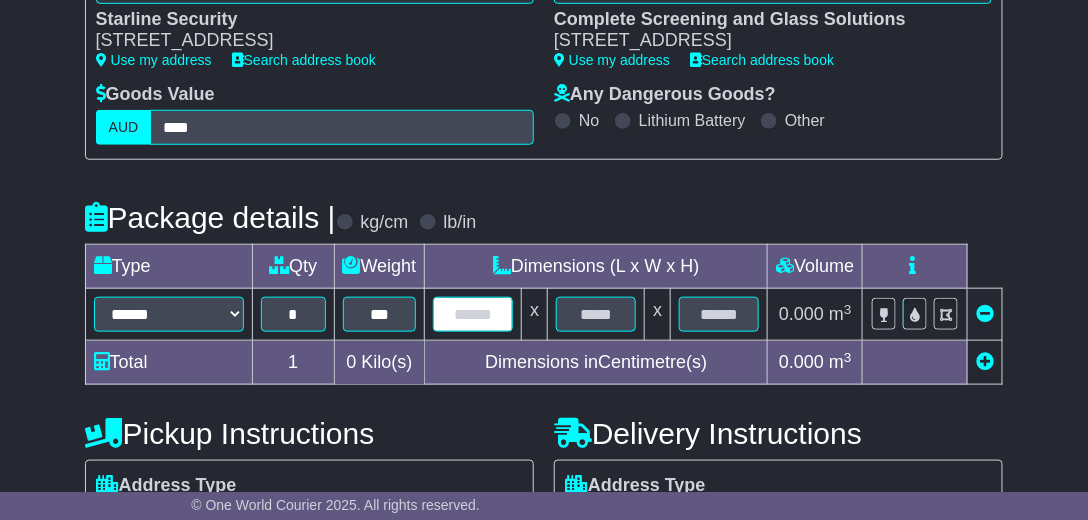 click at bounding box center (473, 314) 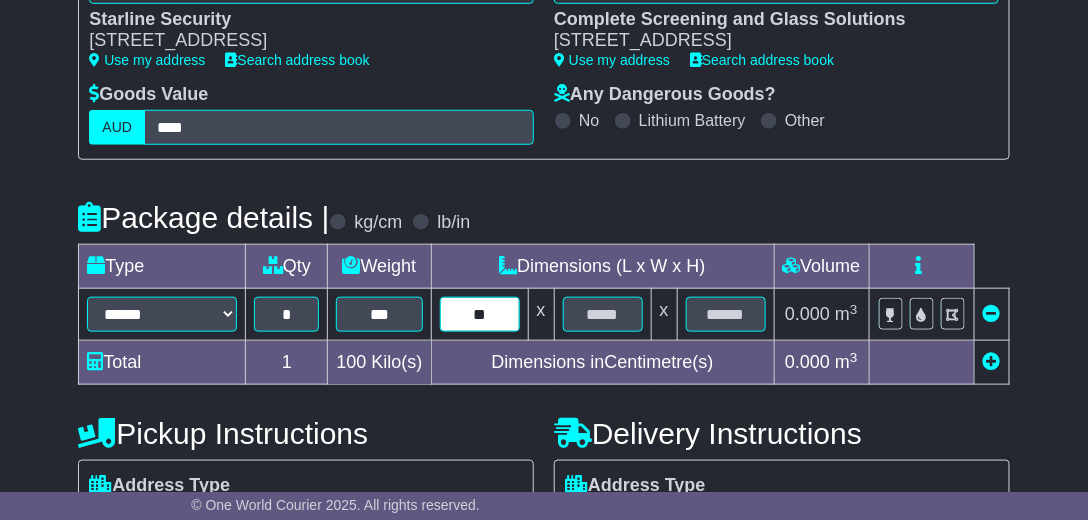 type on "*" 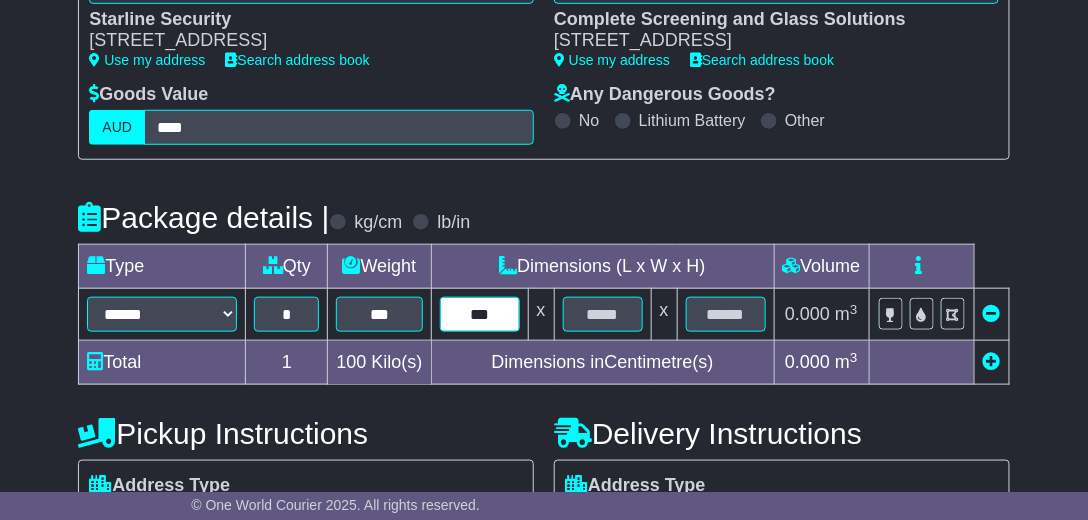 type on "***" 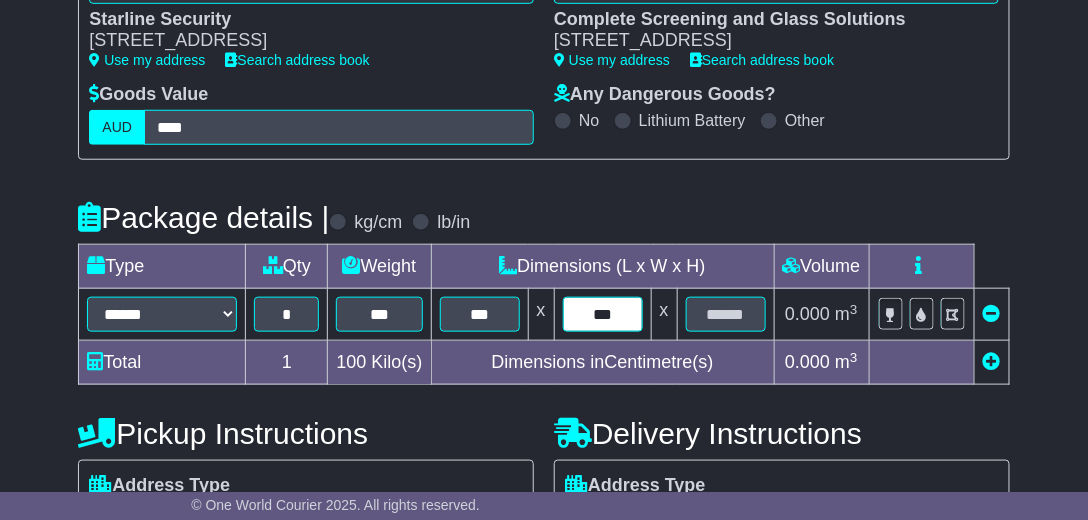 type on "***" 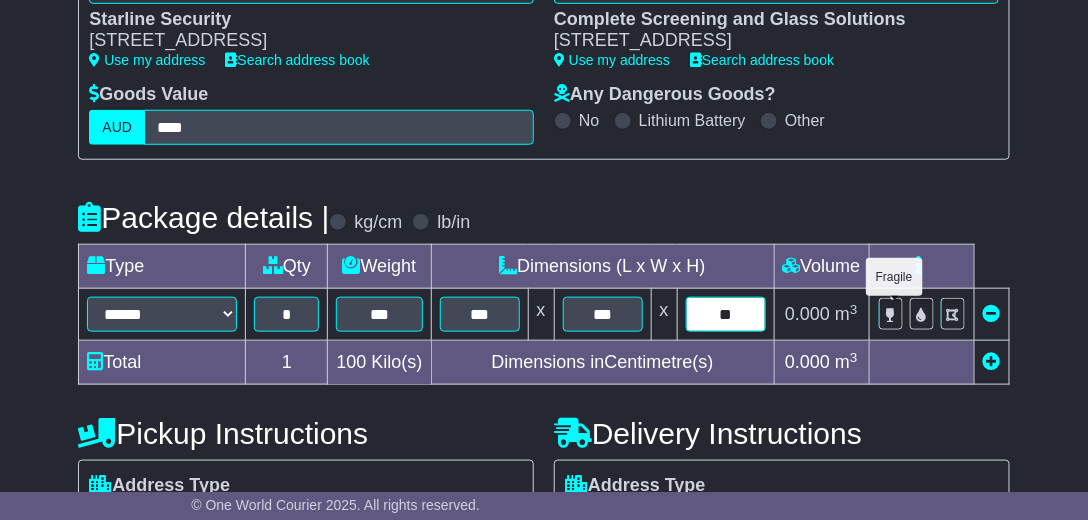 type on "**" 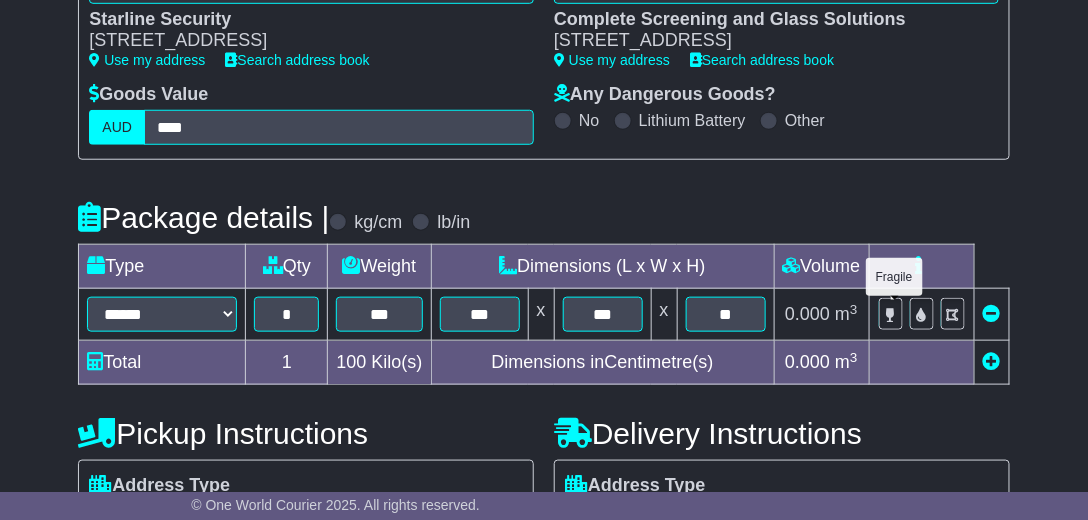 click at bounding box center [891, 315] 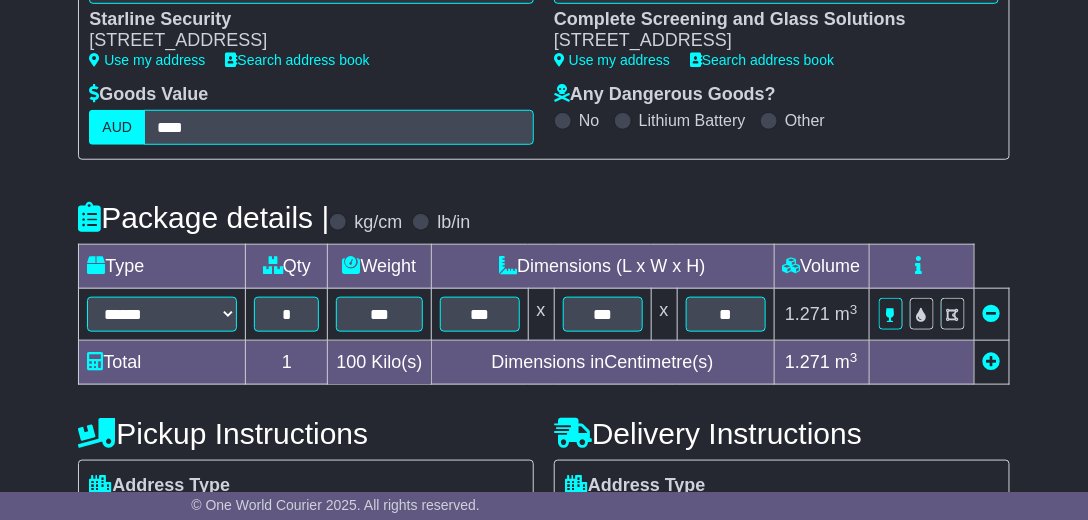 click on "**********" at bounding box center [544, 495] 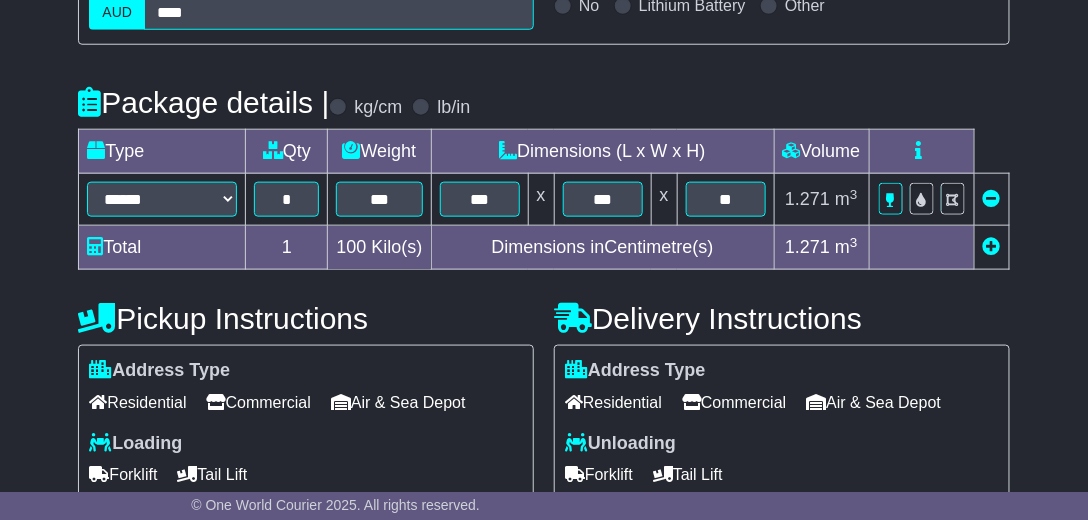 scroll, scrollTop: 647, scrollLeft: 0, axis: vertical 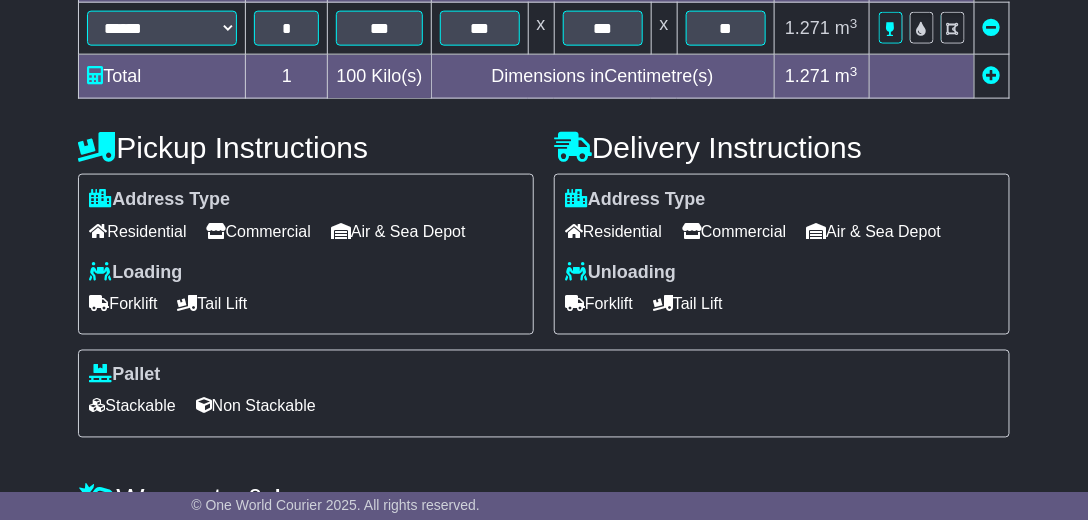 click on "Forklift" at bounding box center [123, 304] 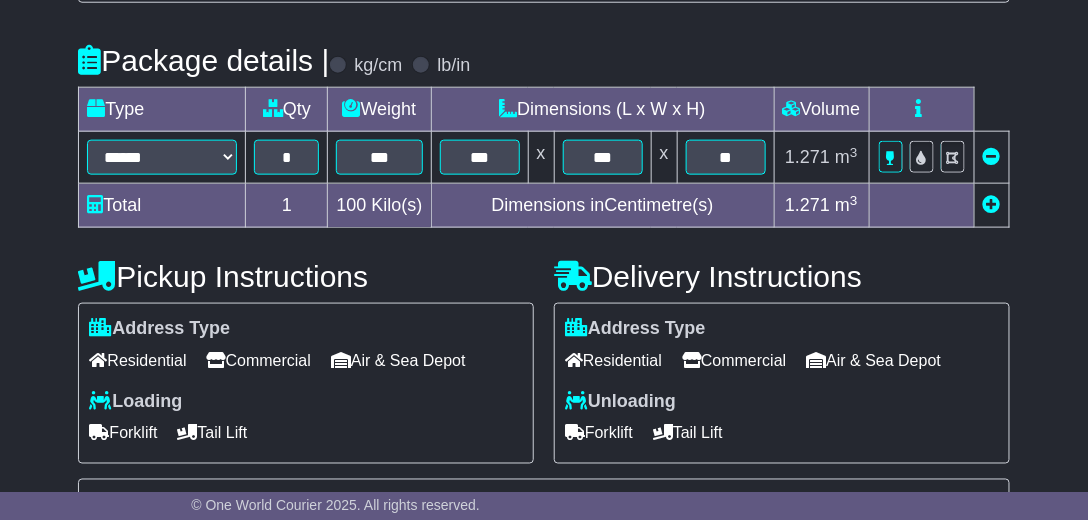 scroll, scrollTop: 490, scrollLeft: 0, axis: vertical 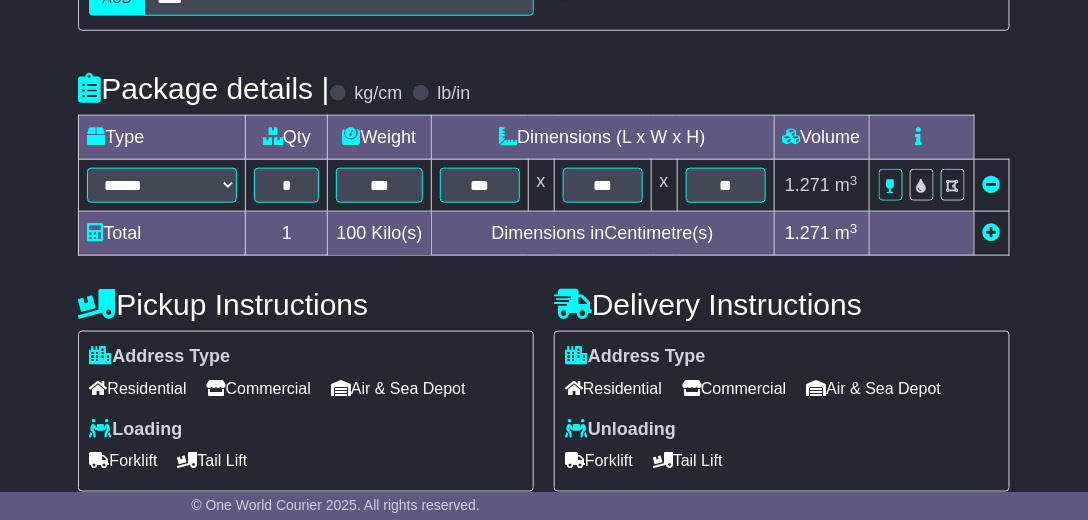 click on "**********" at bounding box center (544, 366) 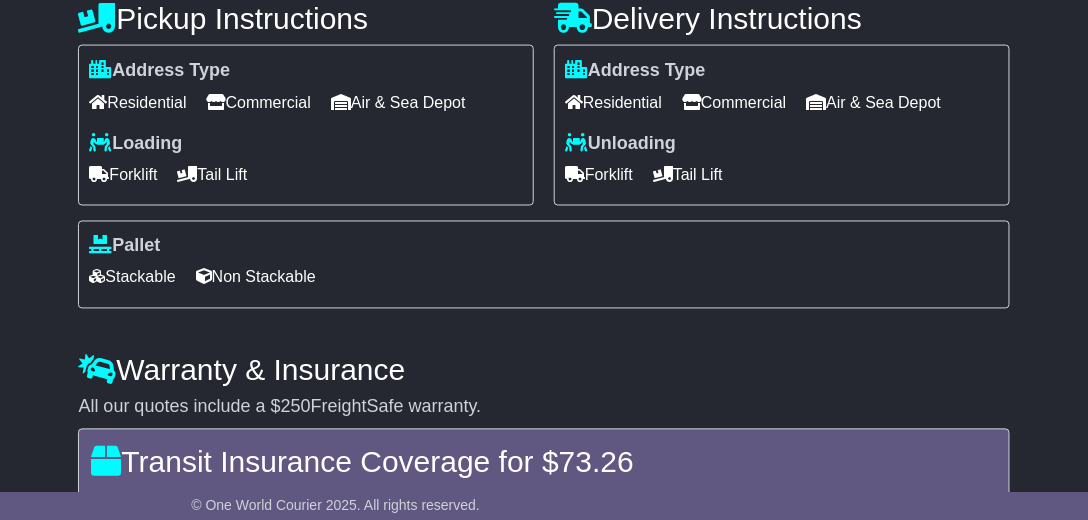 scroll, scrollTop: 1004, scrollLeft: 0, axis: vertical 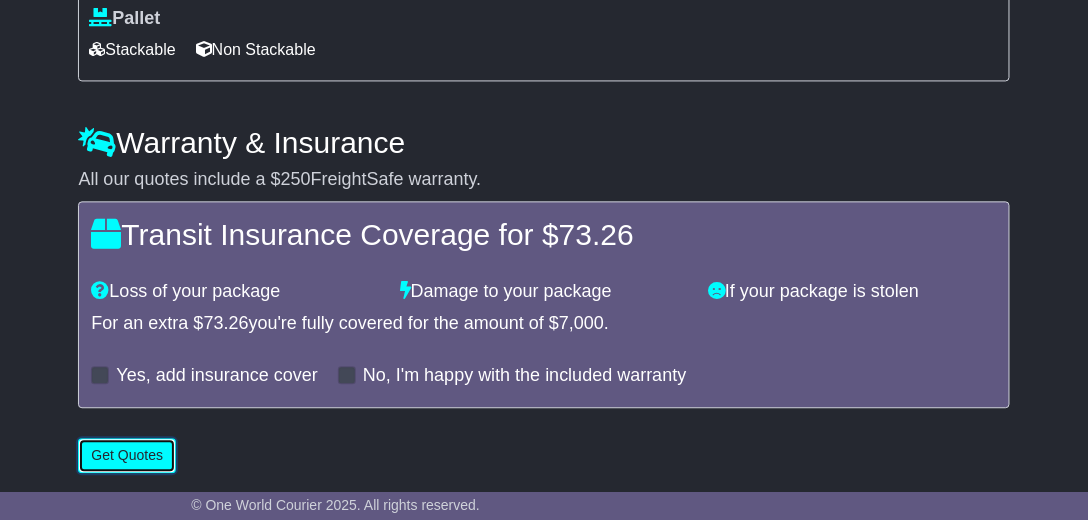 click on "Get Quotes" at bounding box center (127, 455) 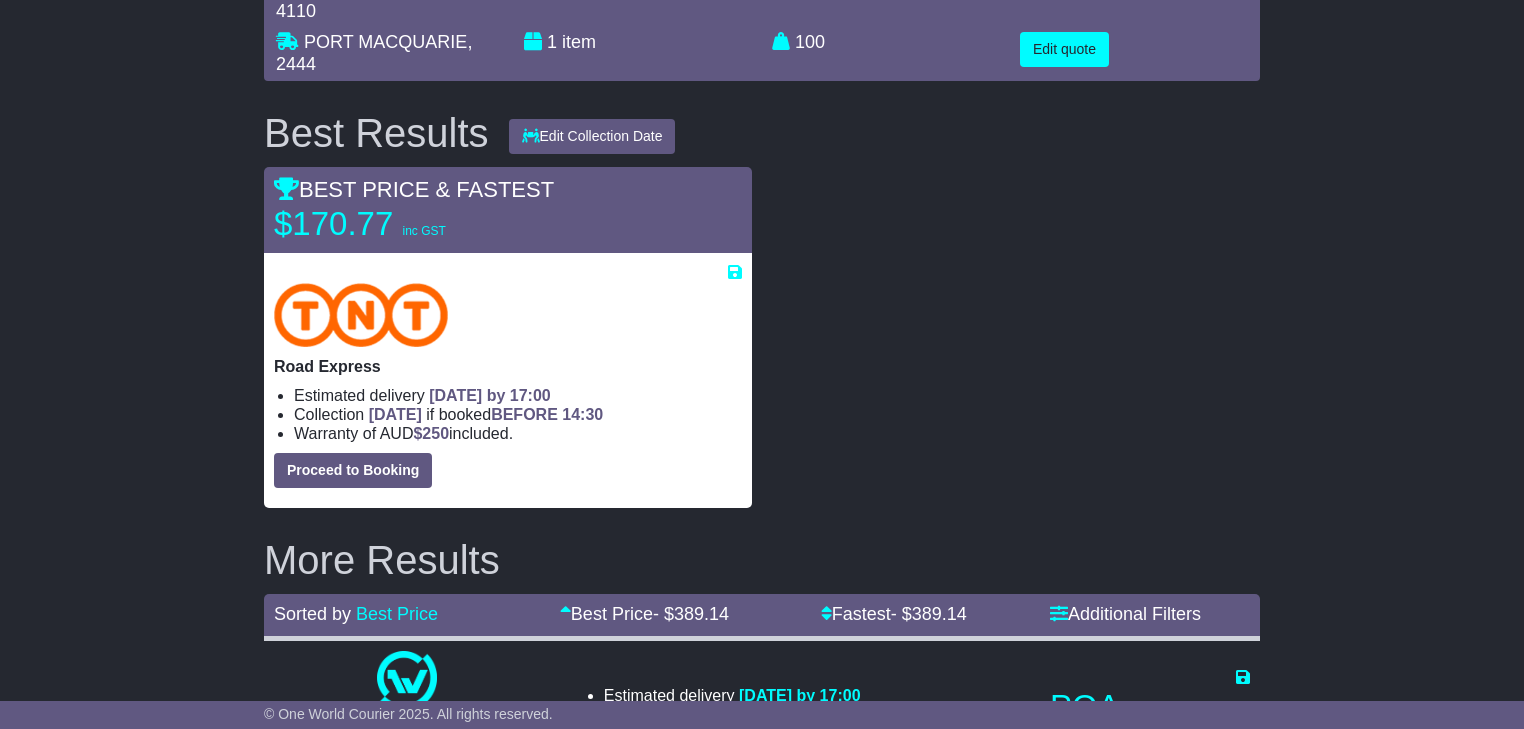 scroll, scrollTop: 320, scrollLeft: 0, axis: vertical 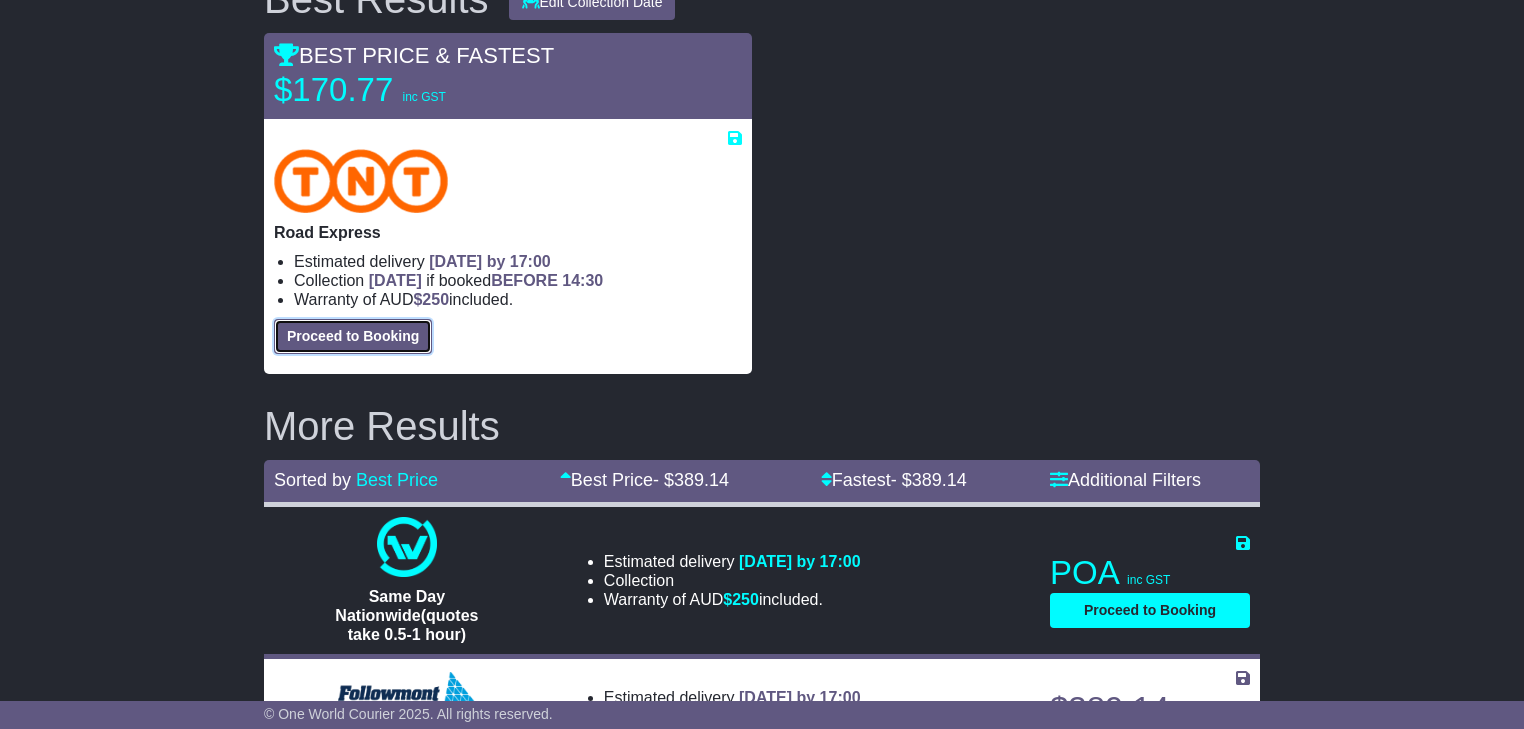 click on "Proceed to Booking" at bounding box center [353, 336] 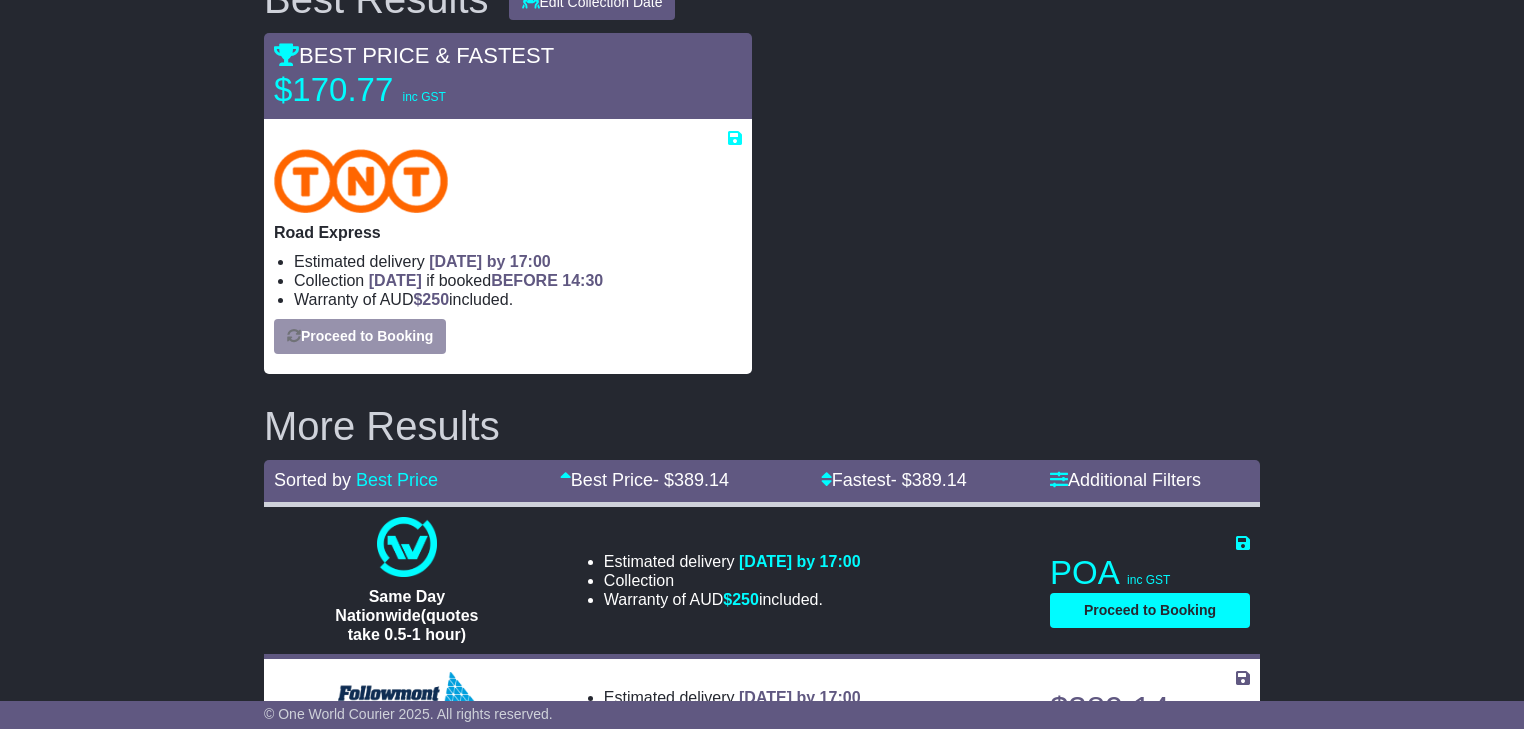 select on "***" 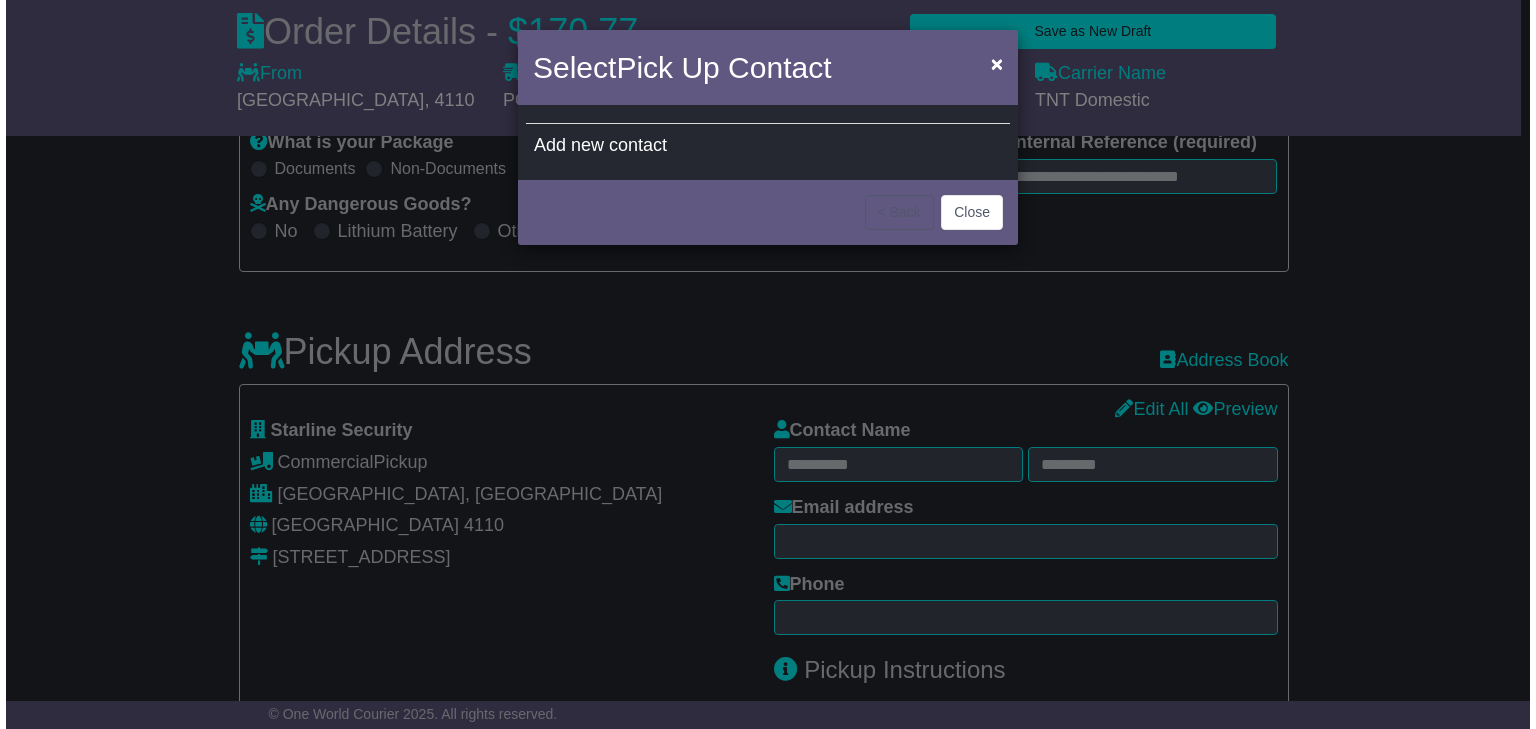 scroll, scrollTop: 560, scrollLeft: 0, axis: vertical 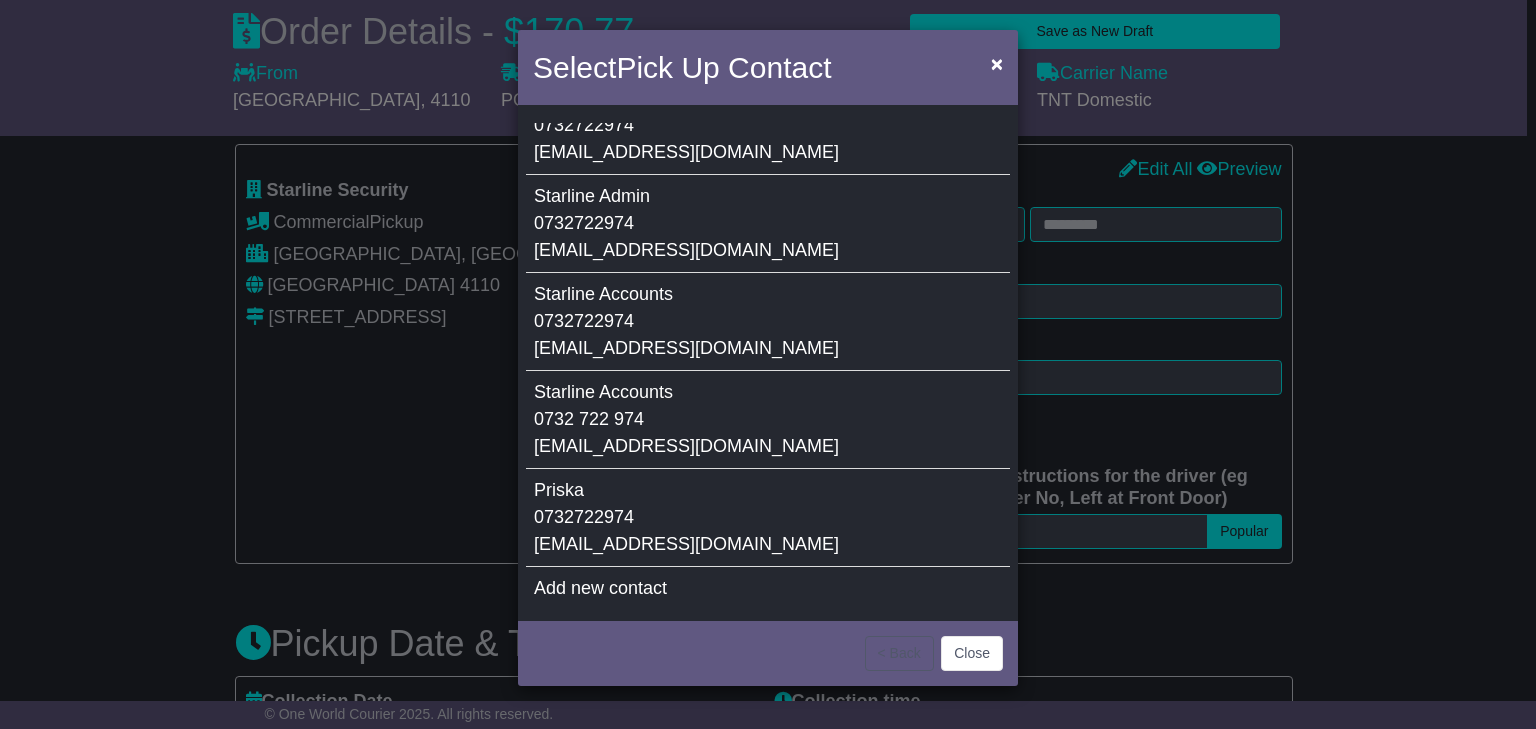 click on "Starline   Accounts
0732 722 974
accountsreceivable@starlinesecurity.com.au" at bounding box center (768, 420) 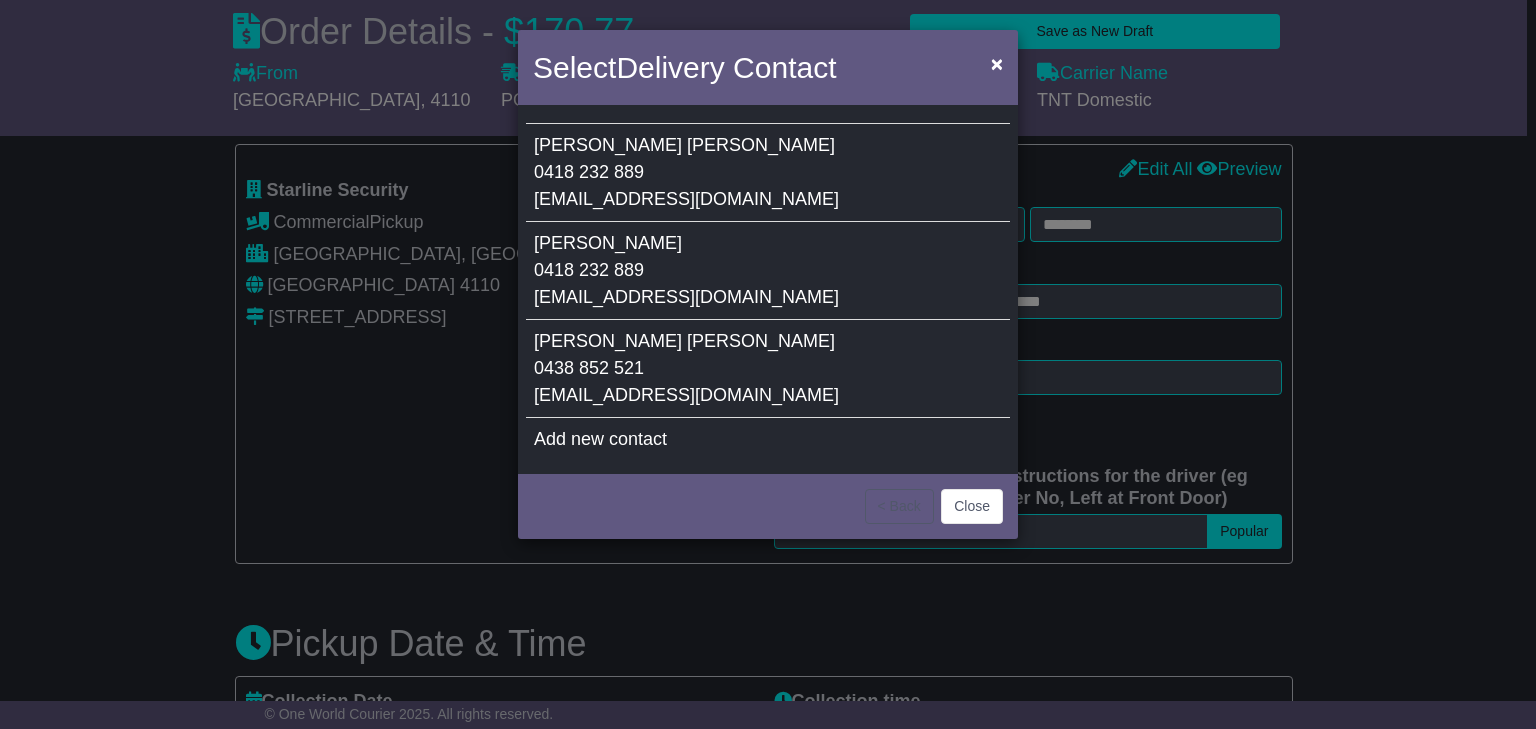 click on "Belinda   Lawrence
0418 232 889
completescreens@yahoo.com.au" at bounding box center [768, 173] 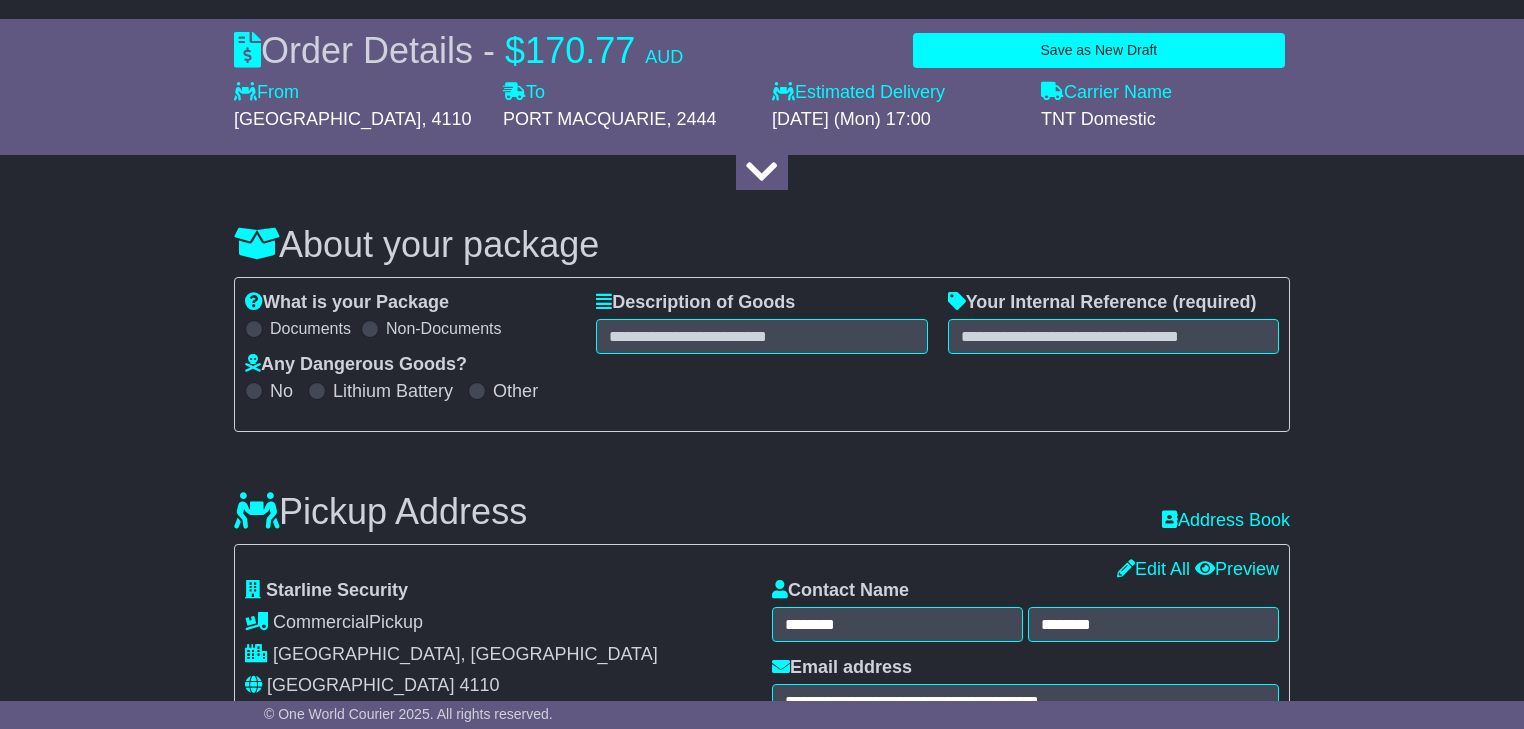 scroll, scrollTop: 0, scrollLeft: 0, axis: both 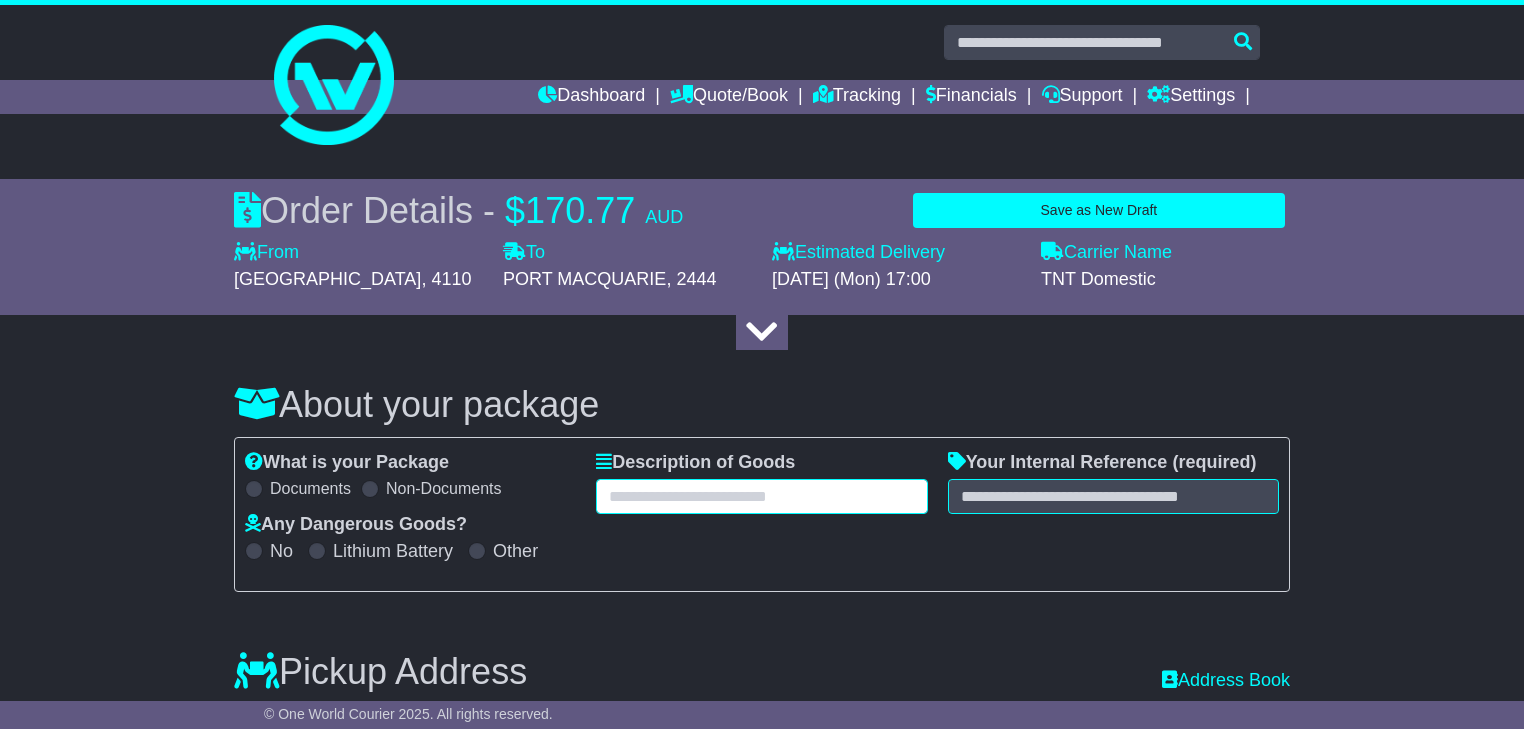 click at bounding box center (761, 496) 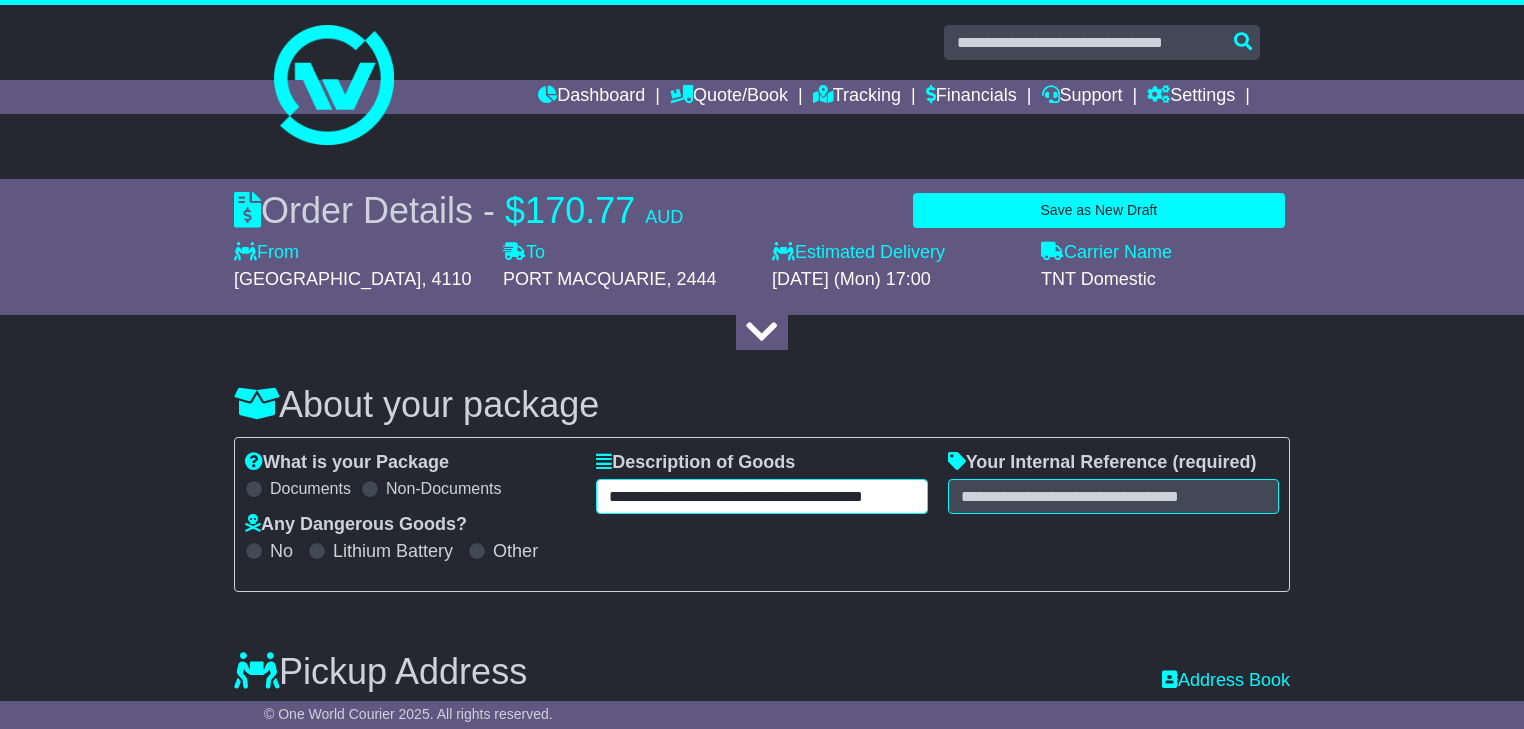 scroll, scrollTop: 0, scrollLeft: 0, axis: both 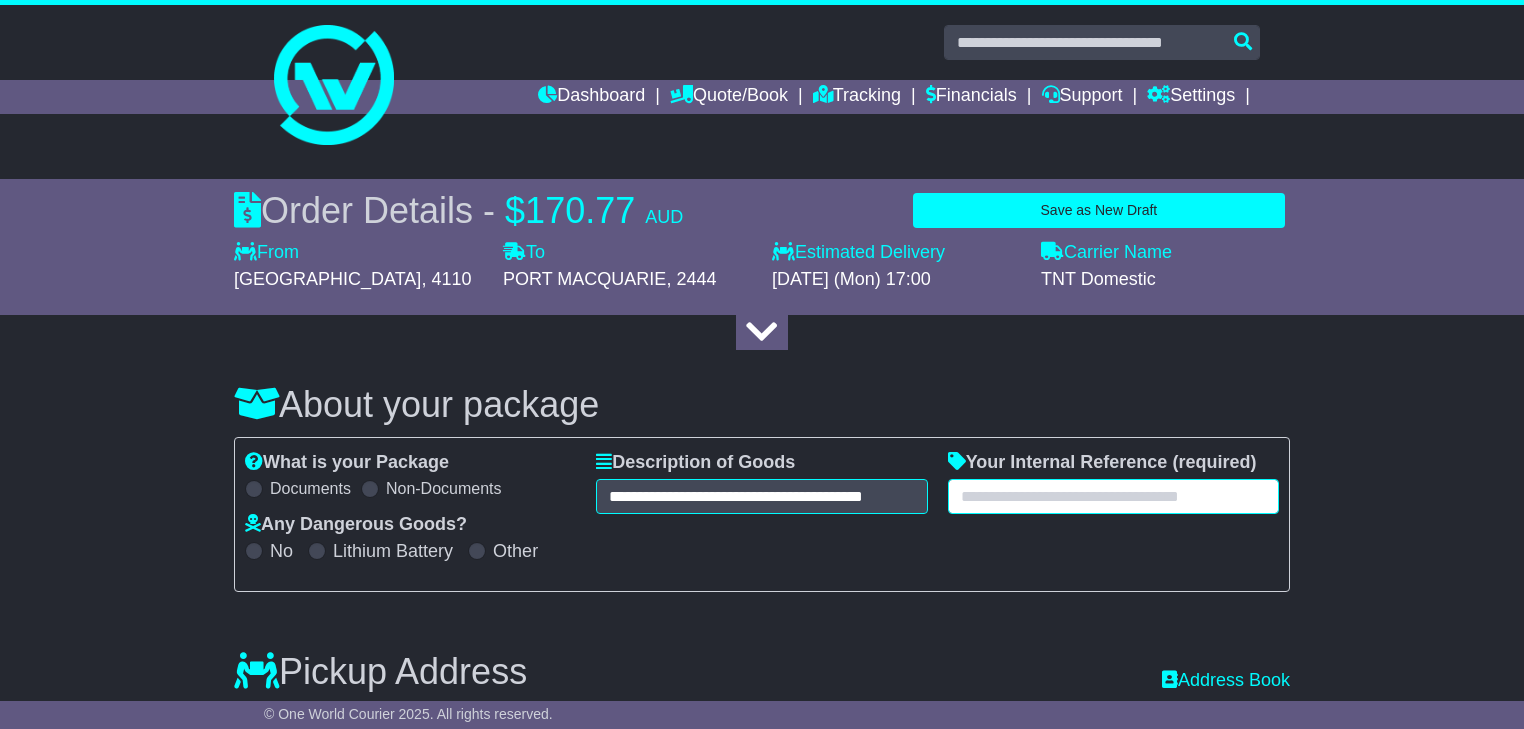 click at bounding box center [1113, 496] 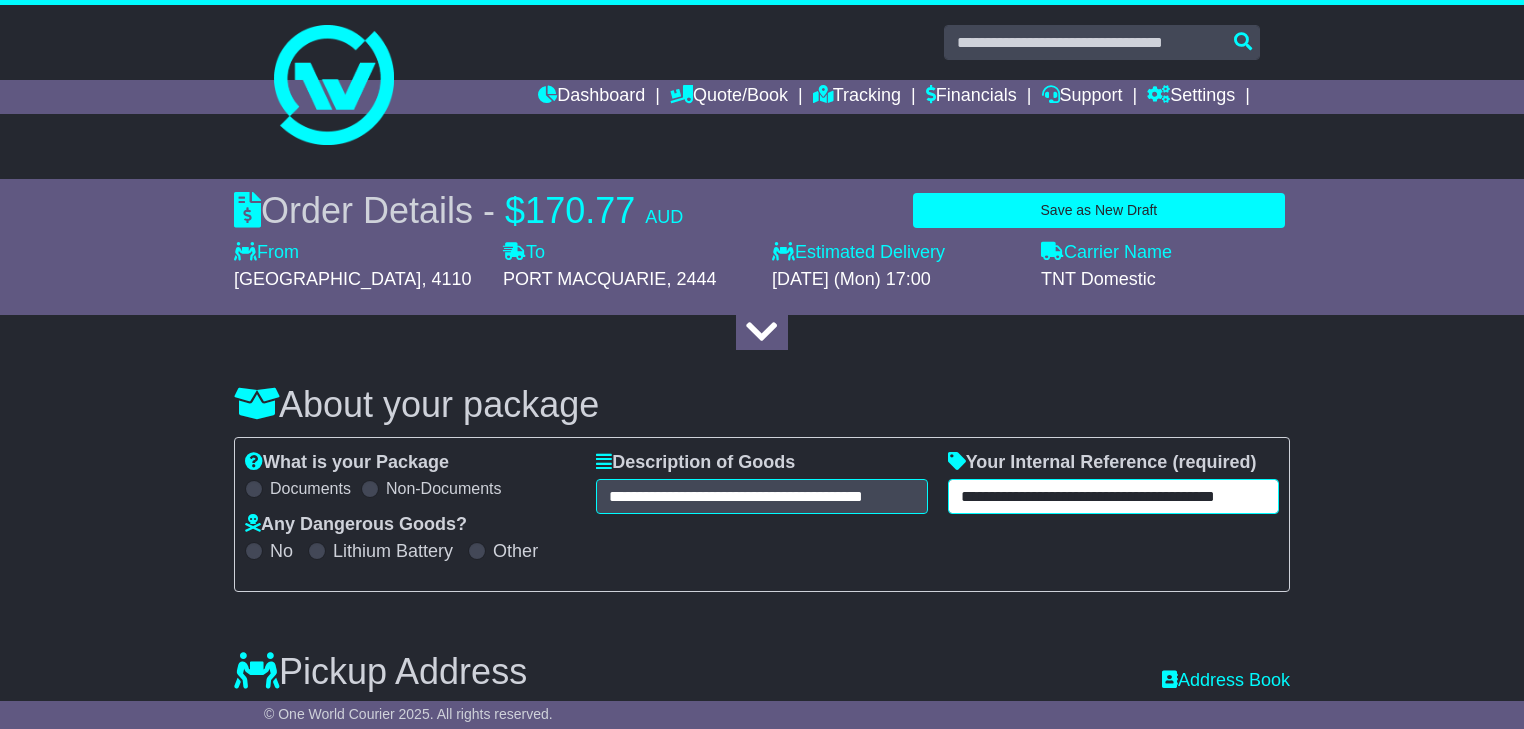 scroll, scrollTop: 0, scrollLeft: 33, axis: horizontal 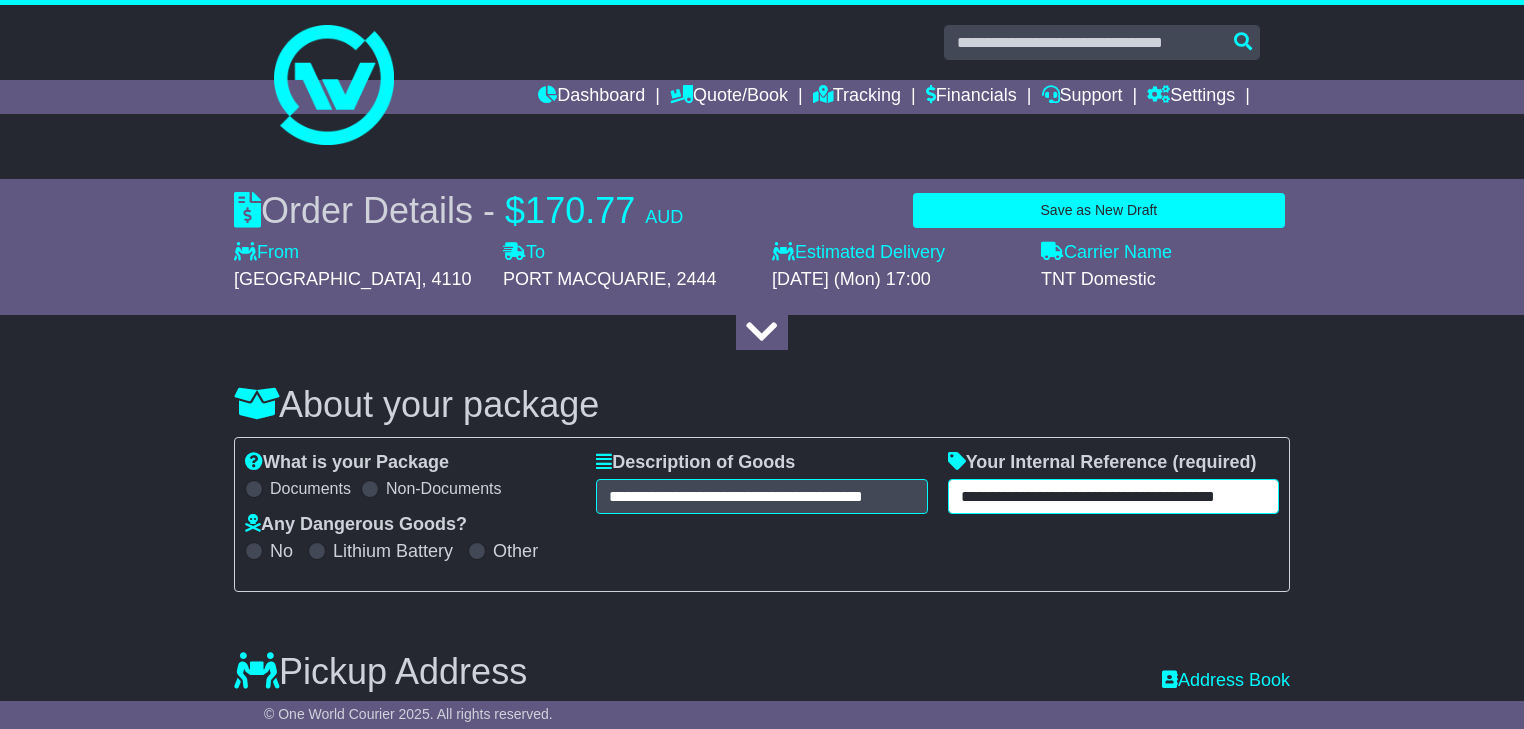 type on "**********" 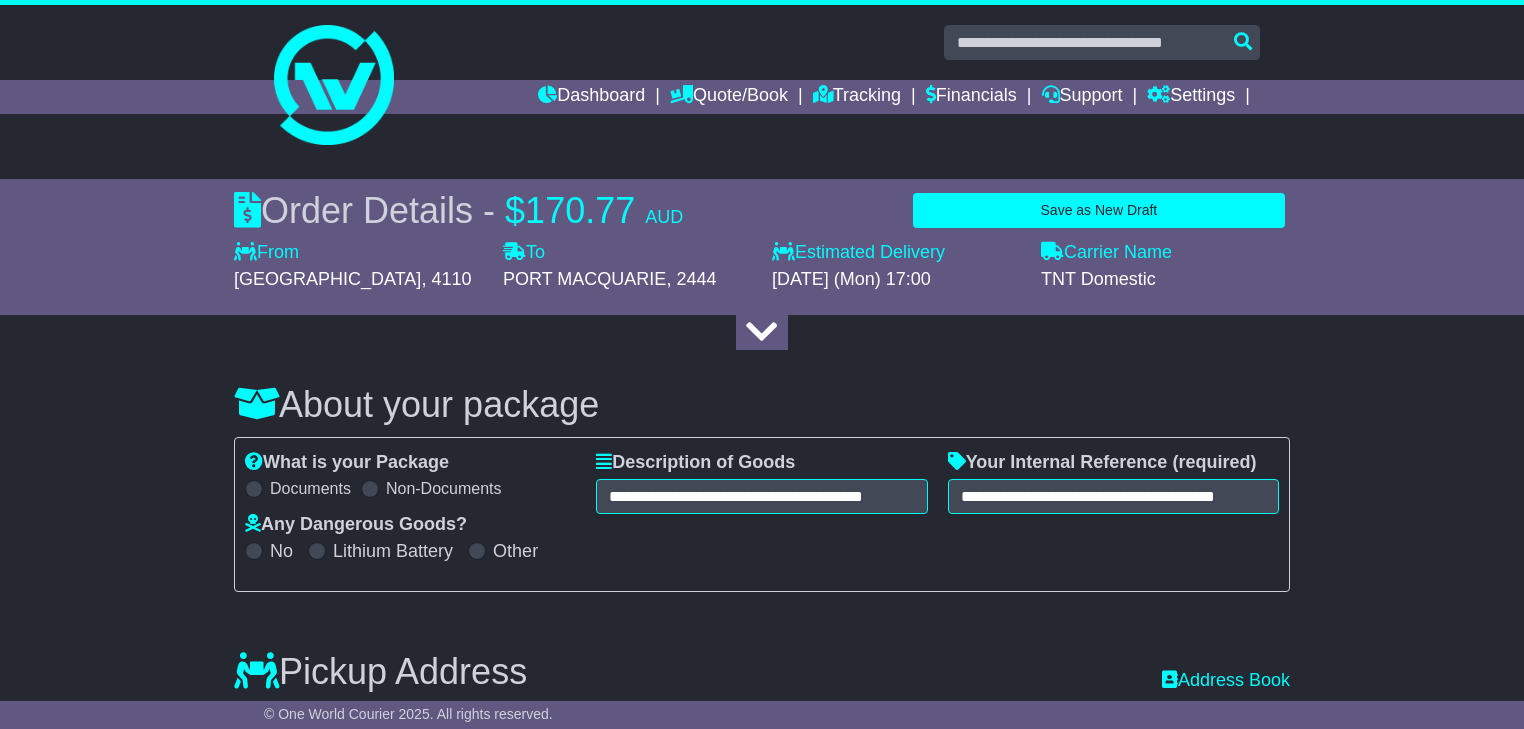 click on "**********" at bounding box center (762, 1664) 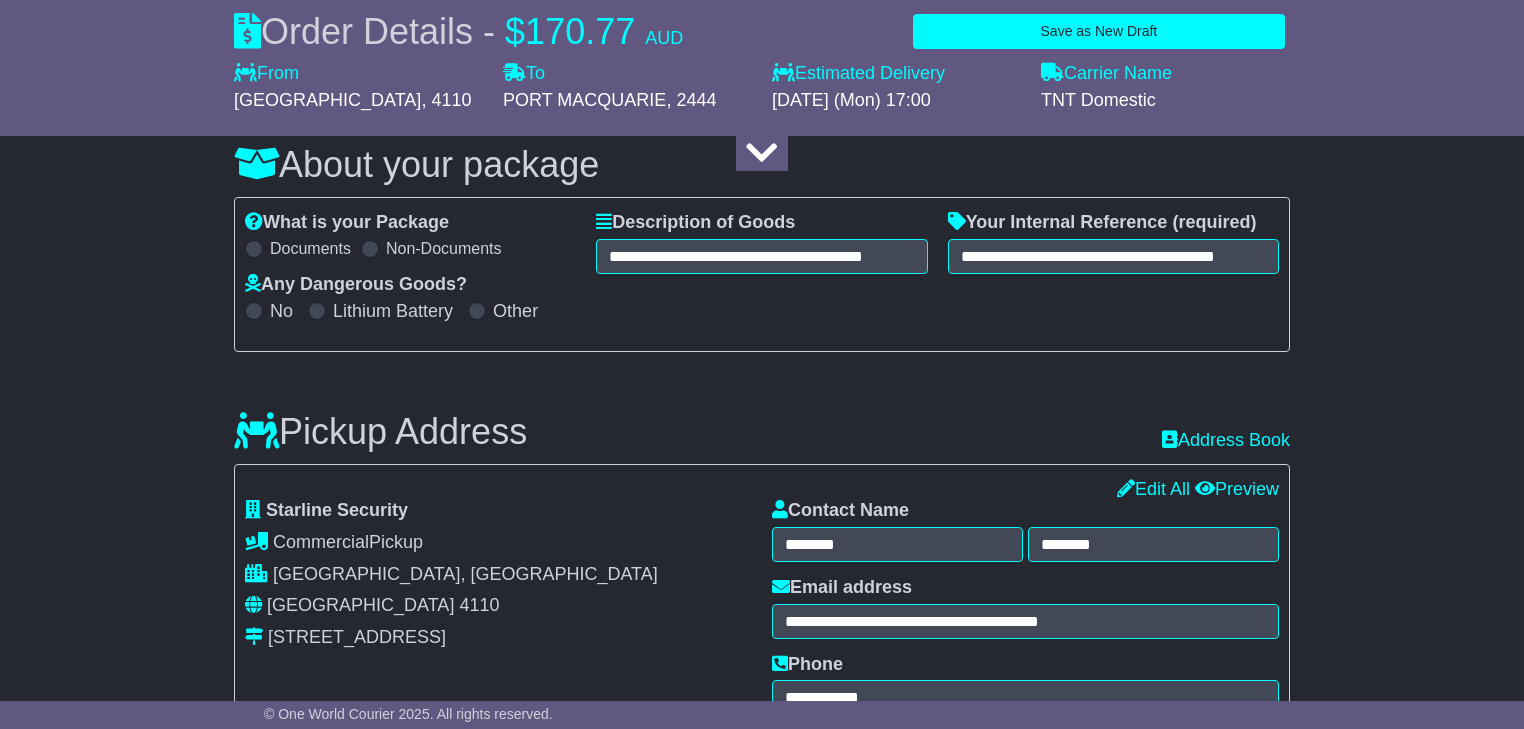scroll, scrollTop: 560, scrollLeft: 0, axis: vertical 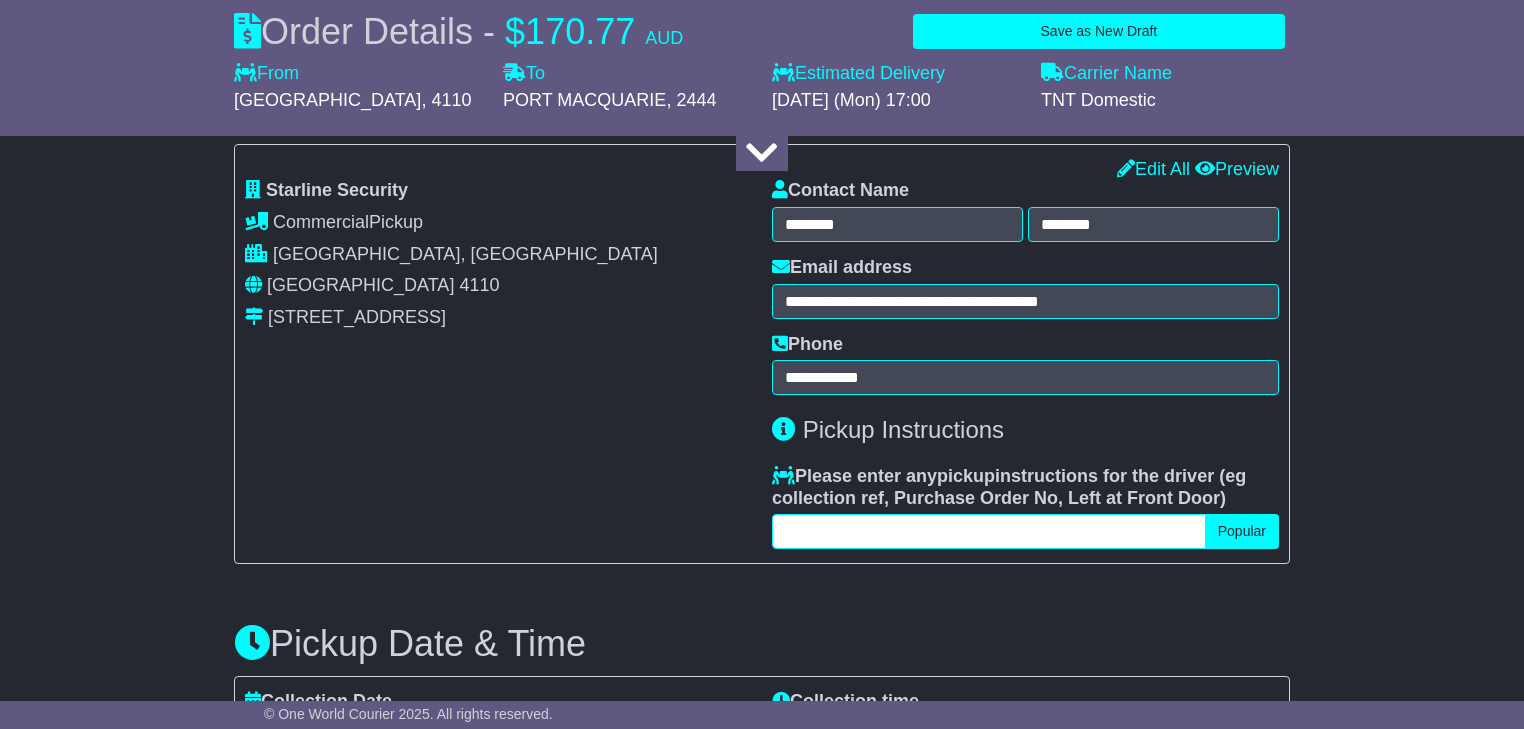 click at bounding box center (989, 531) 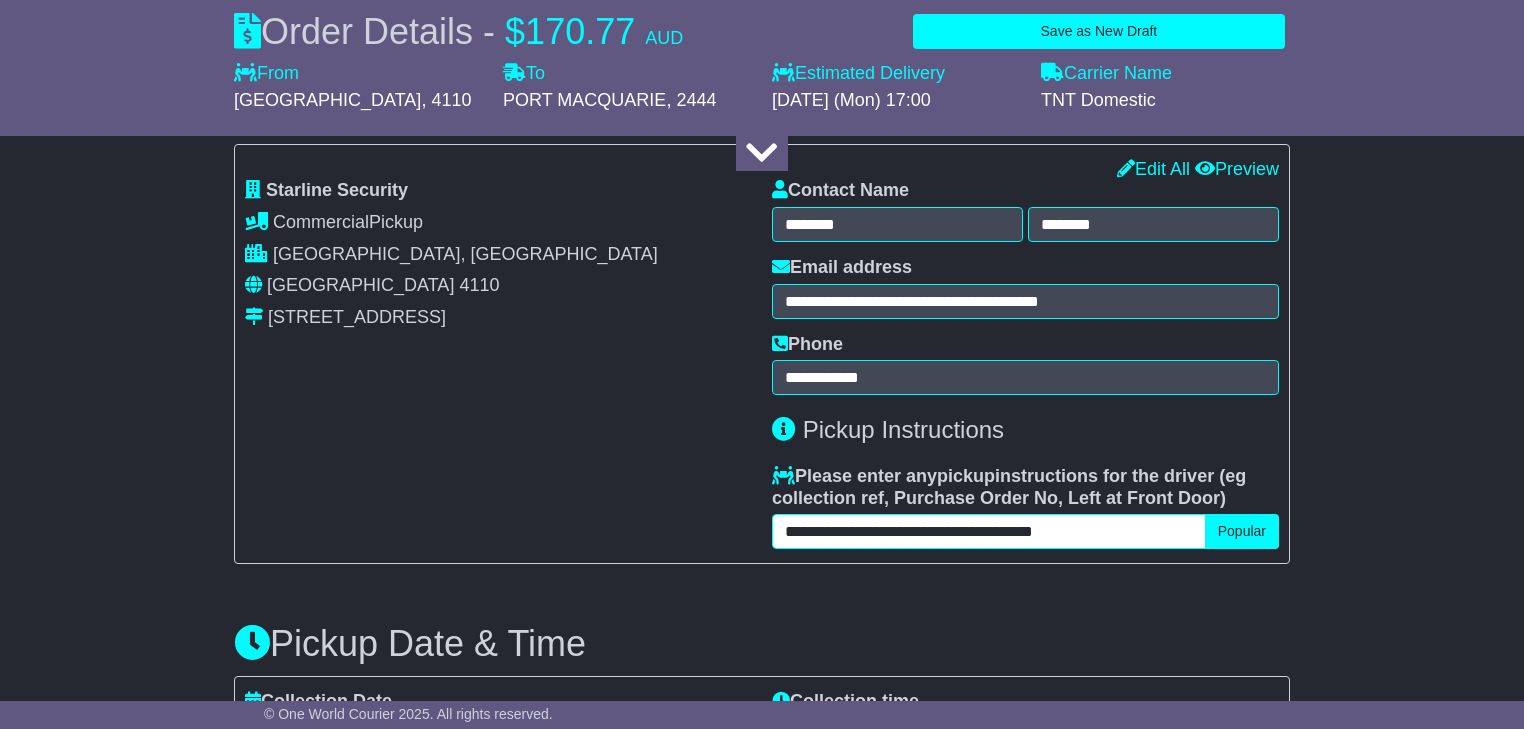 type on "**********" 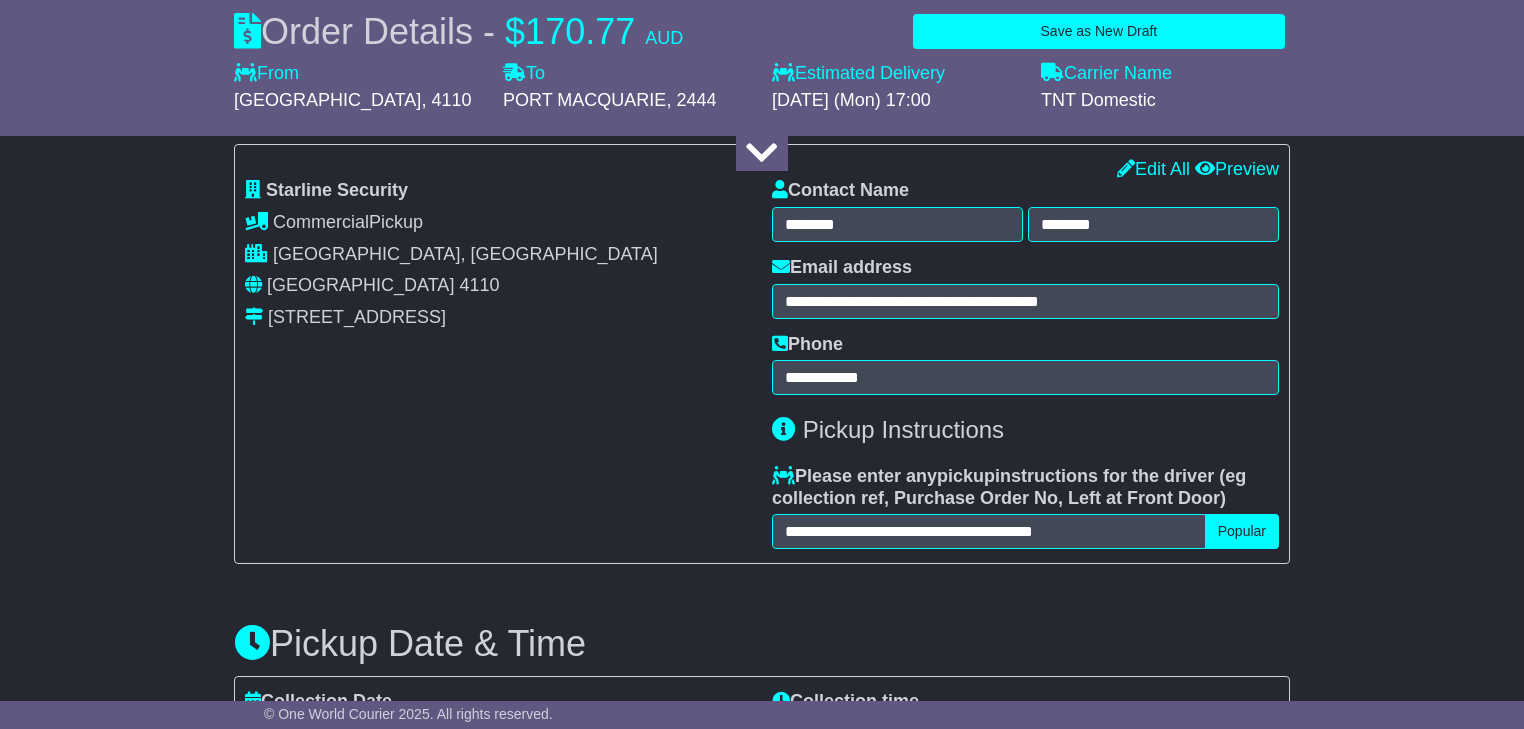 click on "**********" at bounding box center [498, 364] 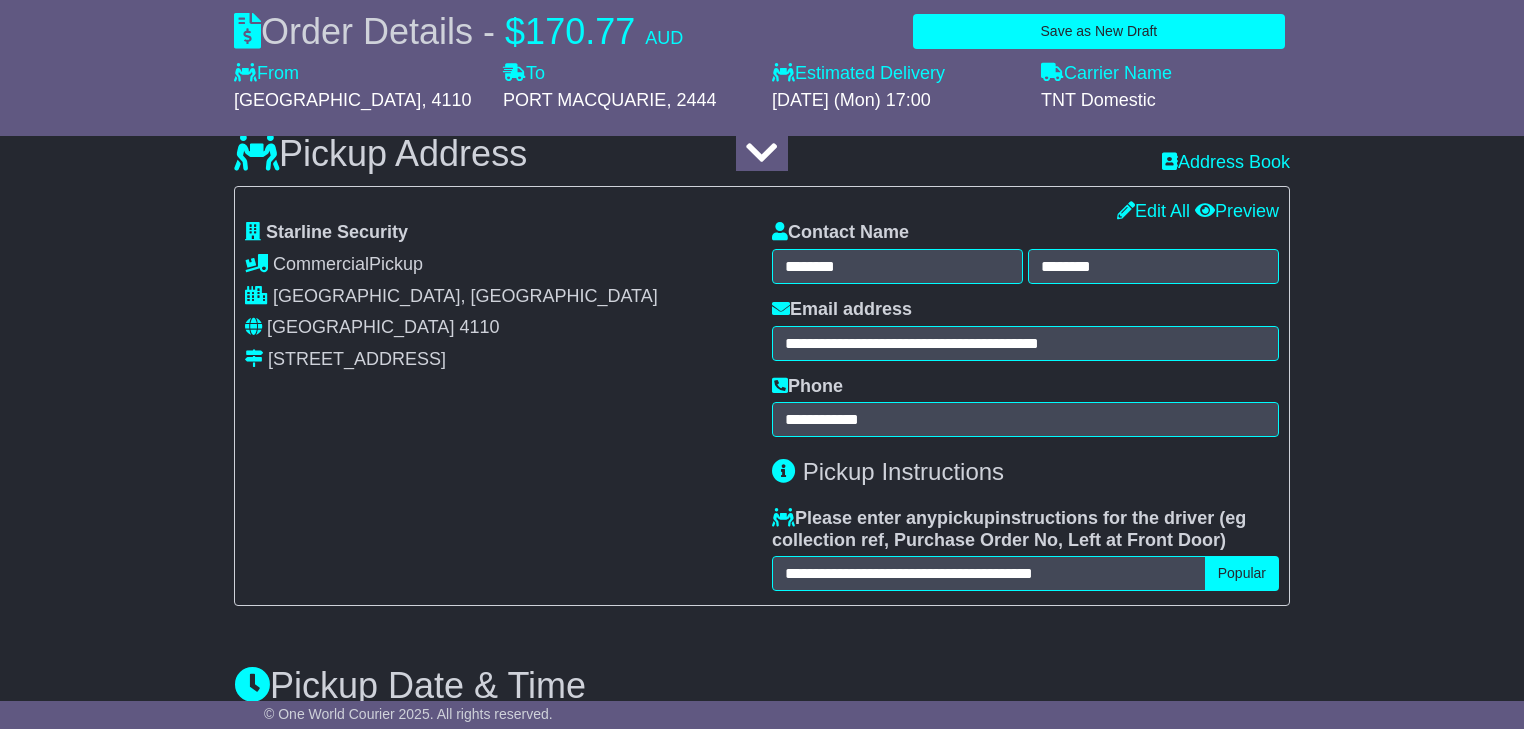 scroll, scrollTop: 480, scrollLeft: 0, axis: vertical 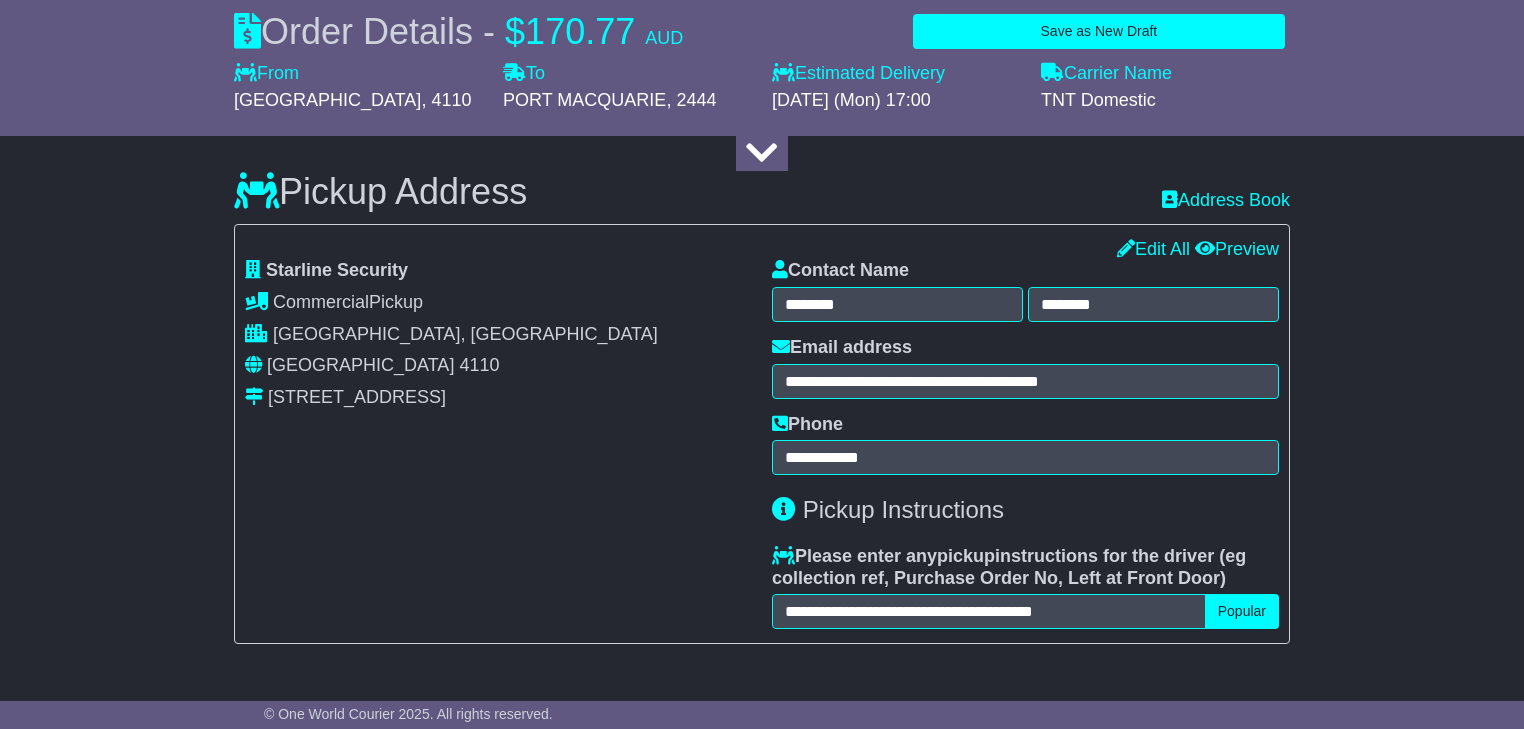 click on "**********" at bounding box center [762, 1184] 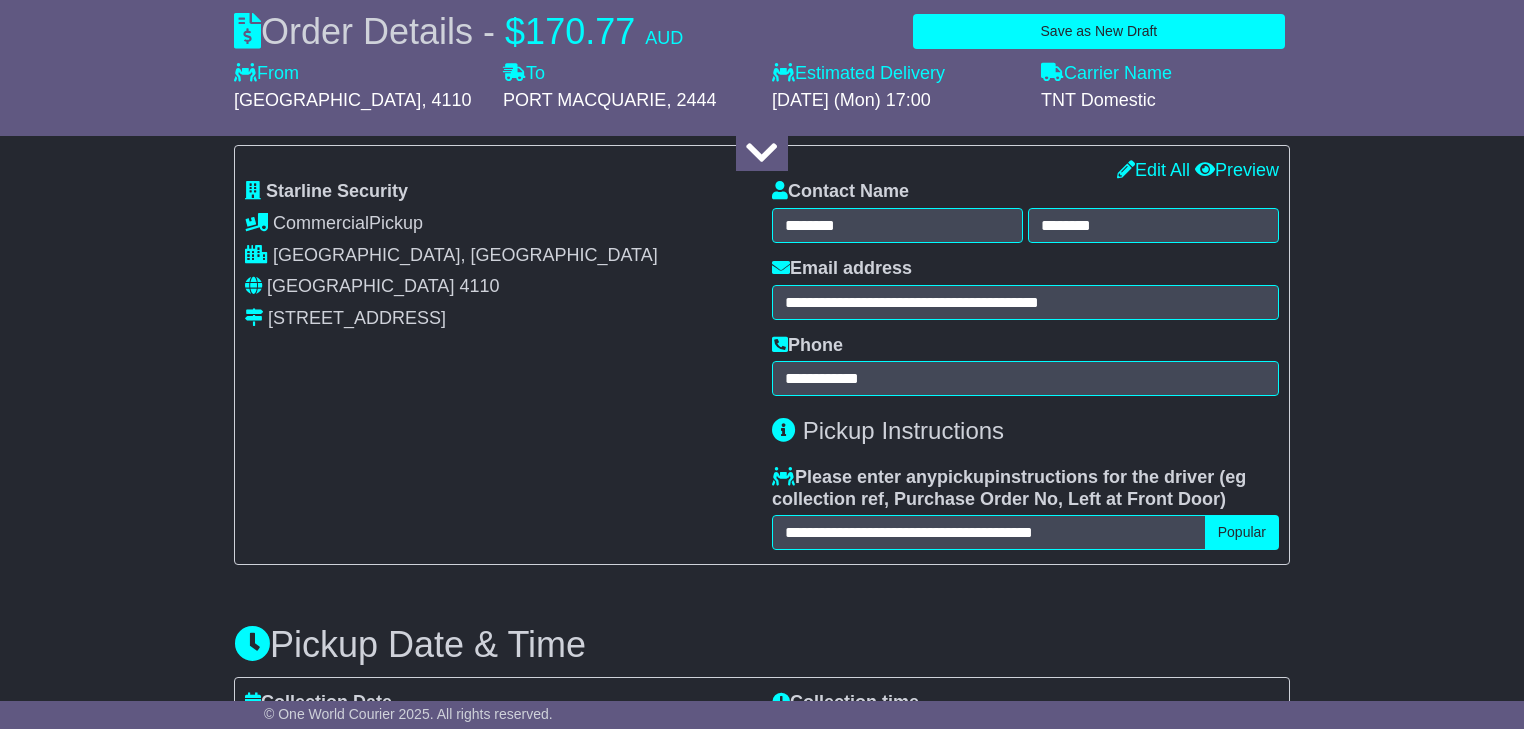 scroll, scrollTop: 720, scrollLeft: 0, axis: vertical 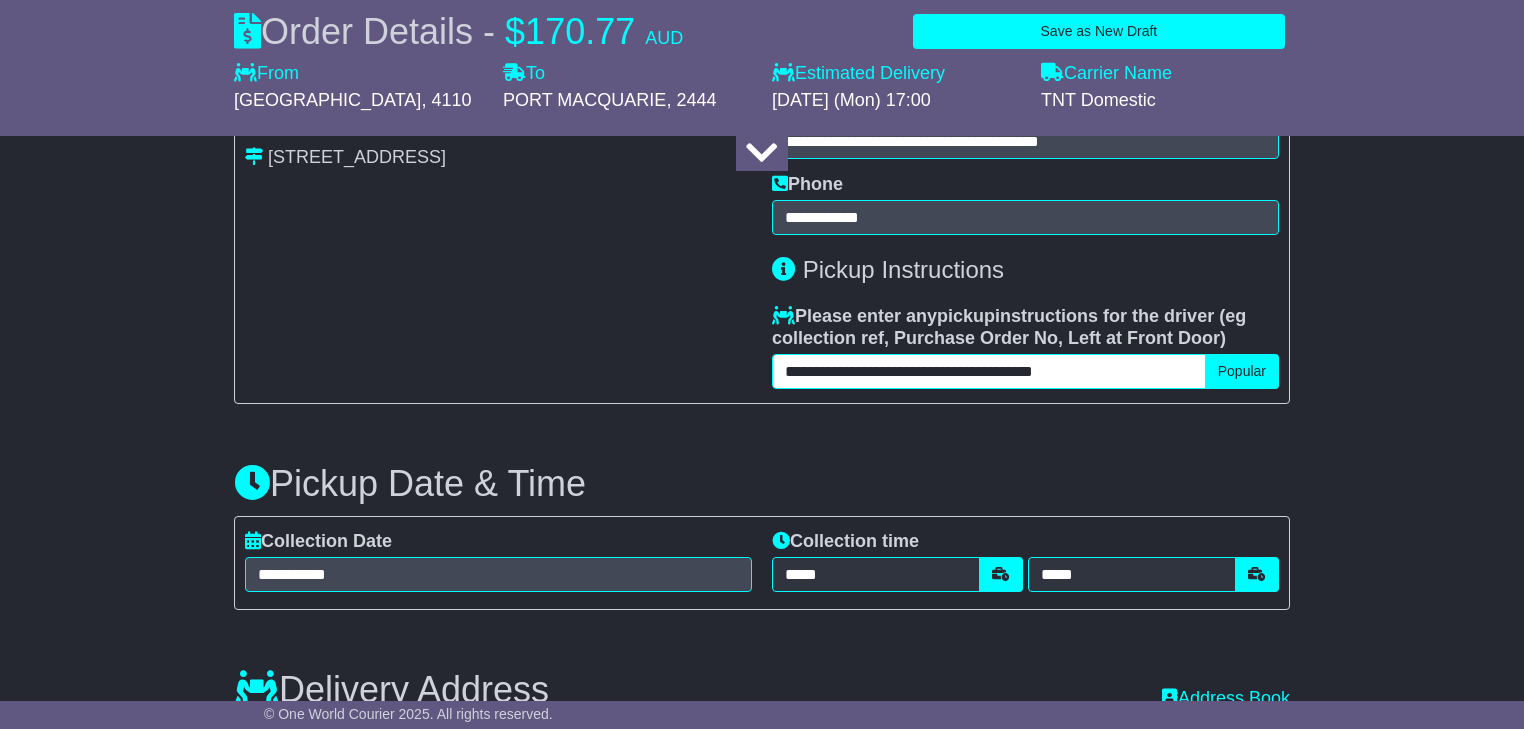 drag, startPoint x: 1151, startPoint y: 368, endPoint x: 963, endPoint y: 370, distance: 188.01064 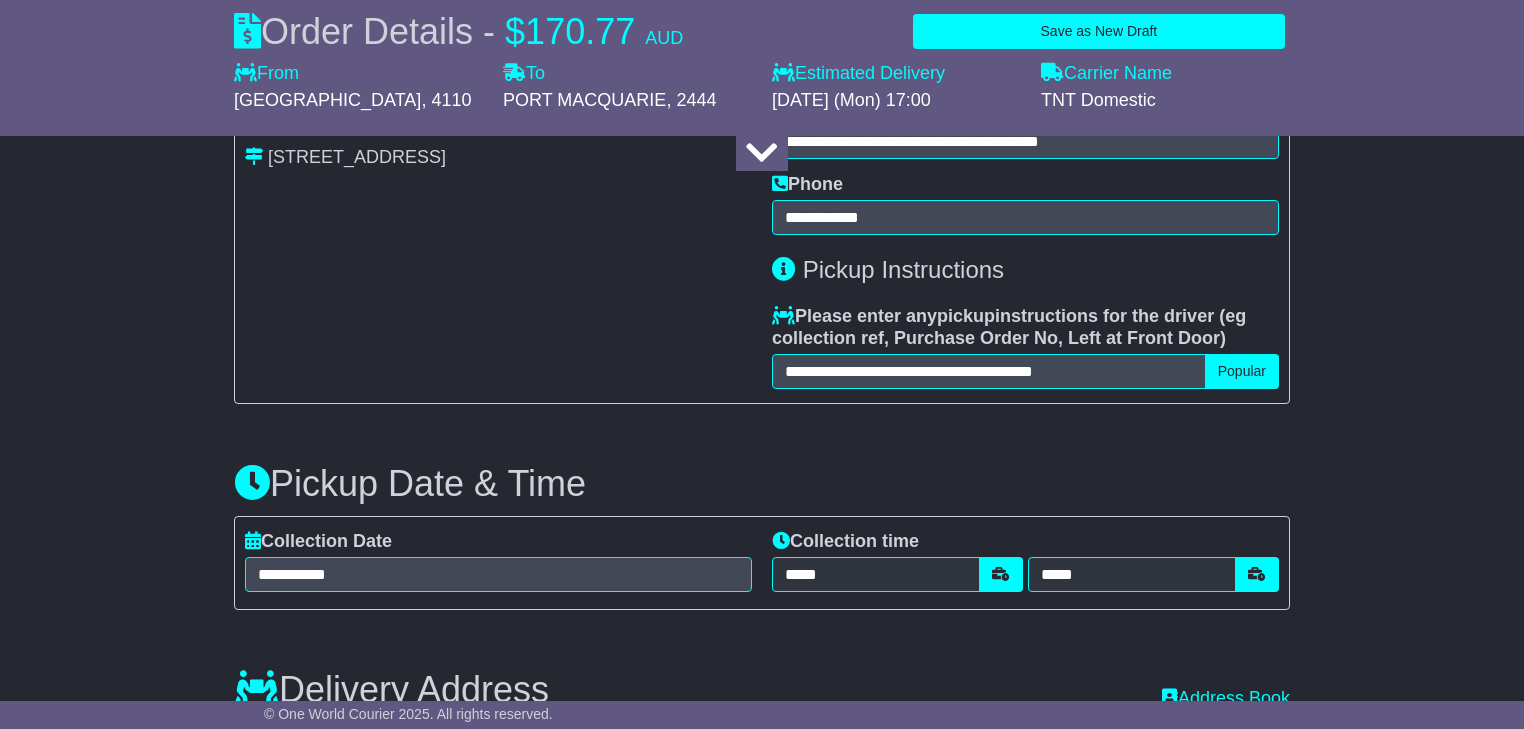 drag, startPoint x: 1420, startPoint y: 401, endPoint x: 1313, endPoint y: 528, distance: 166.06625 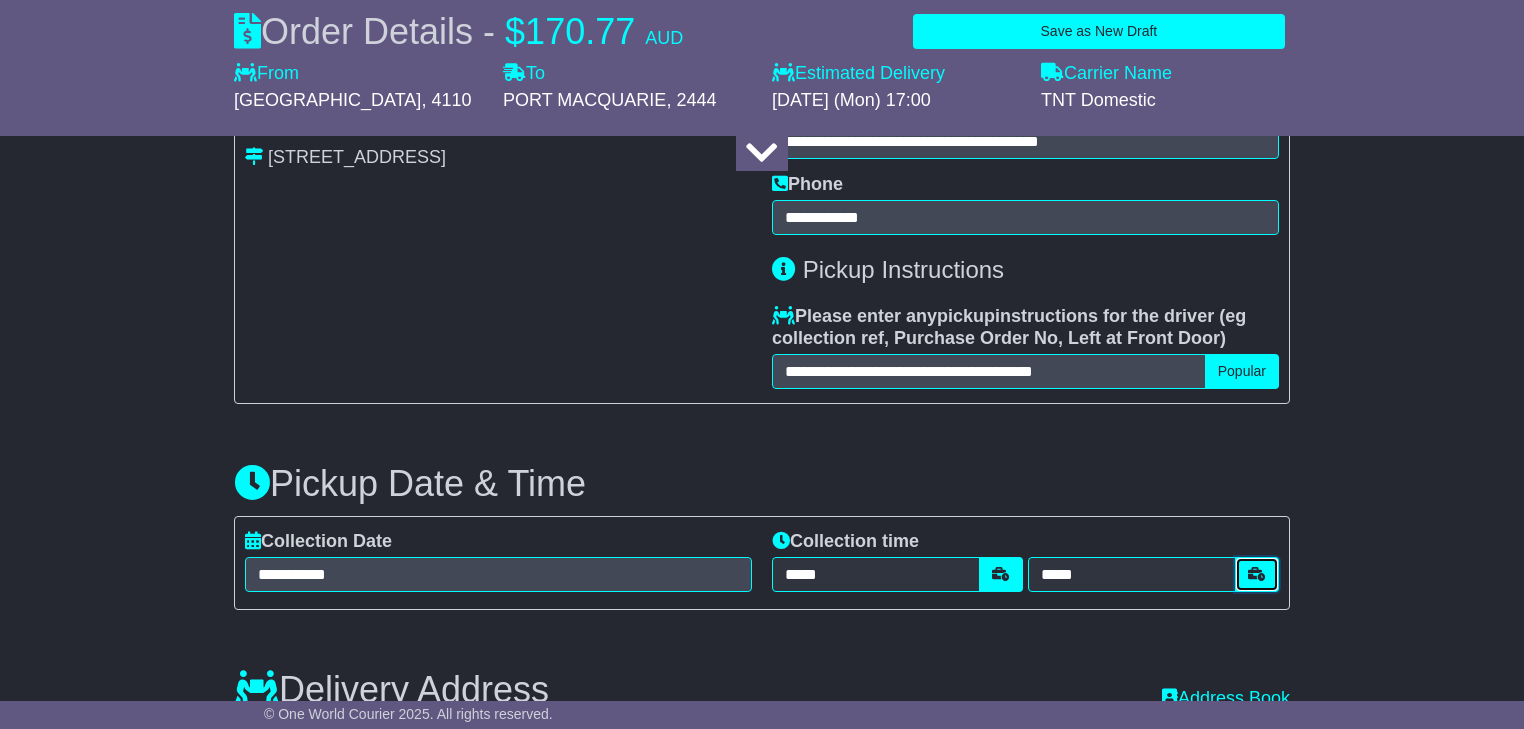 click at bounding box center [1257, 574] 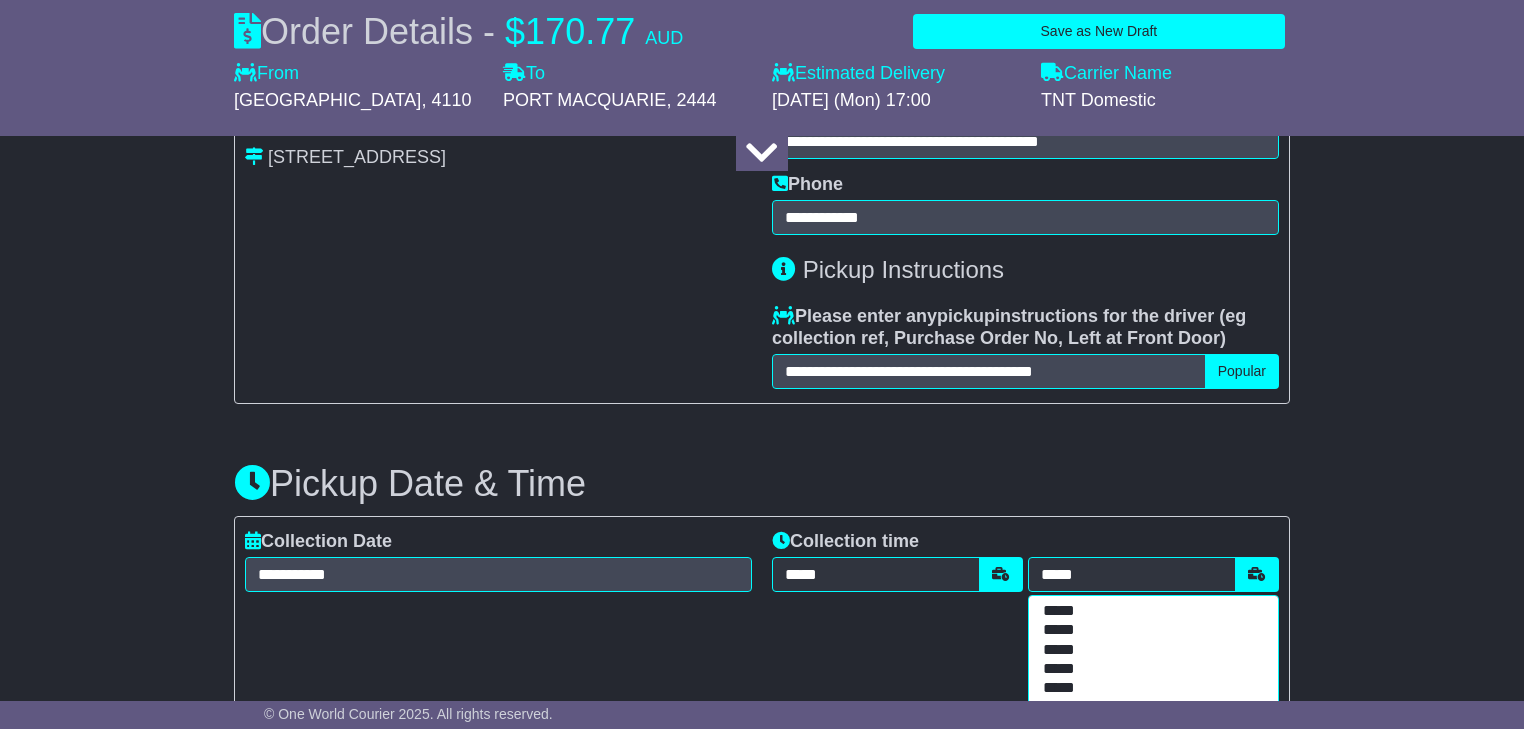 scroll, scrollTop: 753, scrollLeft: 0, axis: vertical 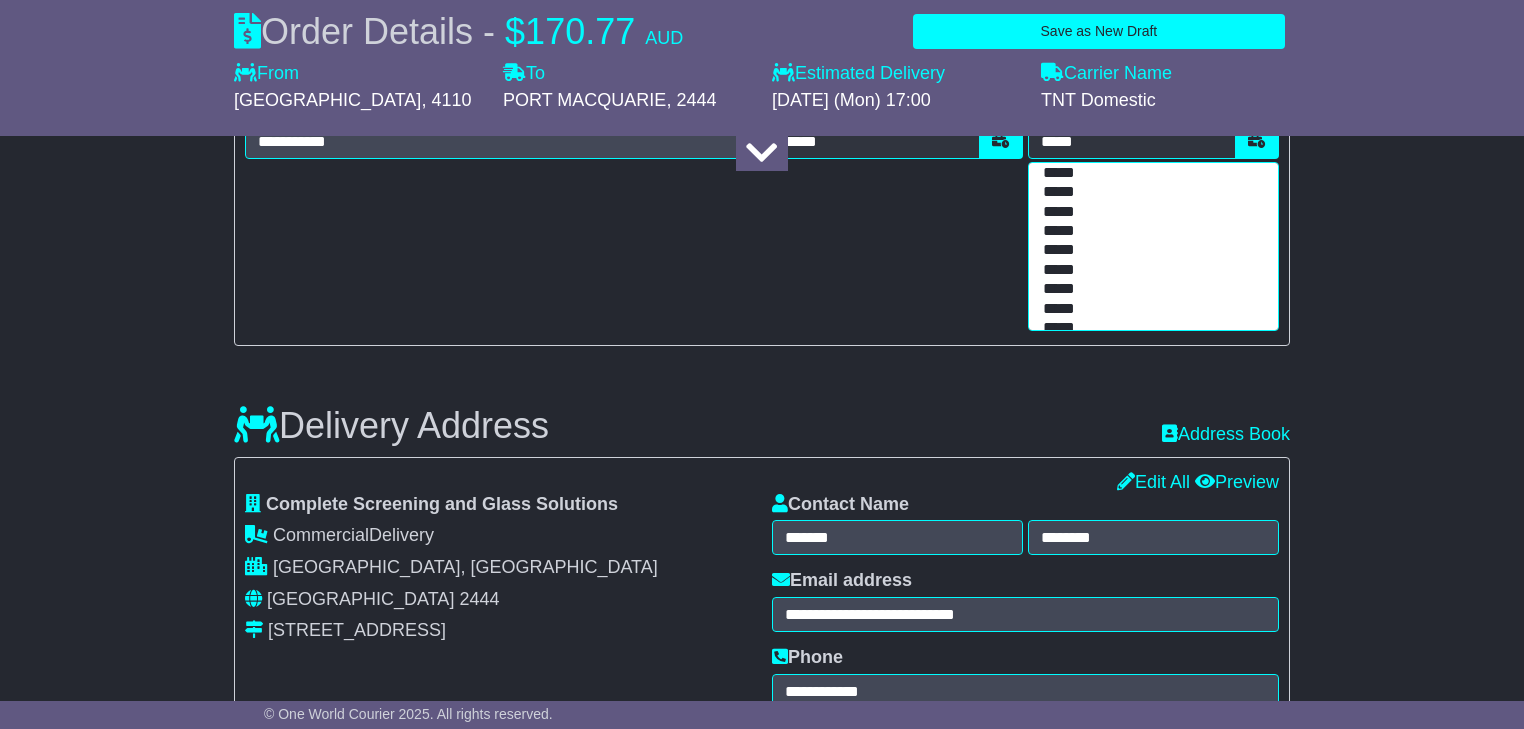 click on "*****" at bounding box center [1149, 309] 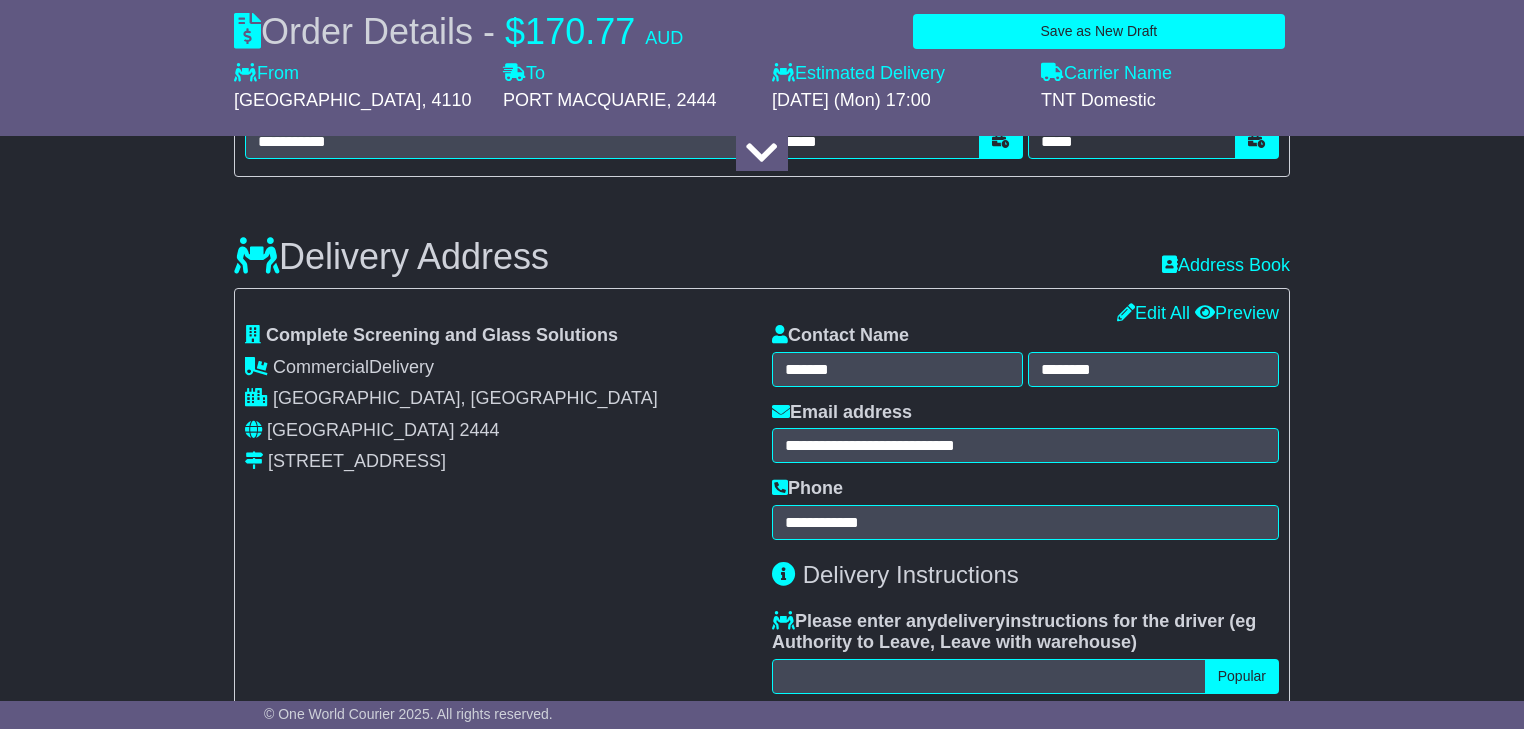 drag, startPoint x: 1425, startPoint y: 299, endPoint x: 1393, endPoint y: 309, distance: 33.526108 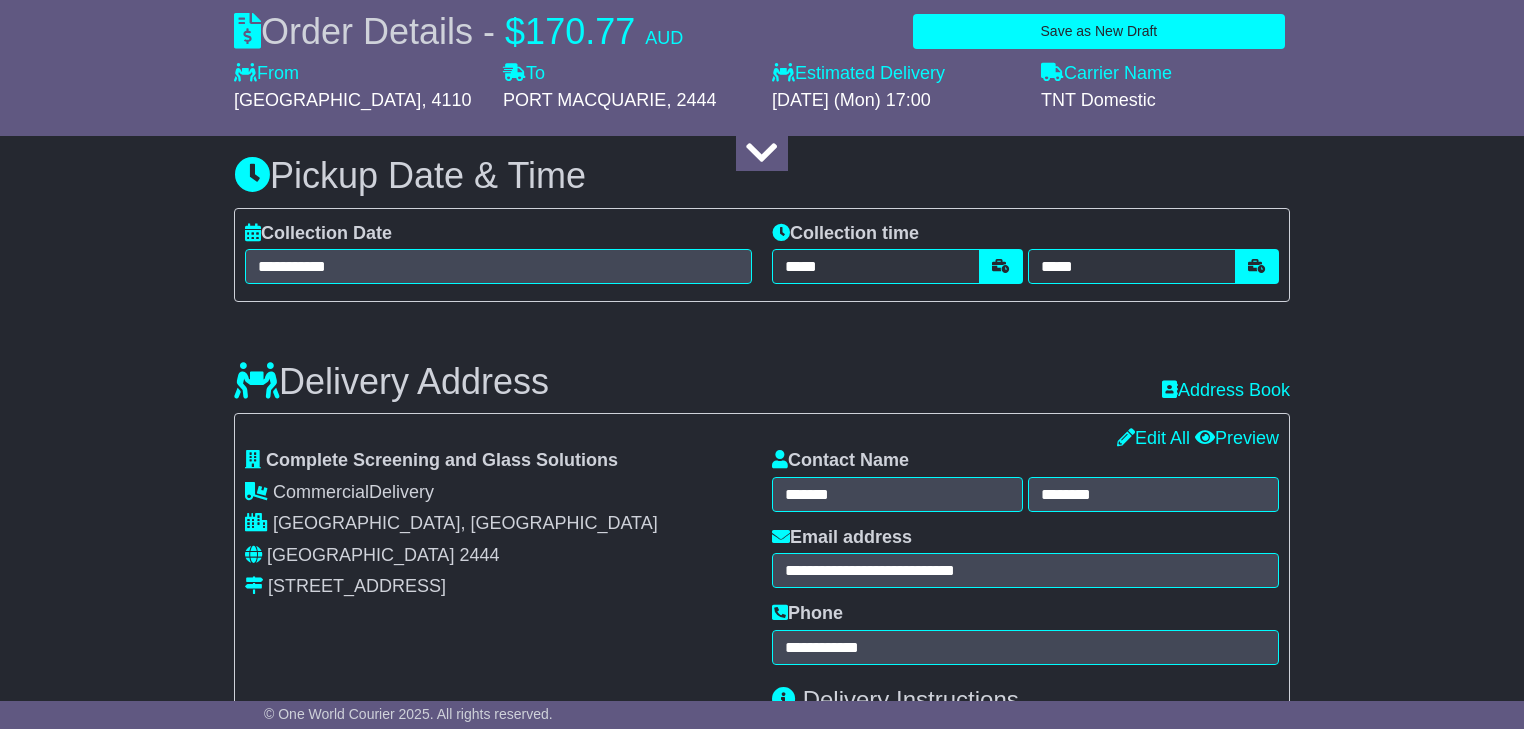 scroll, scrollTop: 1393, scrollLeft: 0, axis: vertical 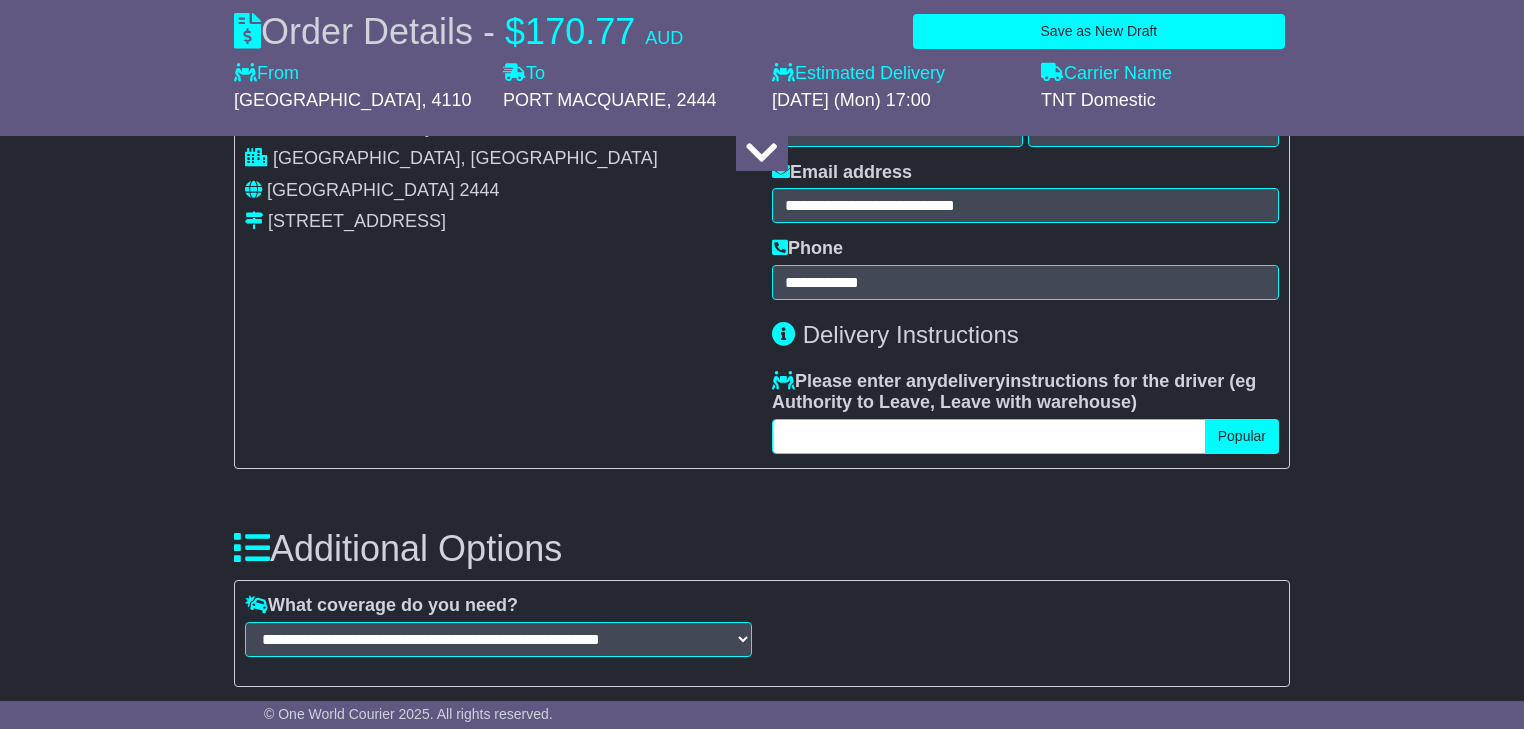 click at bounding box center [989, 436] 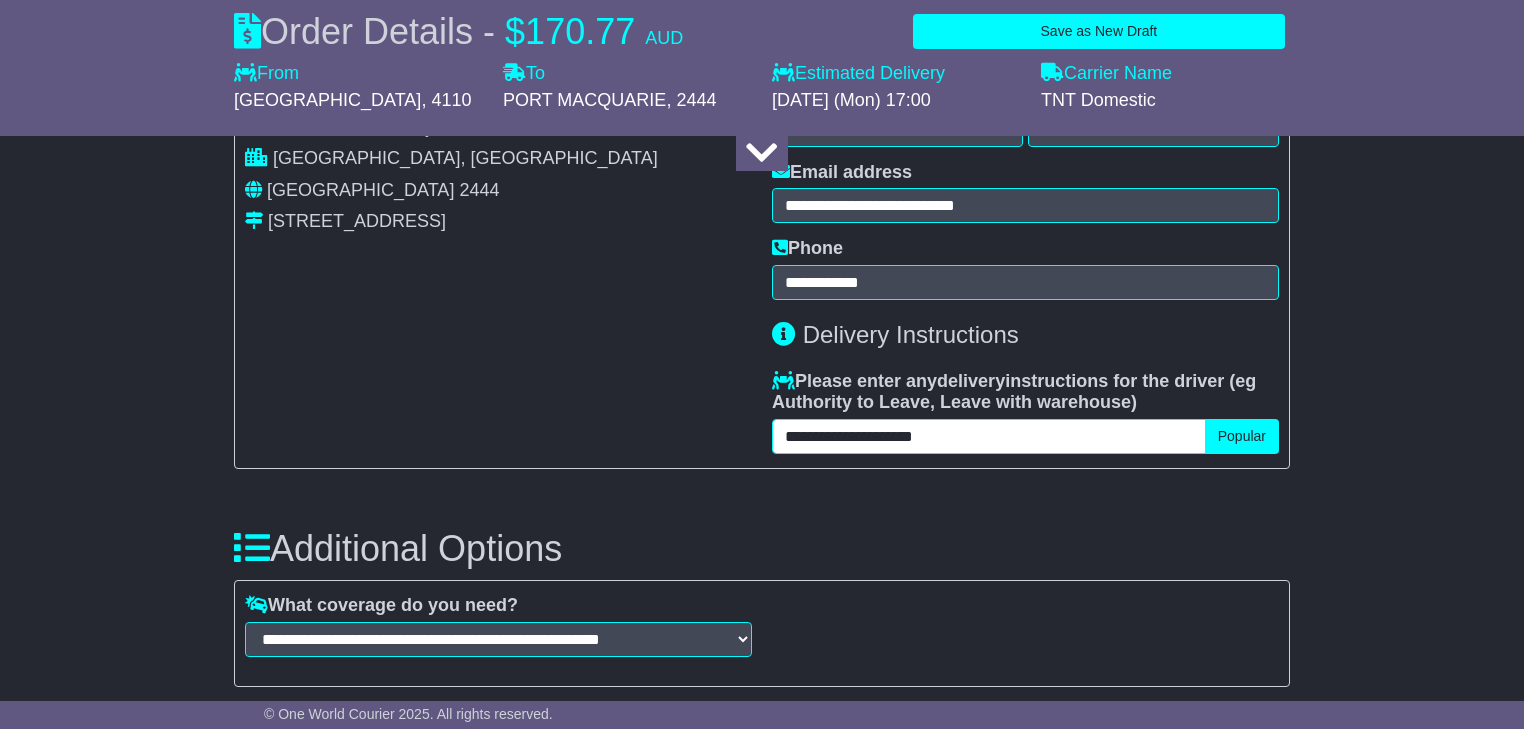 type on "**********" 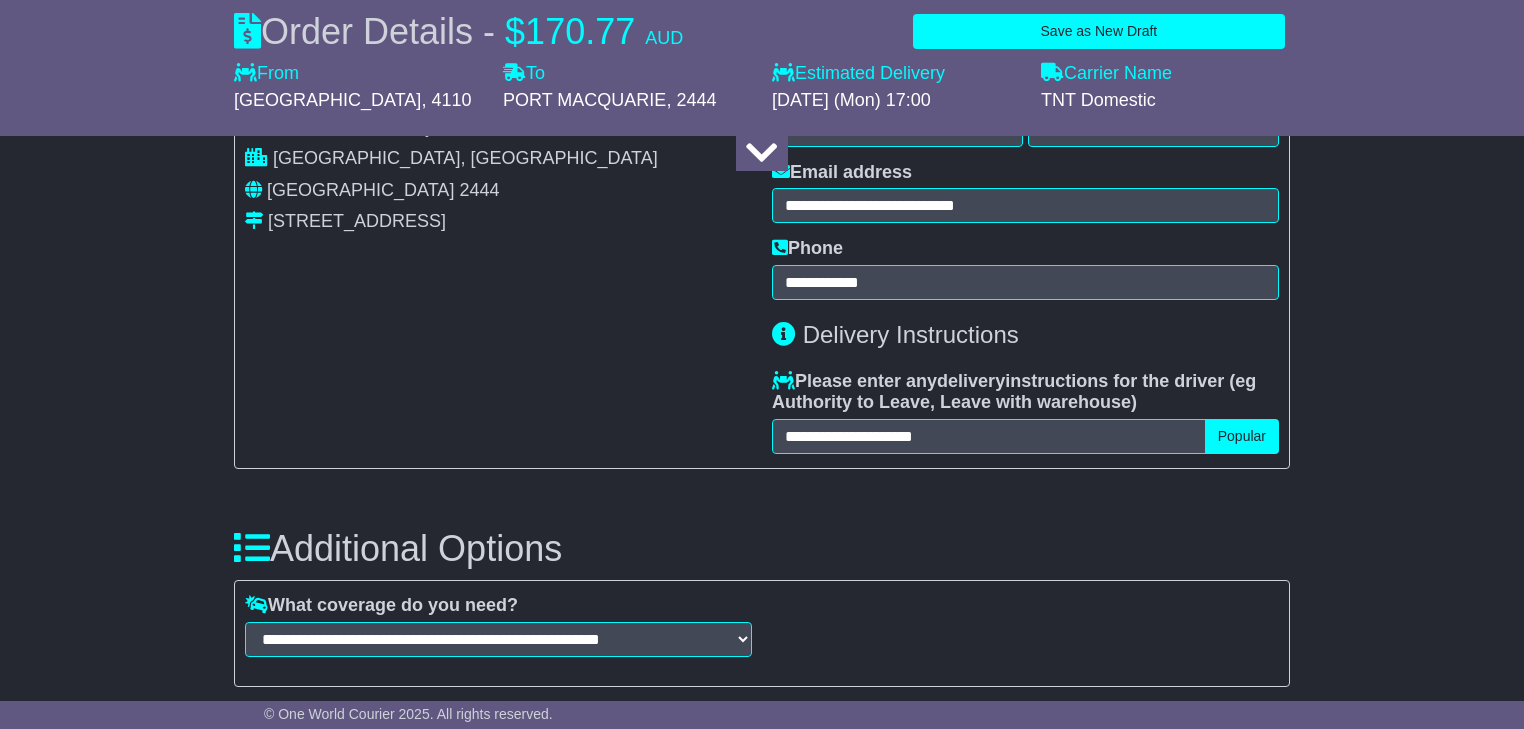 click on "**********" at bounding box center (762, 271) 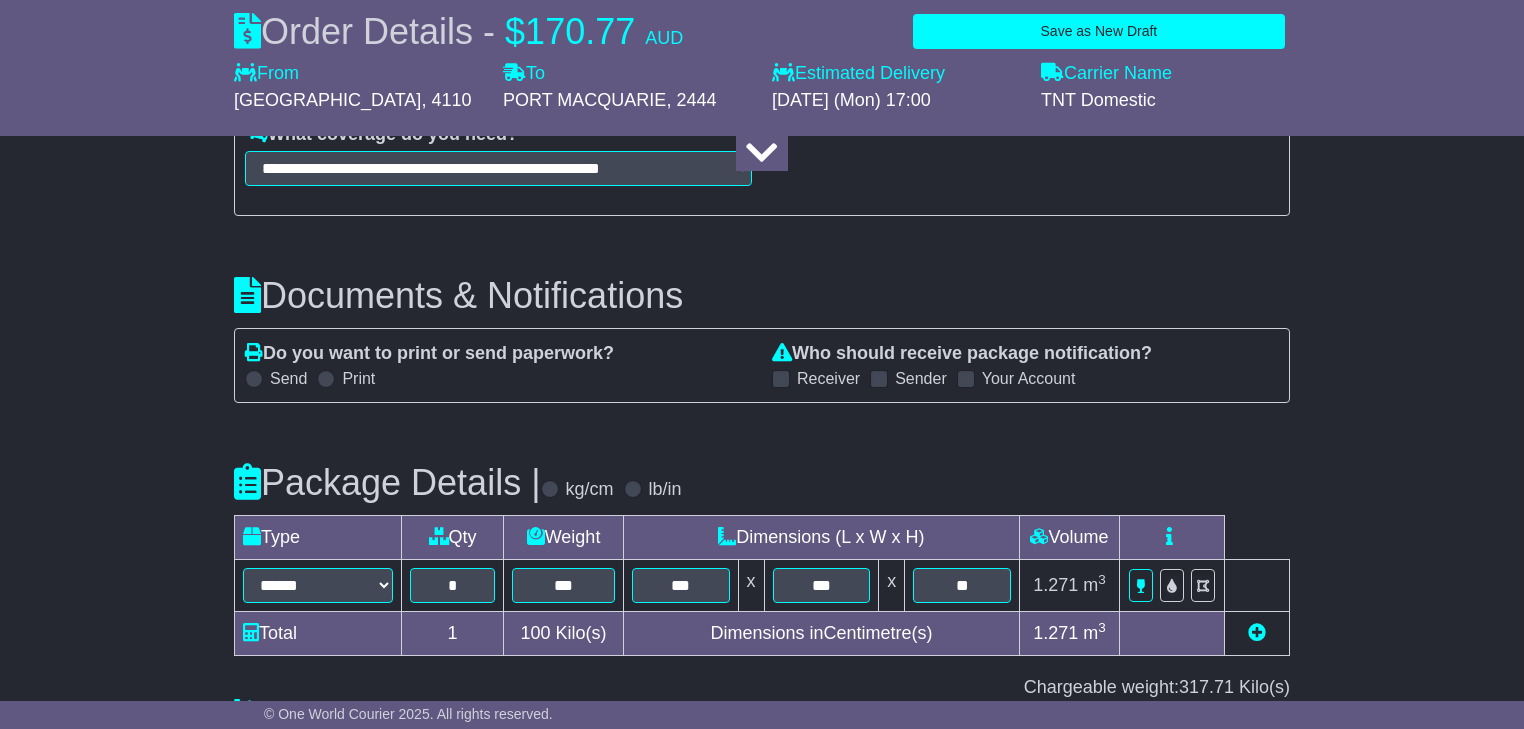 scroll, scrollTop: 1760, scrollLeft: 0, axis: vertical 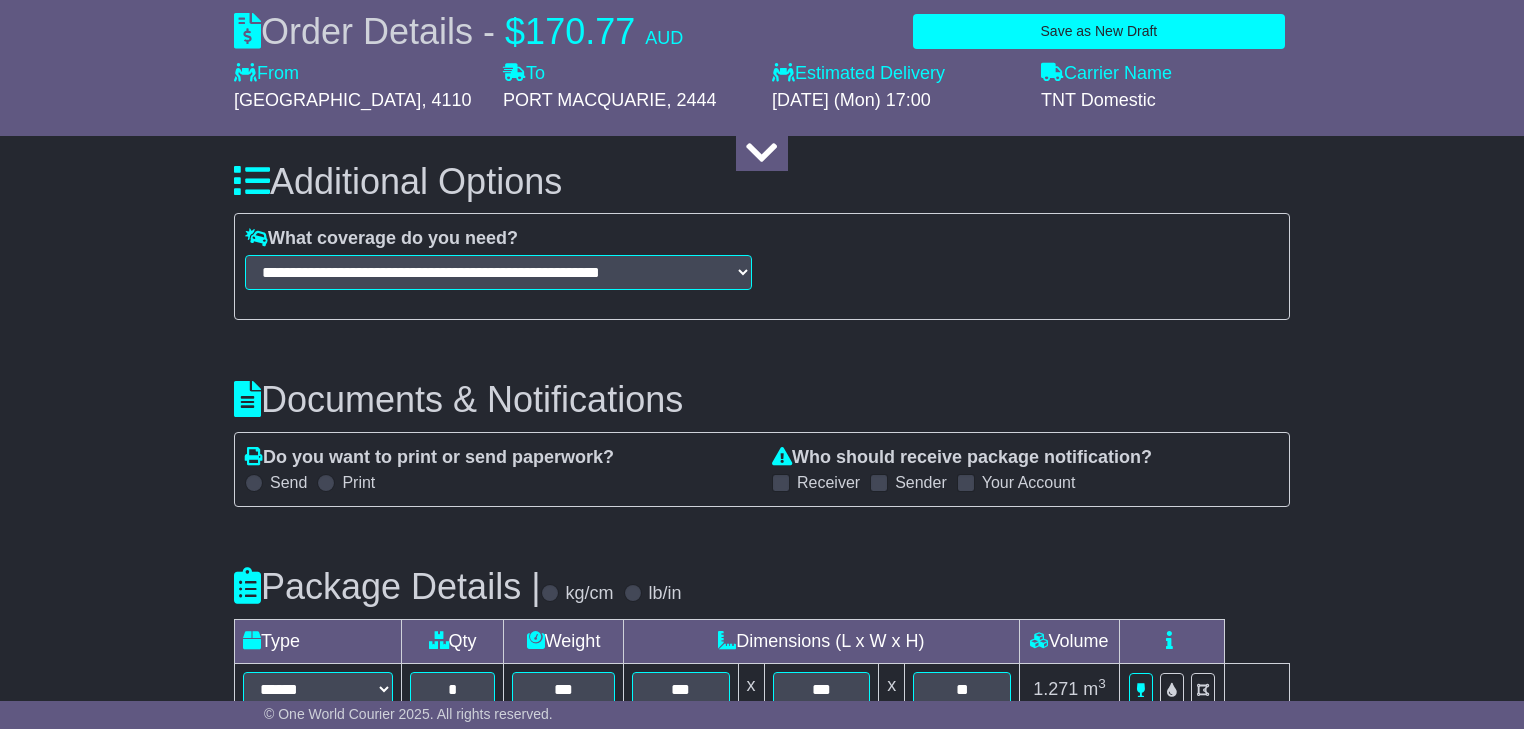 click at bounding box center [966, 483] 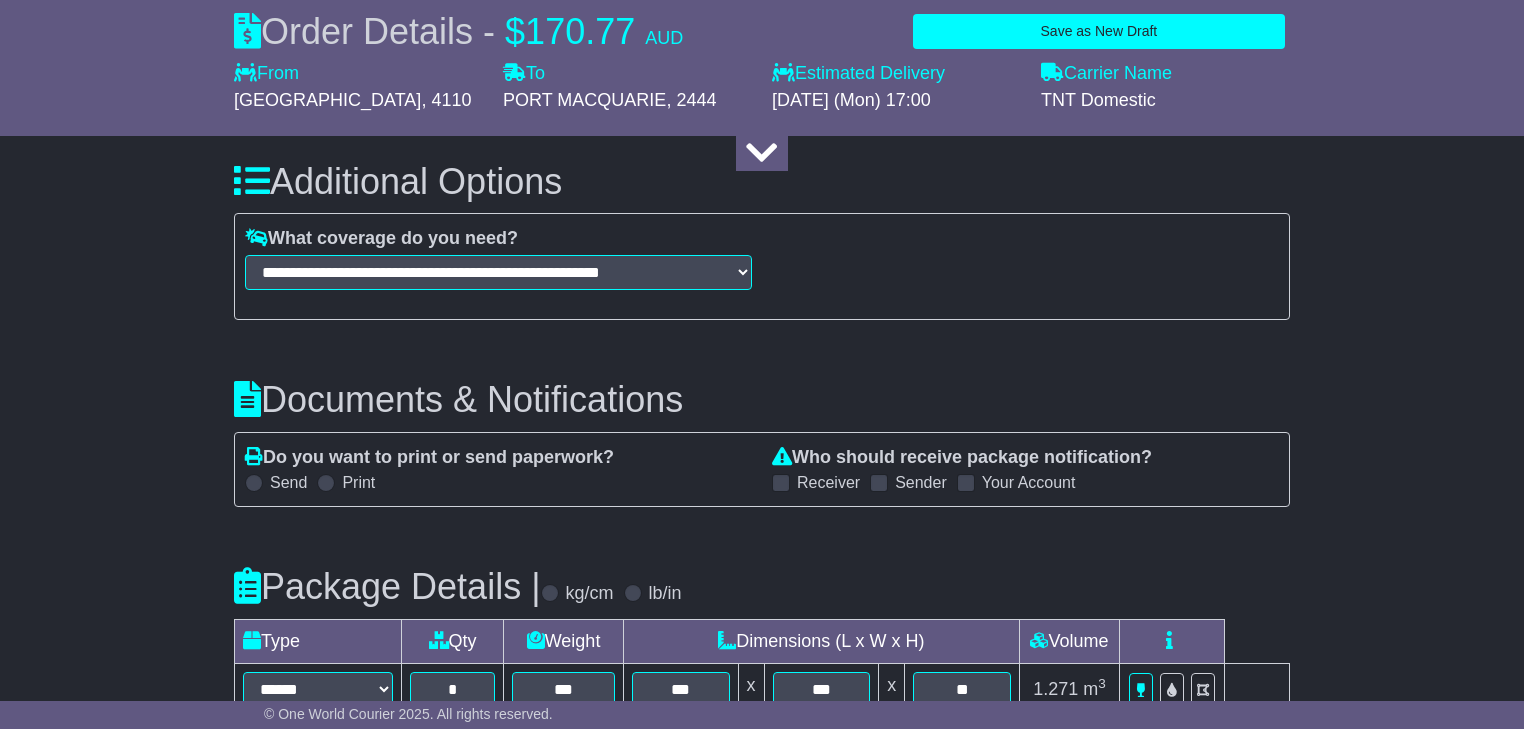 click on "**********" at bounding box center (762, -96) 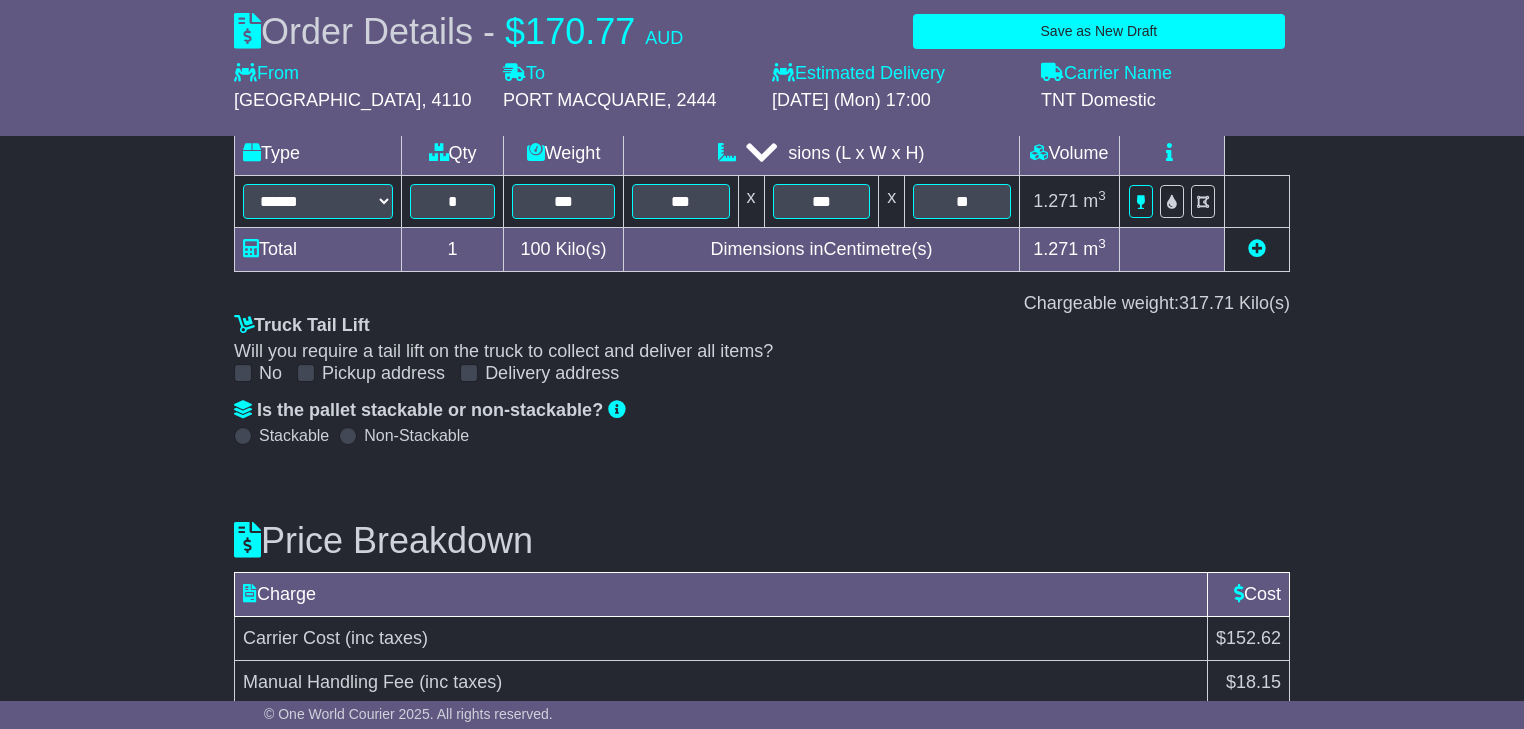 scroll, scrollTop: 2348, scrollLeft: 0, axis: vertical 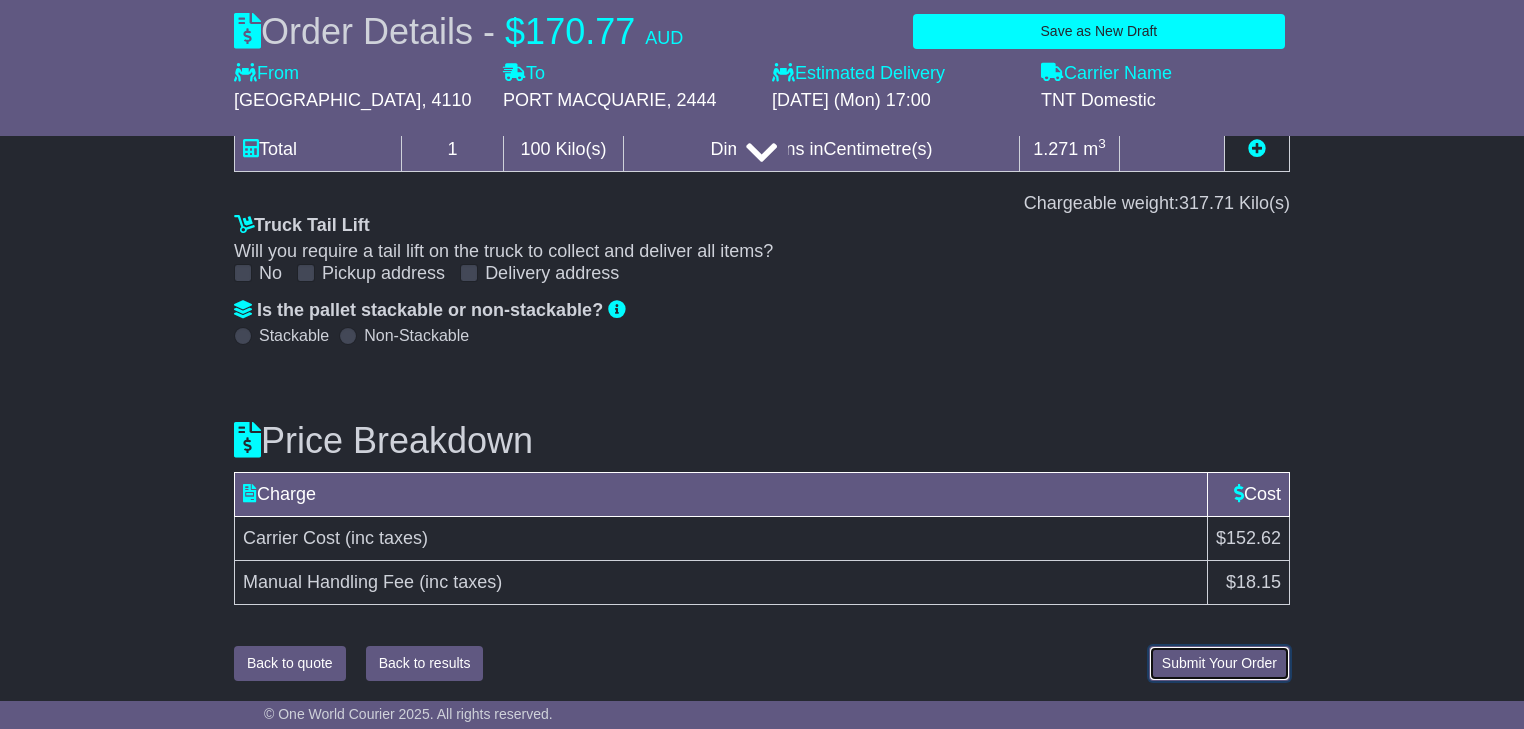 click on "Submit Your Order" at bounding box center (1219, 663) 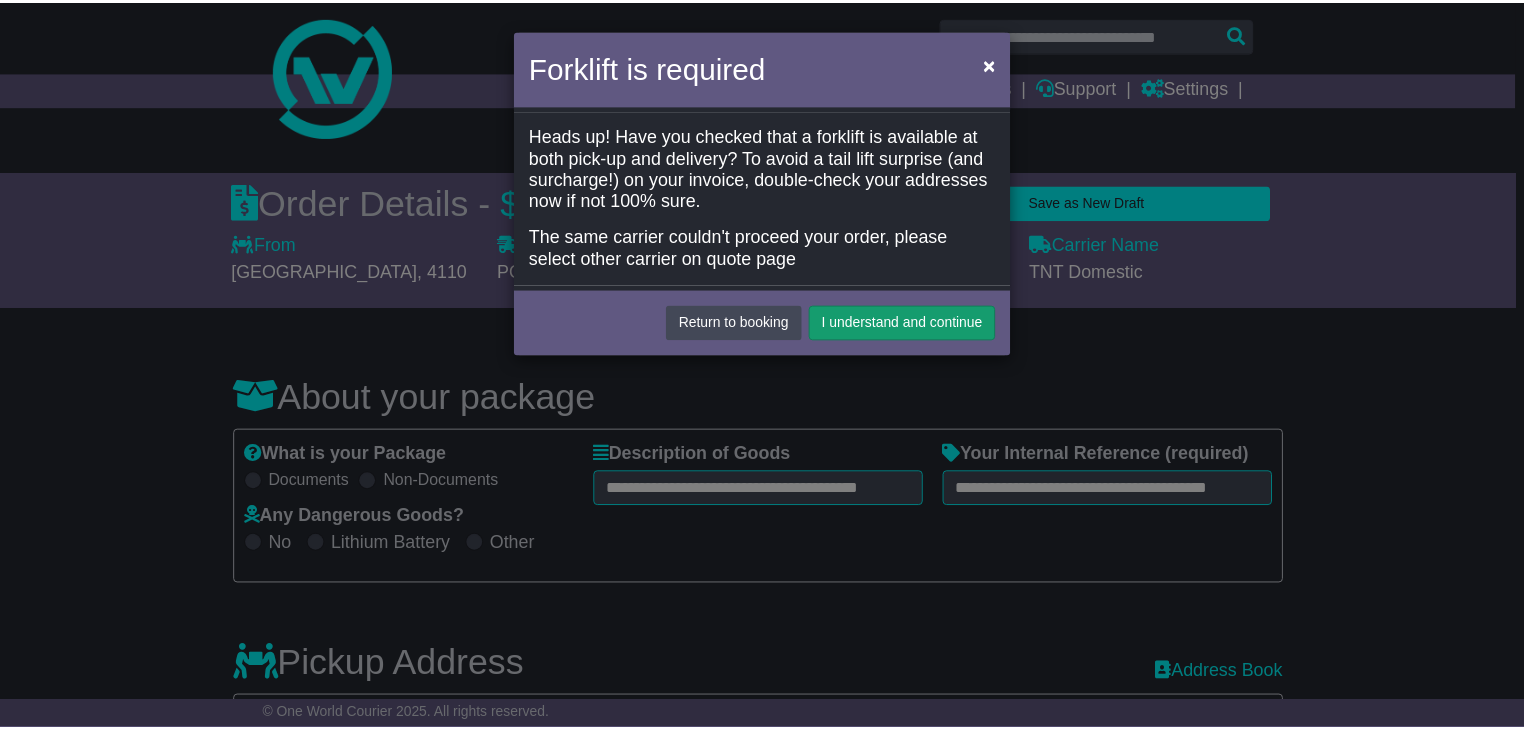 scroll, scrollTop: 0, scrollLeft: 0, axis: both 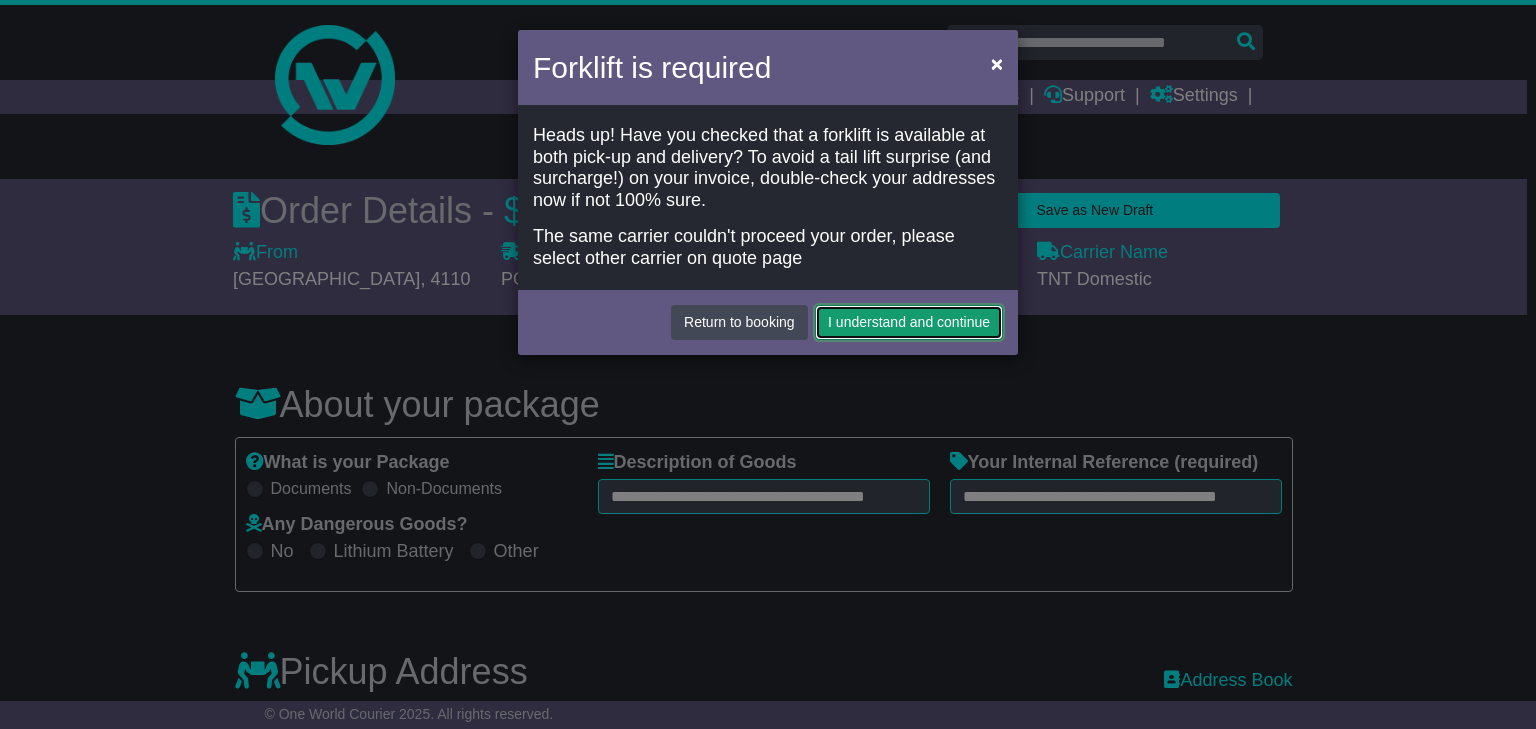 click on "I understand and continue" at bounding box center (909, 322) 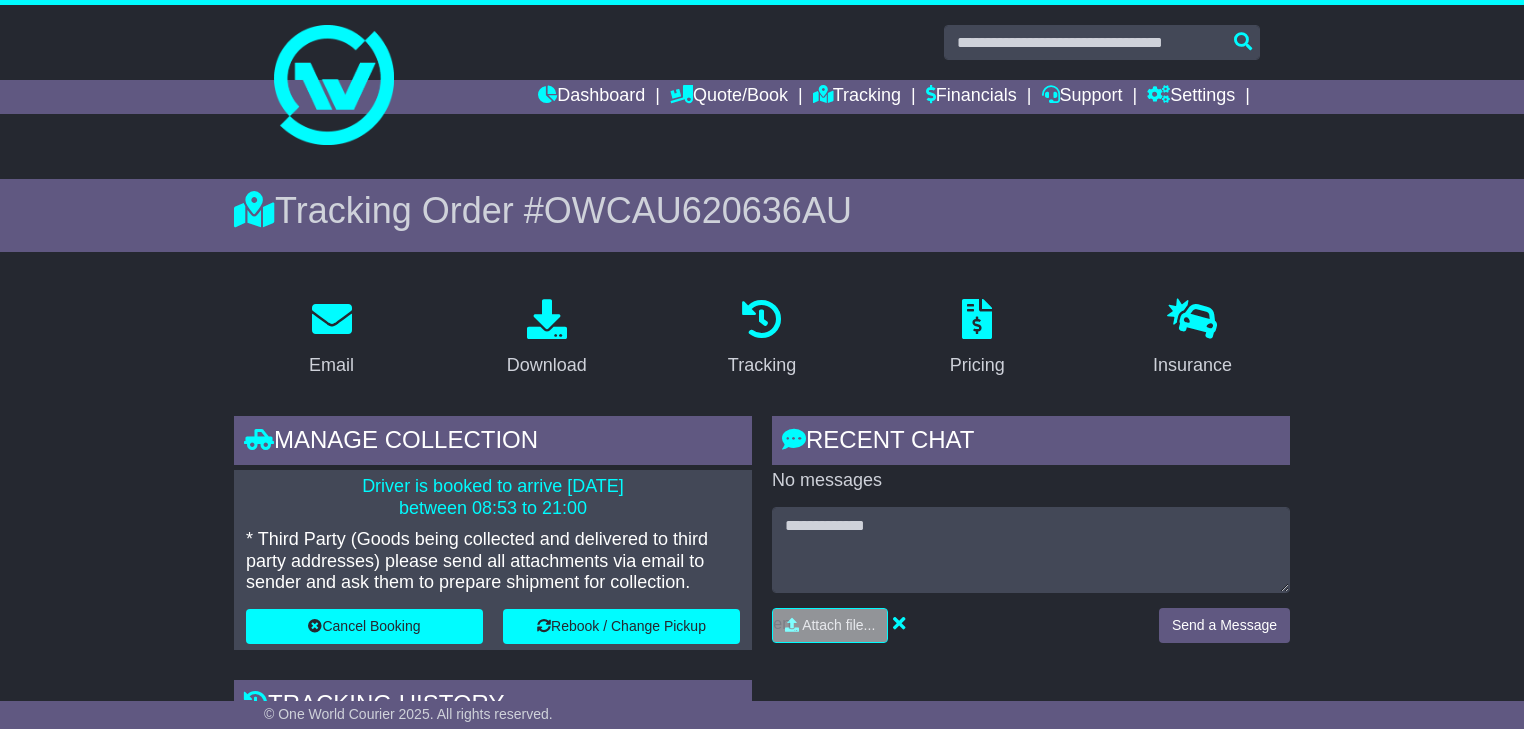 scroll, scrollTop: 0, scrollLeft: 0, axis: both 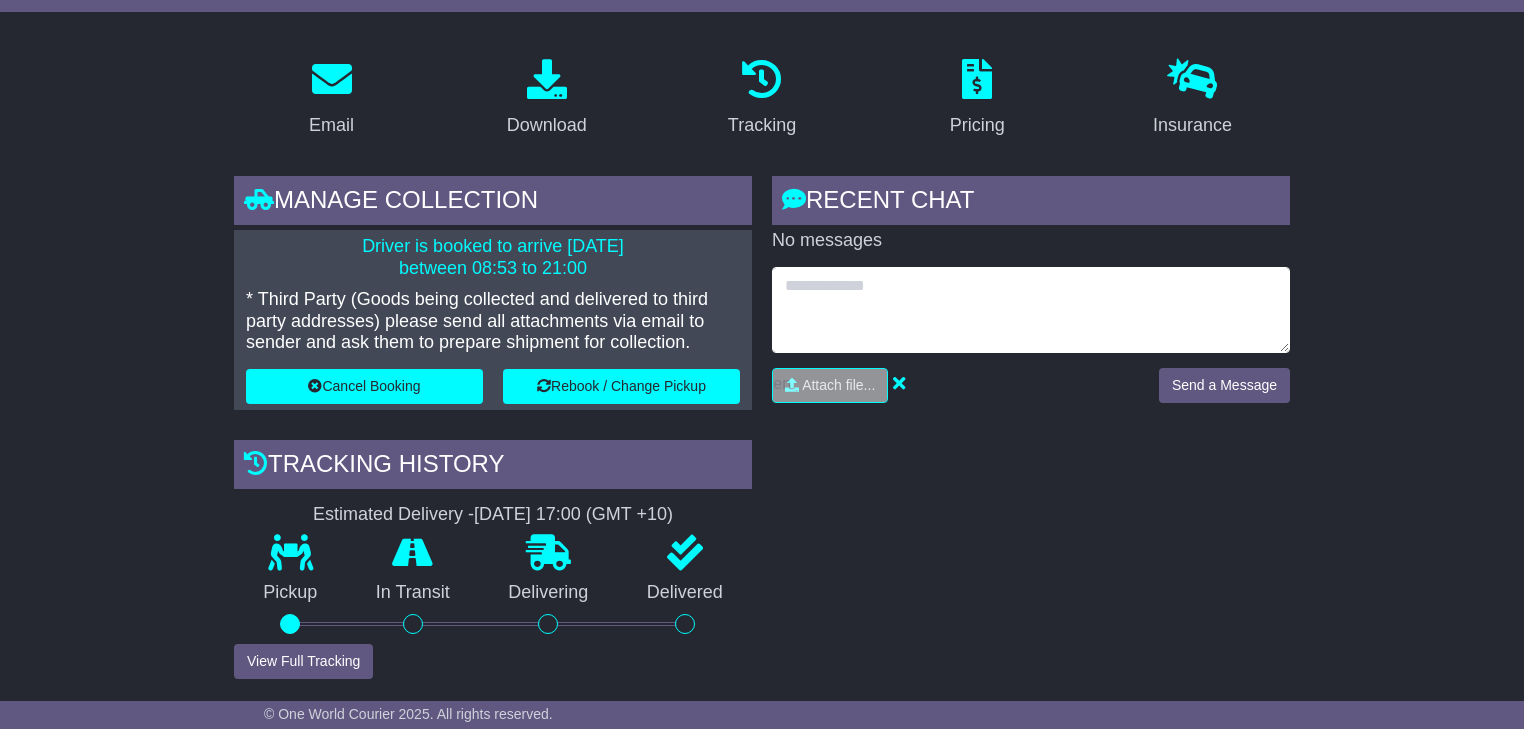 click at bounding box center [1031, 310] 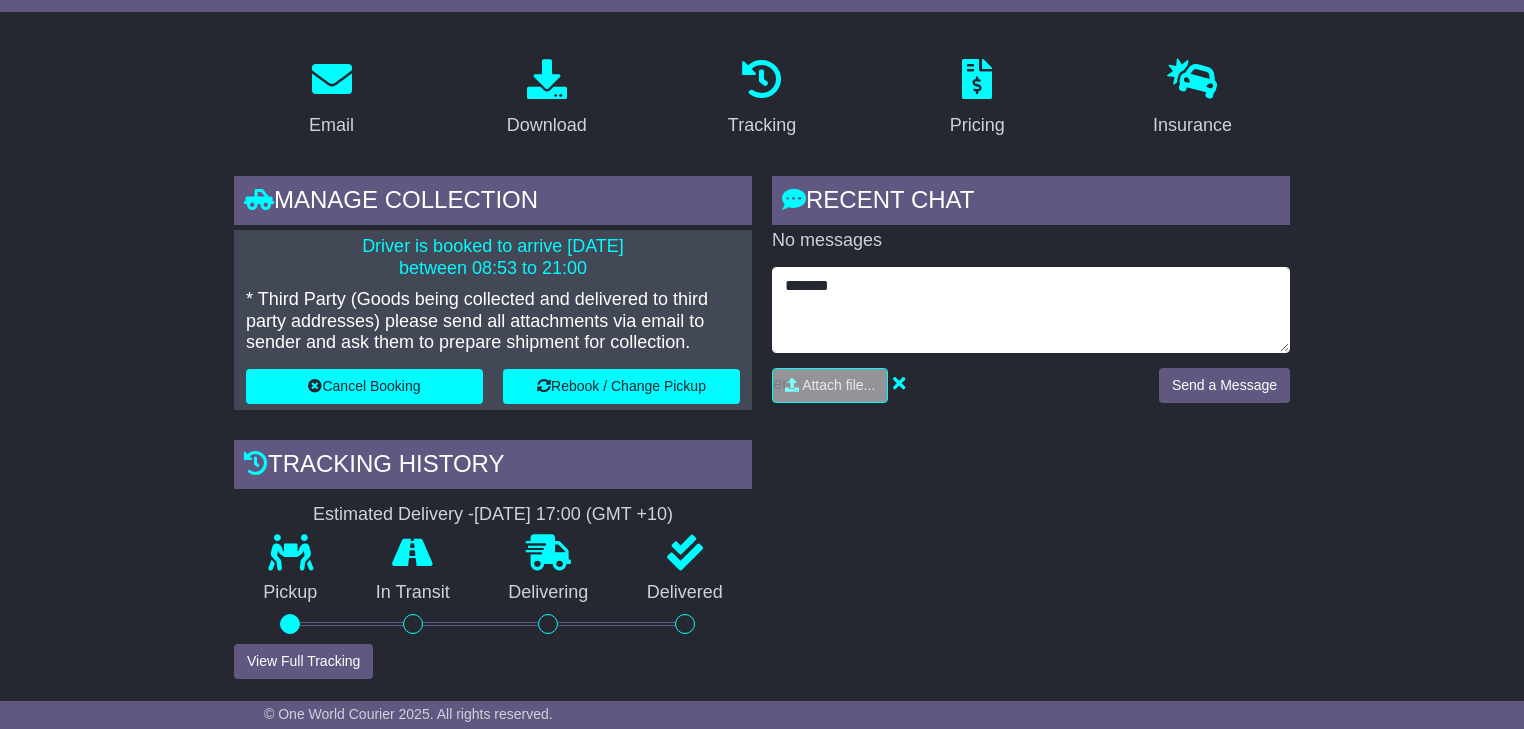 type on "*******" 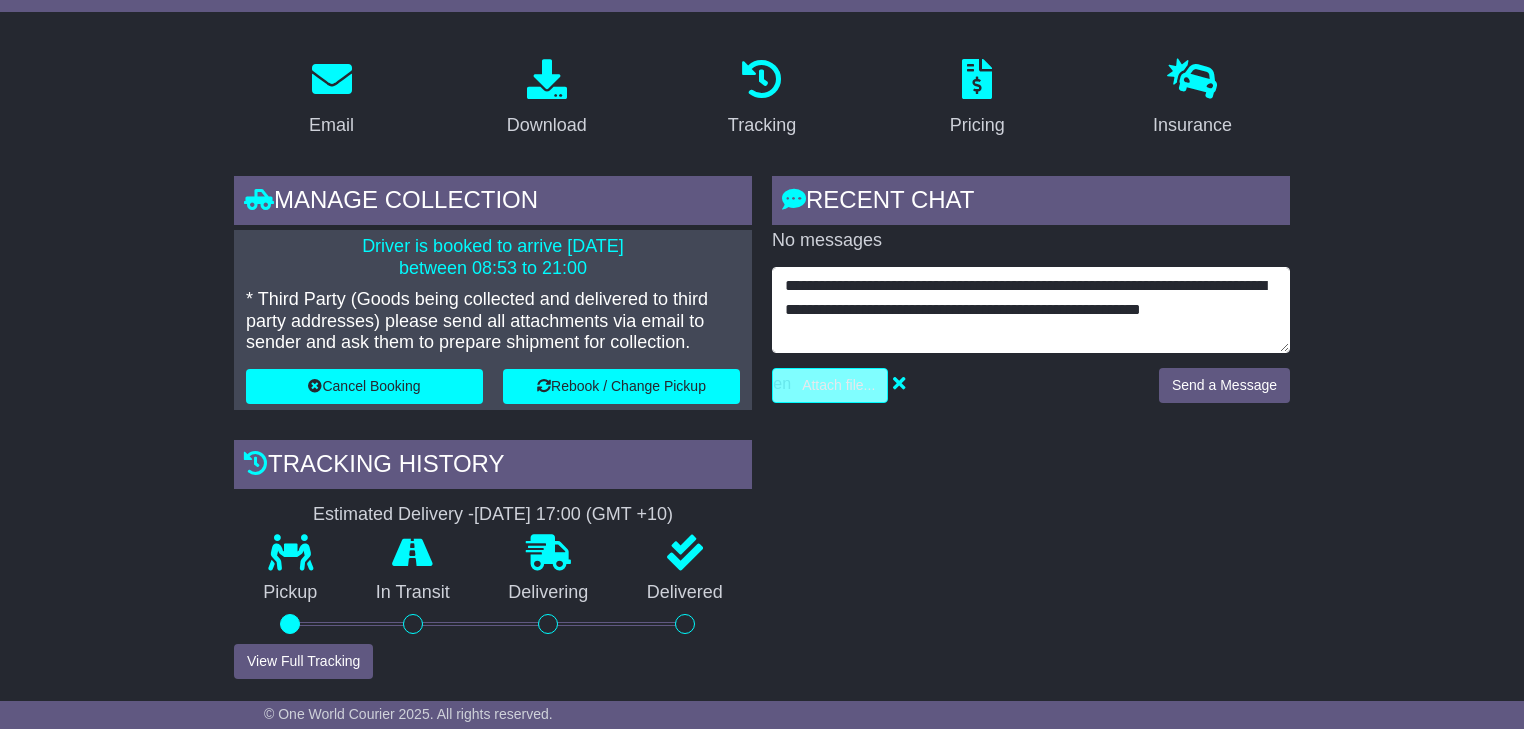 type on "**********" 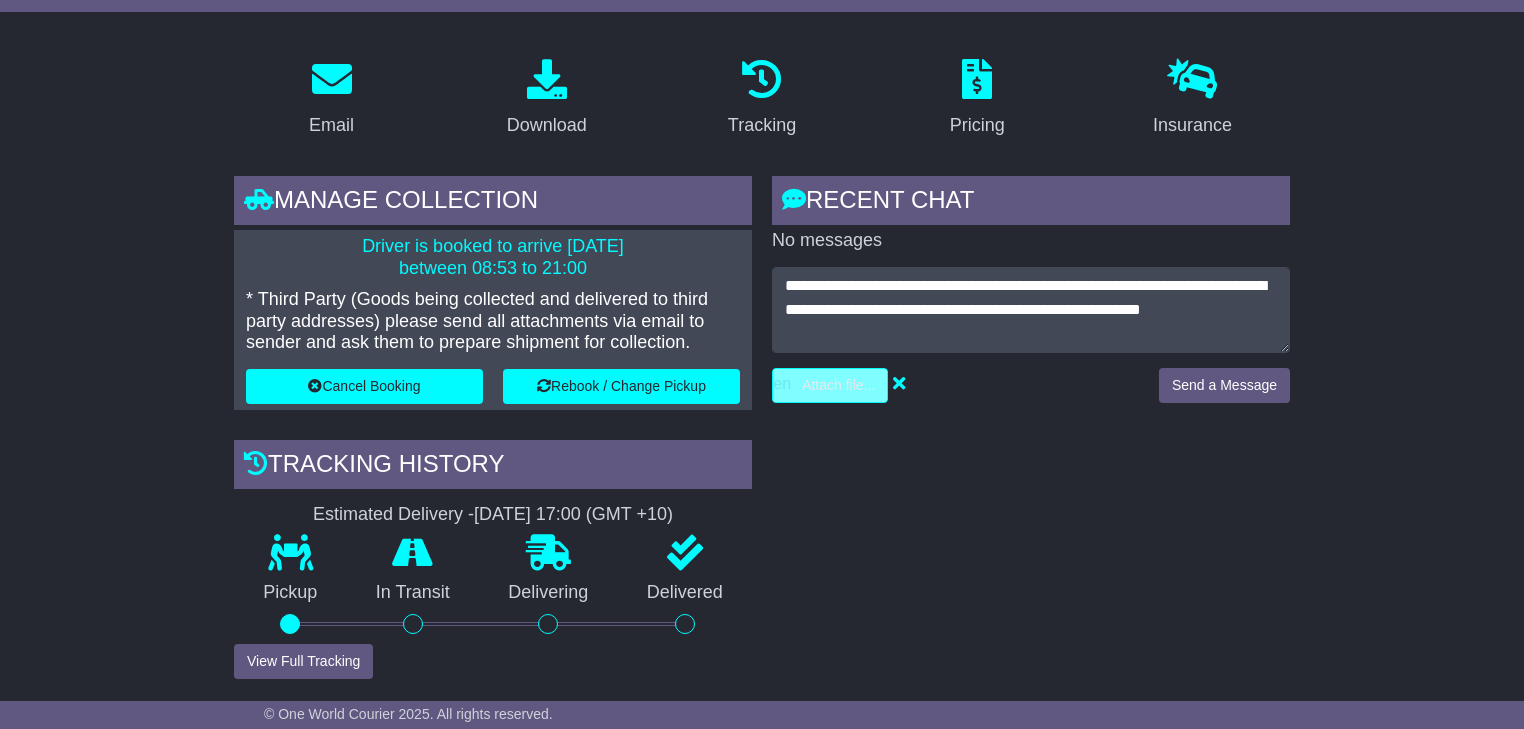 click at bounding box center (735, 385) 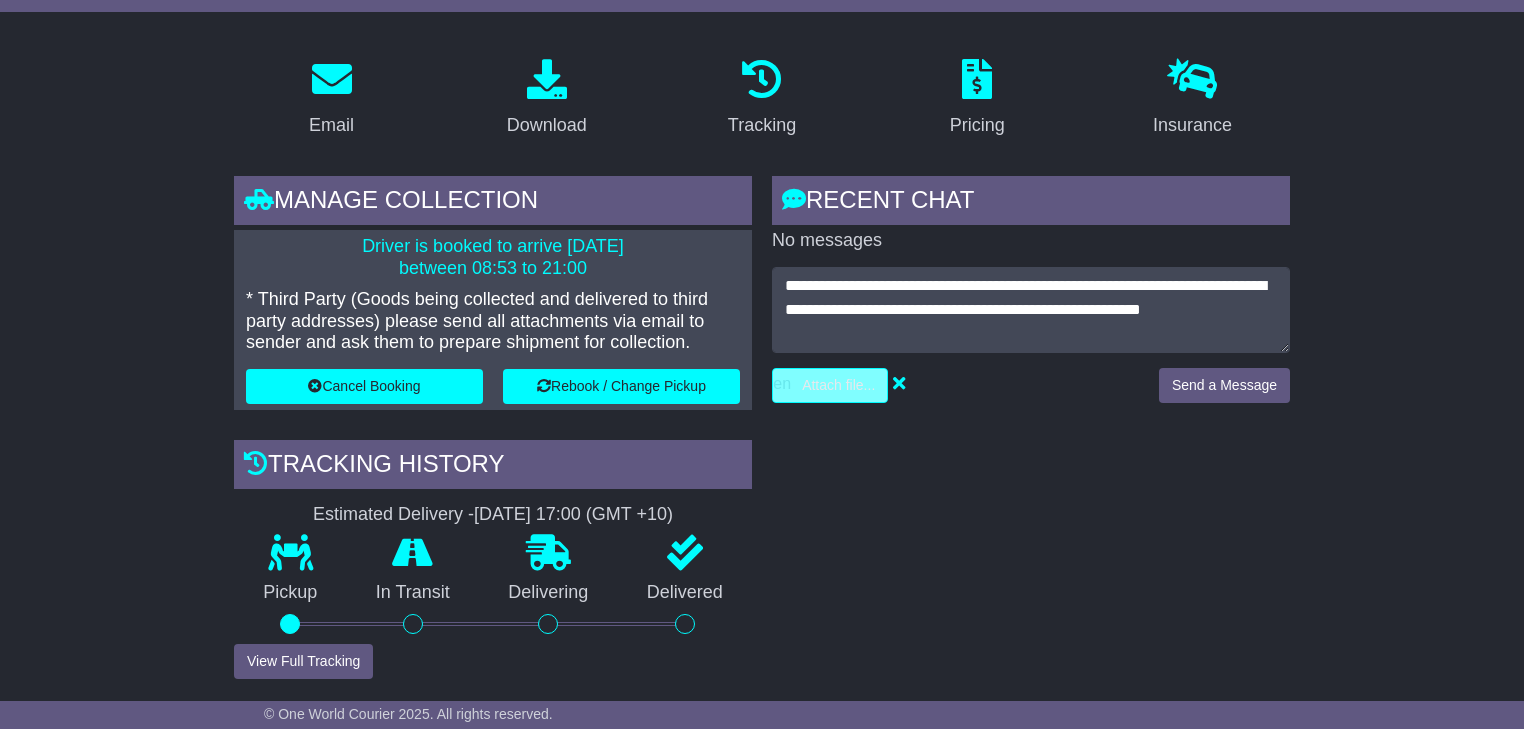 type on "**********" 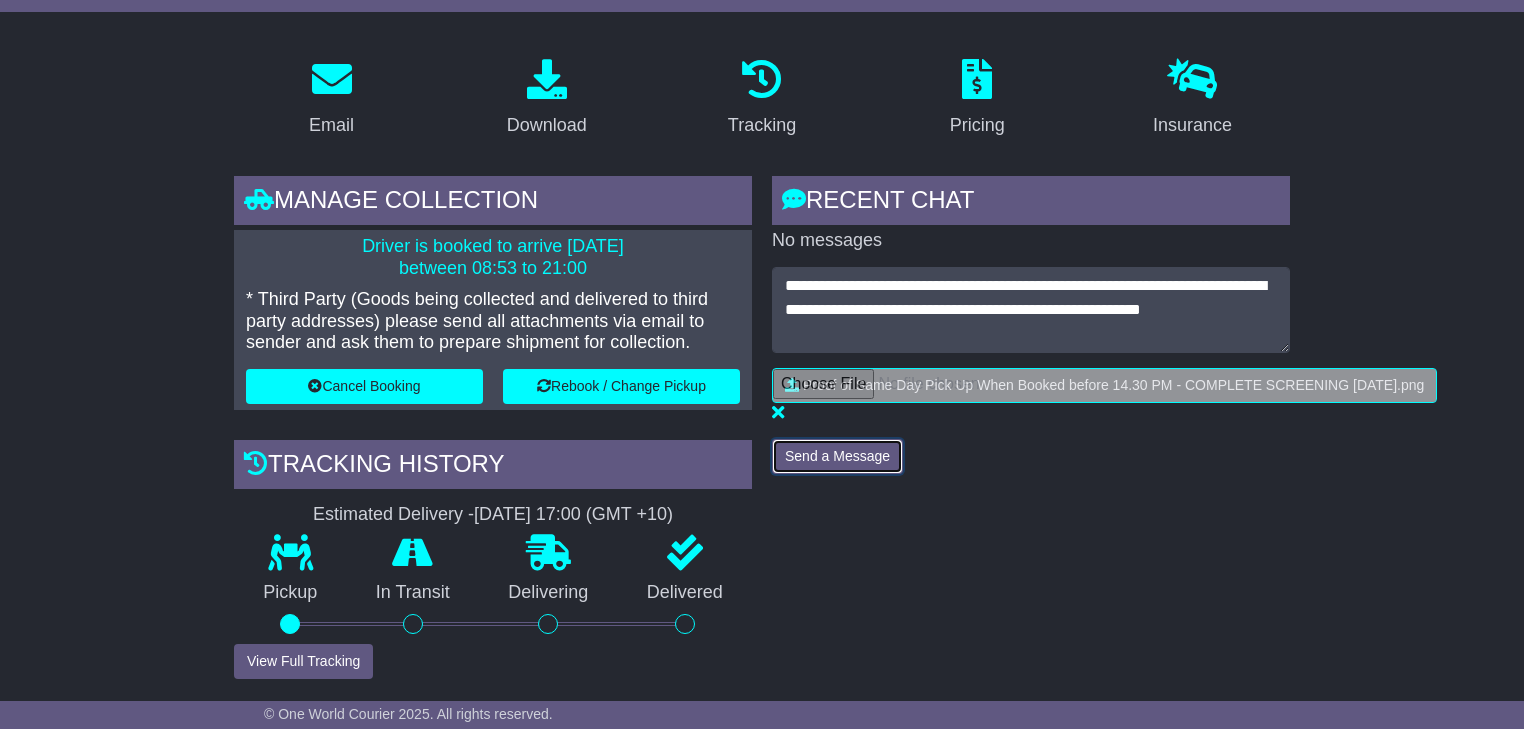 click on "Send a Message" at bounding box center [837, 456] 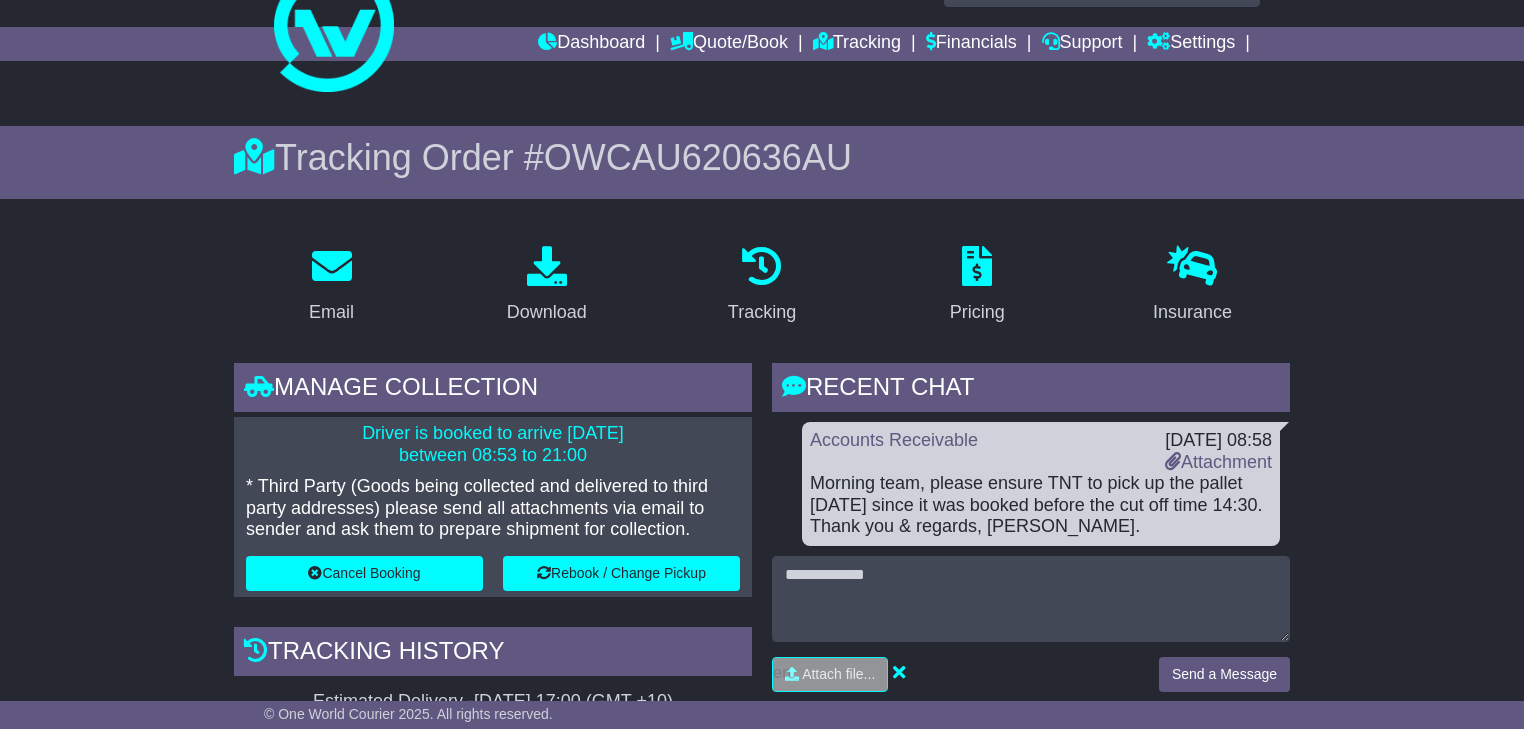 scroll, scrollTop: 0, scrollLeft: 0, axis: both 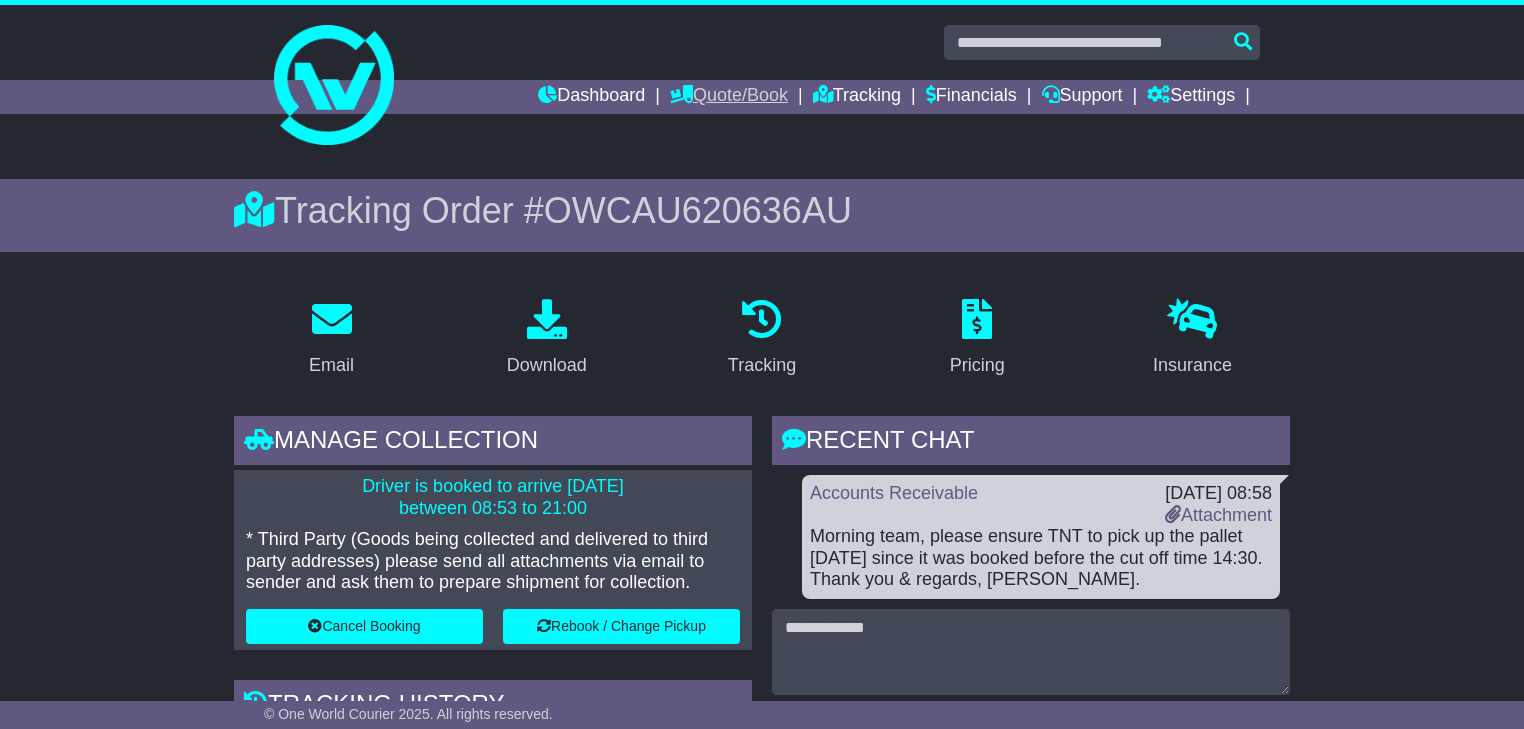 click on "Quote/Book" at bounding box center [729, 97] 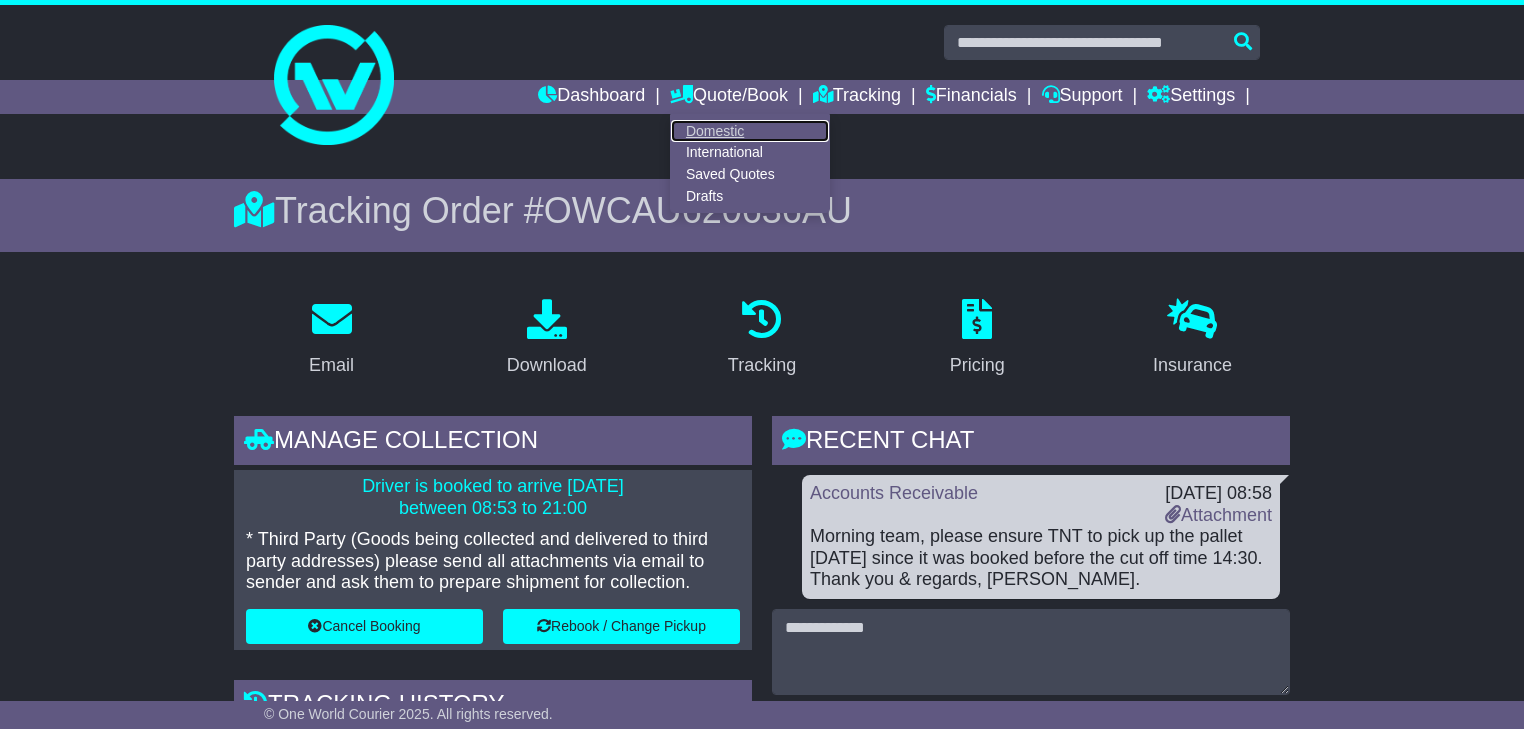 click on "Domestic" at bounding box center (750, 131) 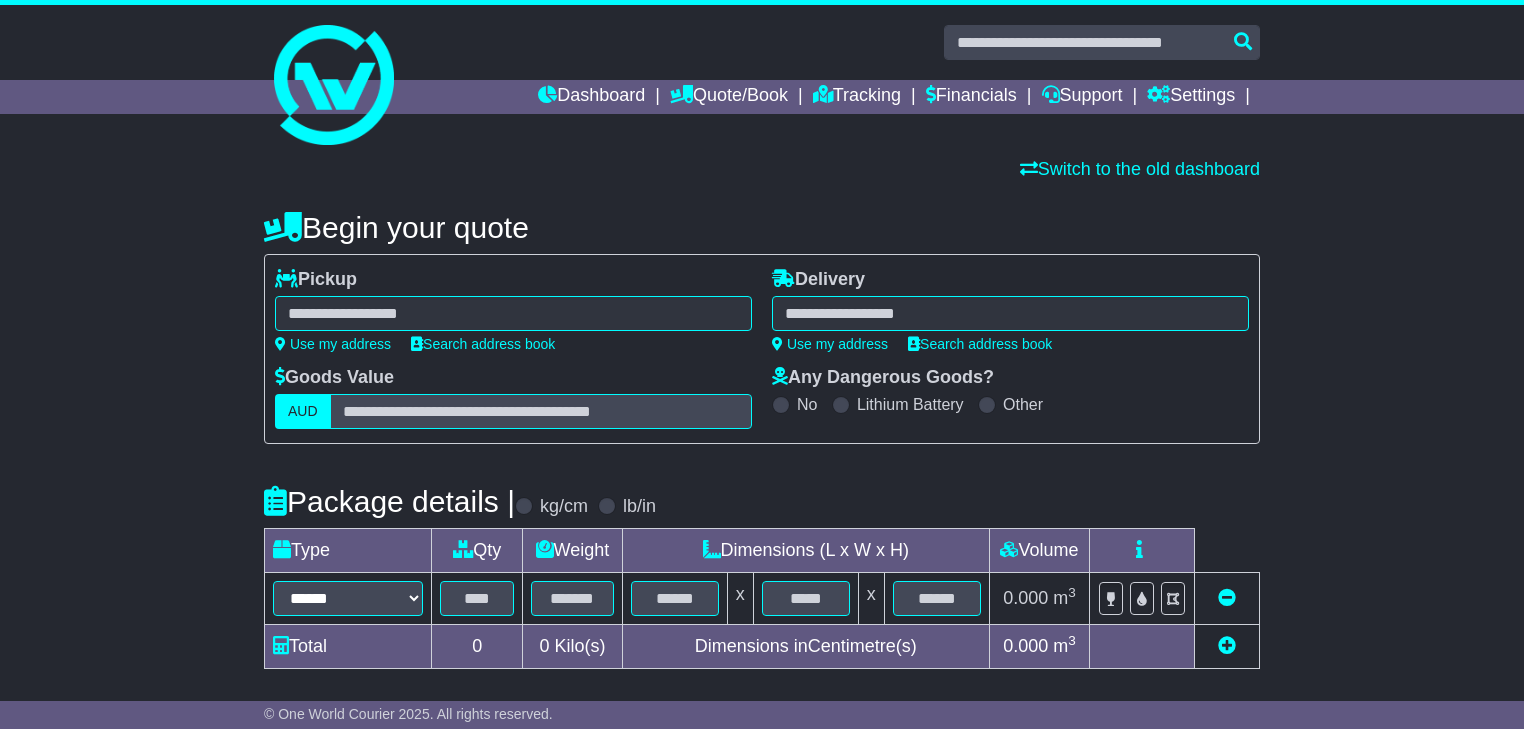 scroll, scrollTop: 0, scrollLeft: 0, axis: both 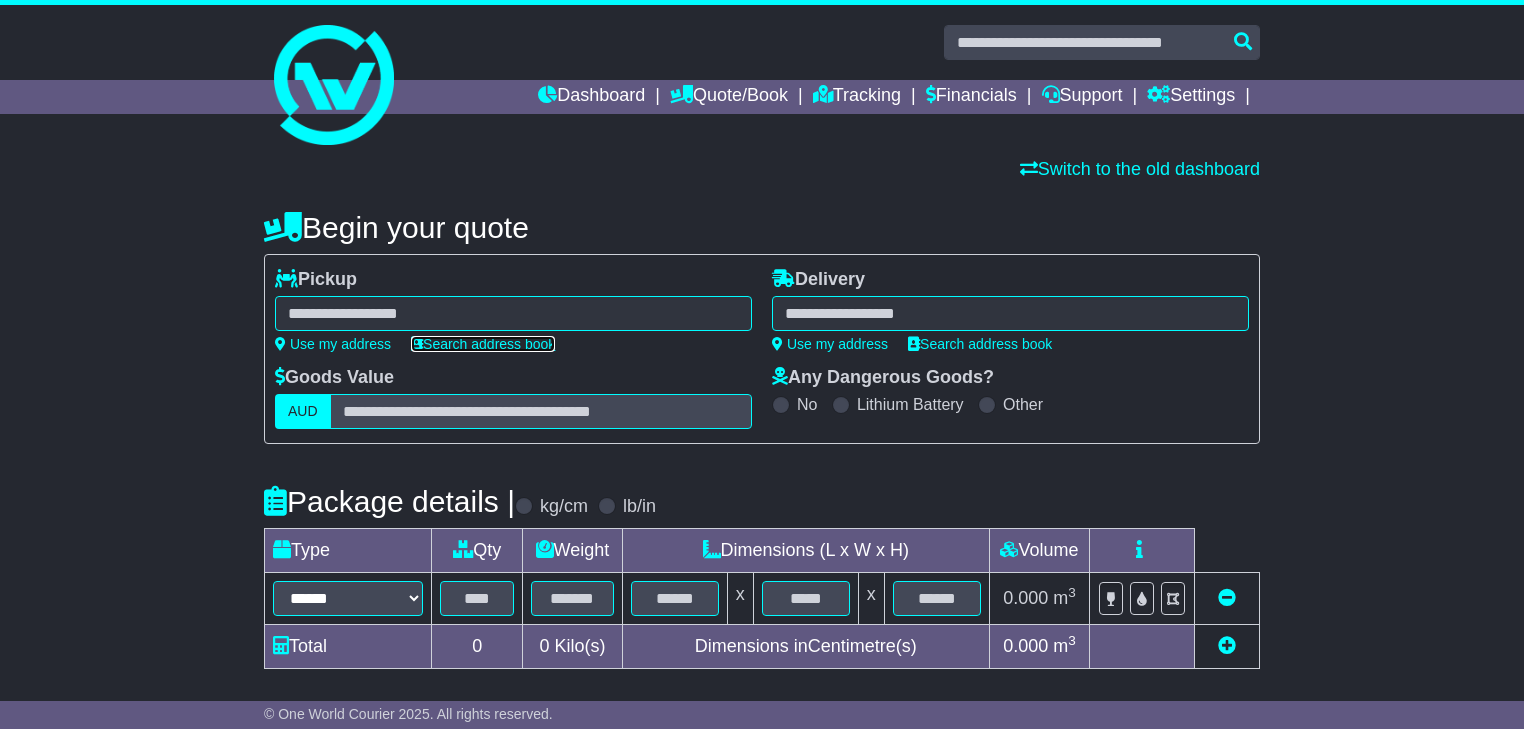 click on "Search address book" at bounding box center [483, 344] 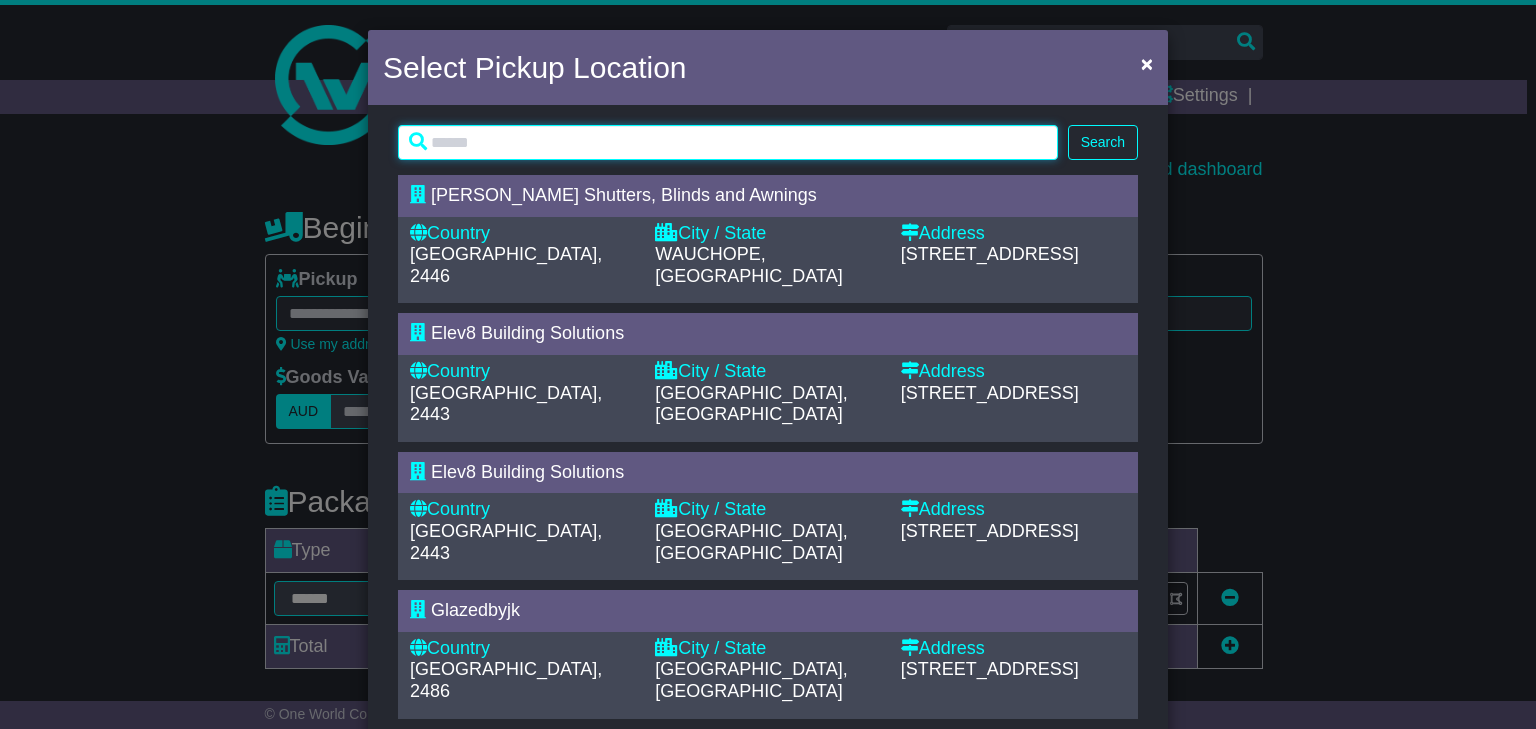 click at bounding box center [728, 142] 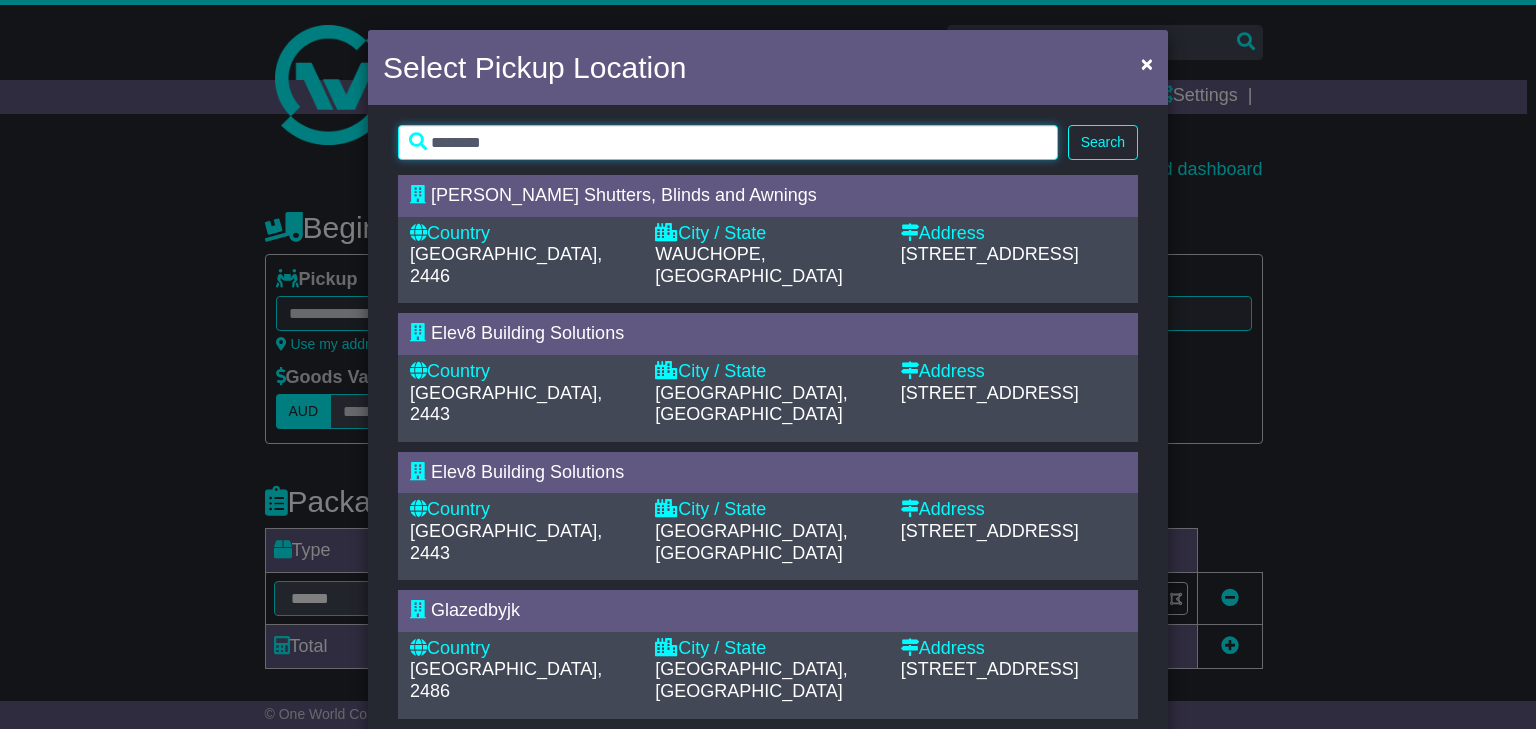 type on "********" 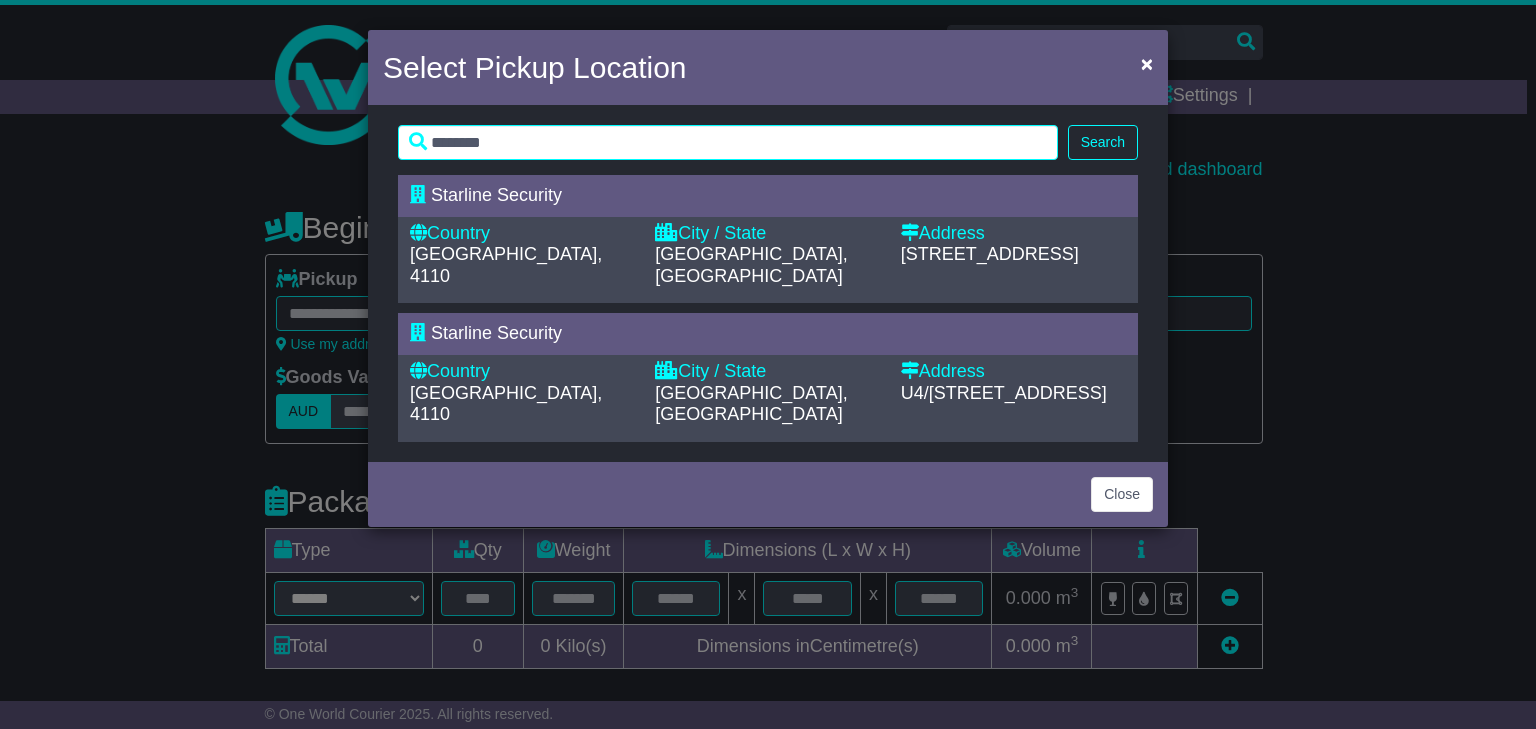 click on "[GEOGRAPHIC_DATA], [GEOGRAPHIC_DATA]" at bounding box center (751, 265) 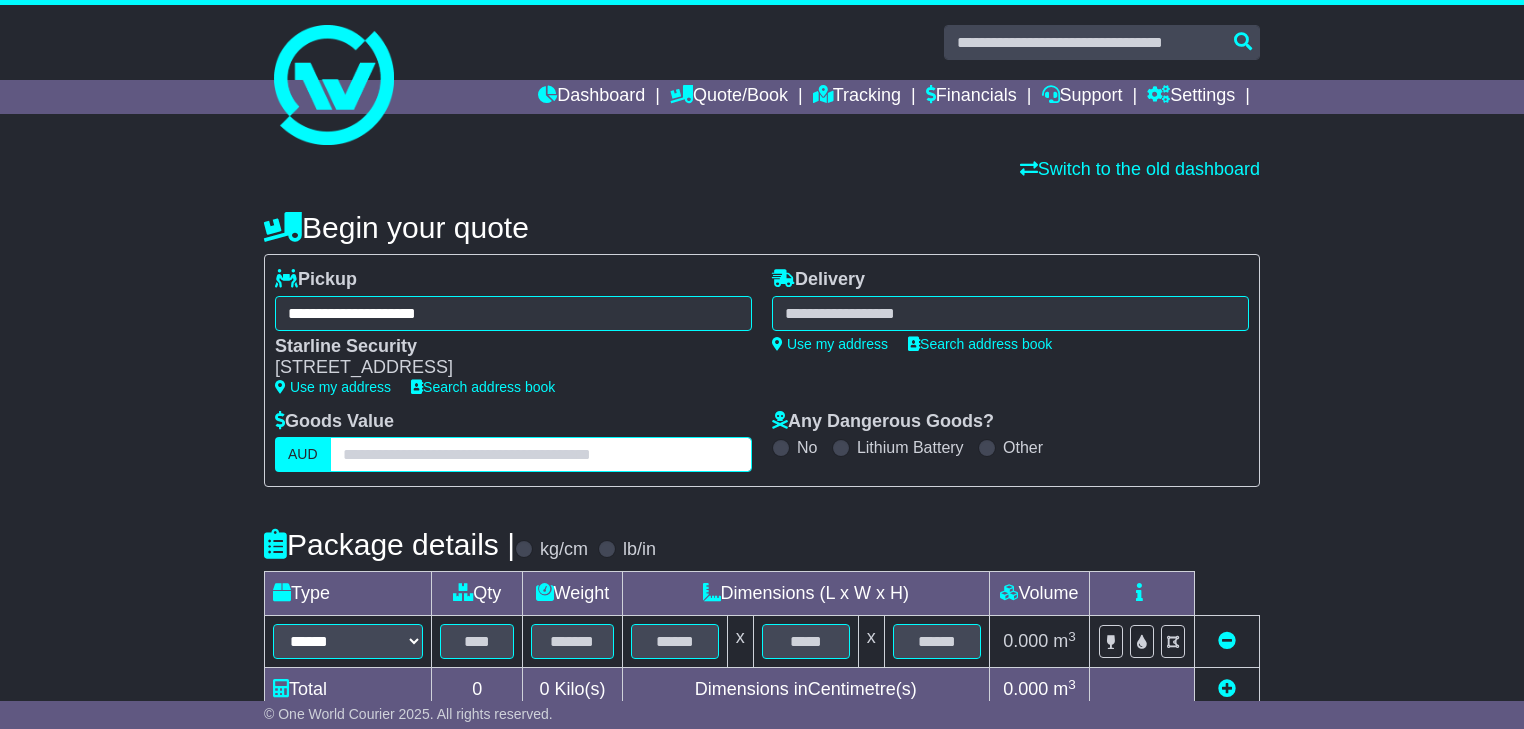 click at bounding box center (541, 454) 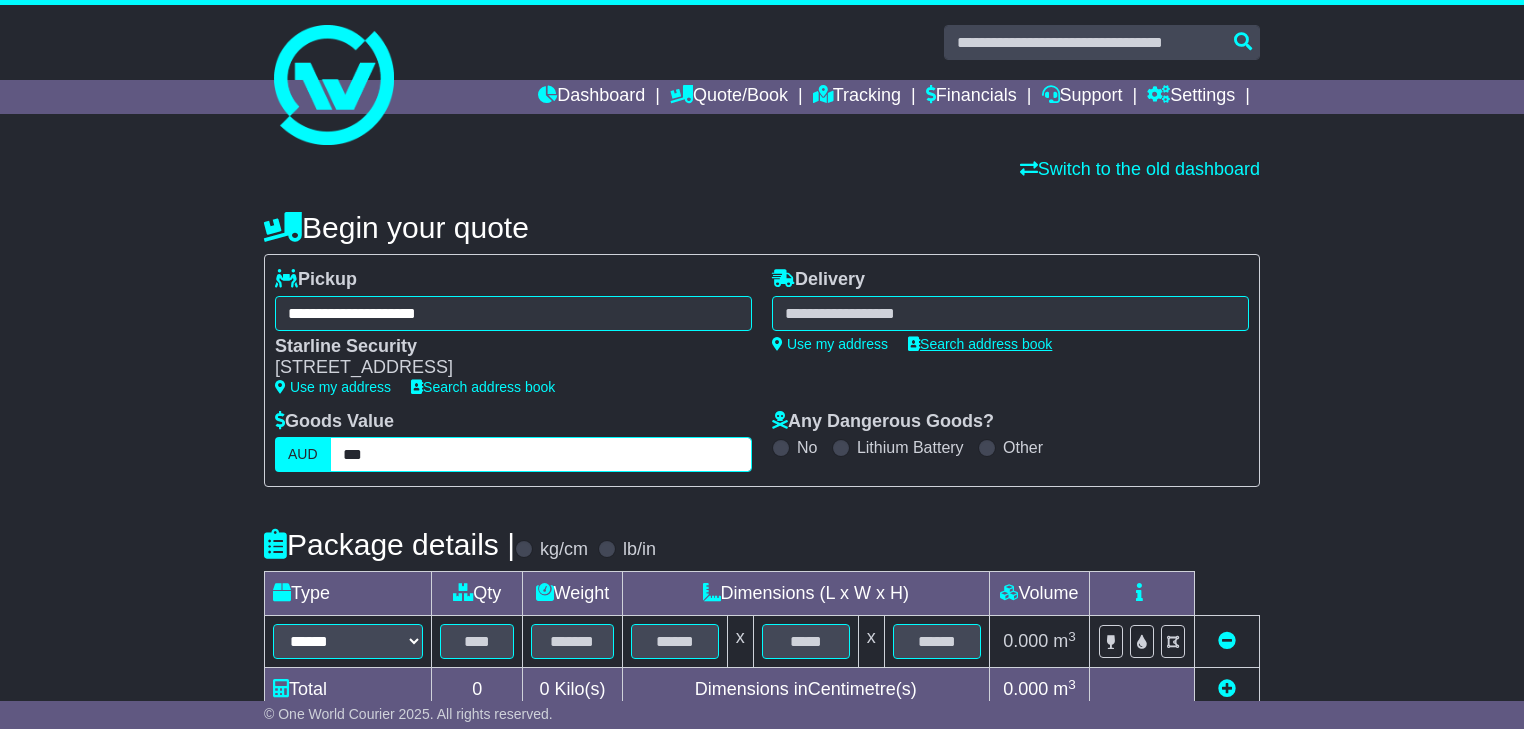 type on "***" 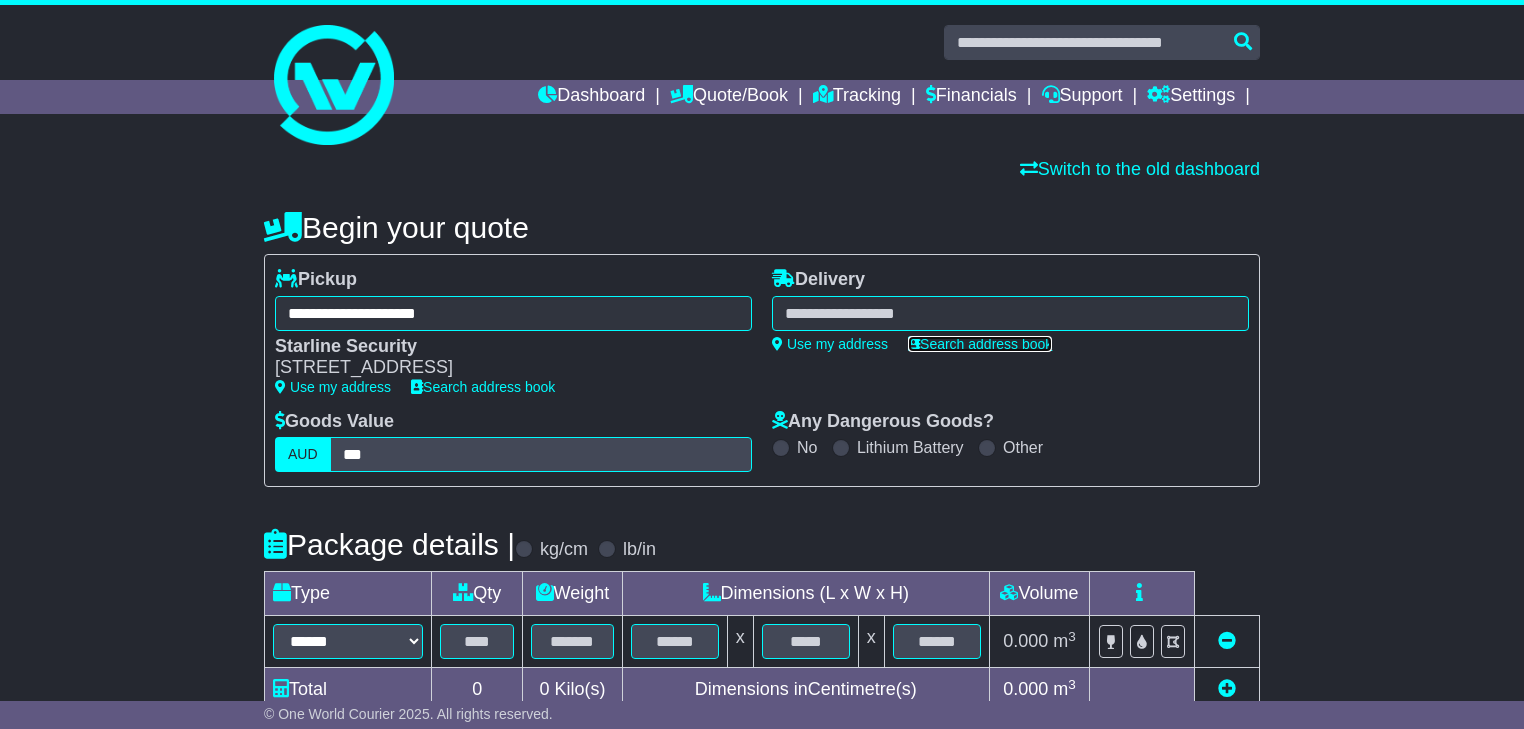 click on "Search address book" at bounding box center [980, 344] 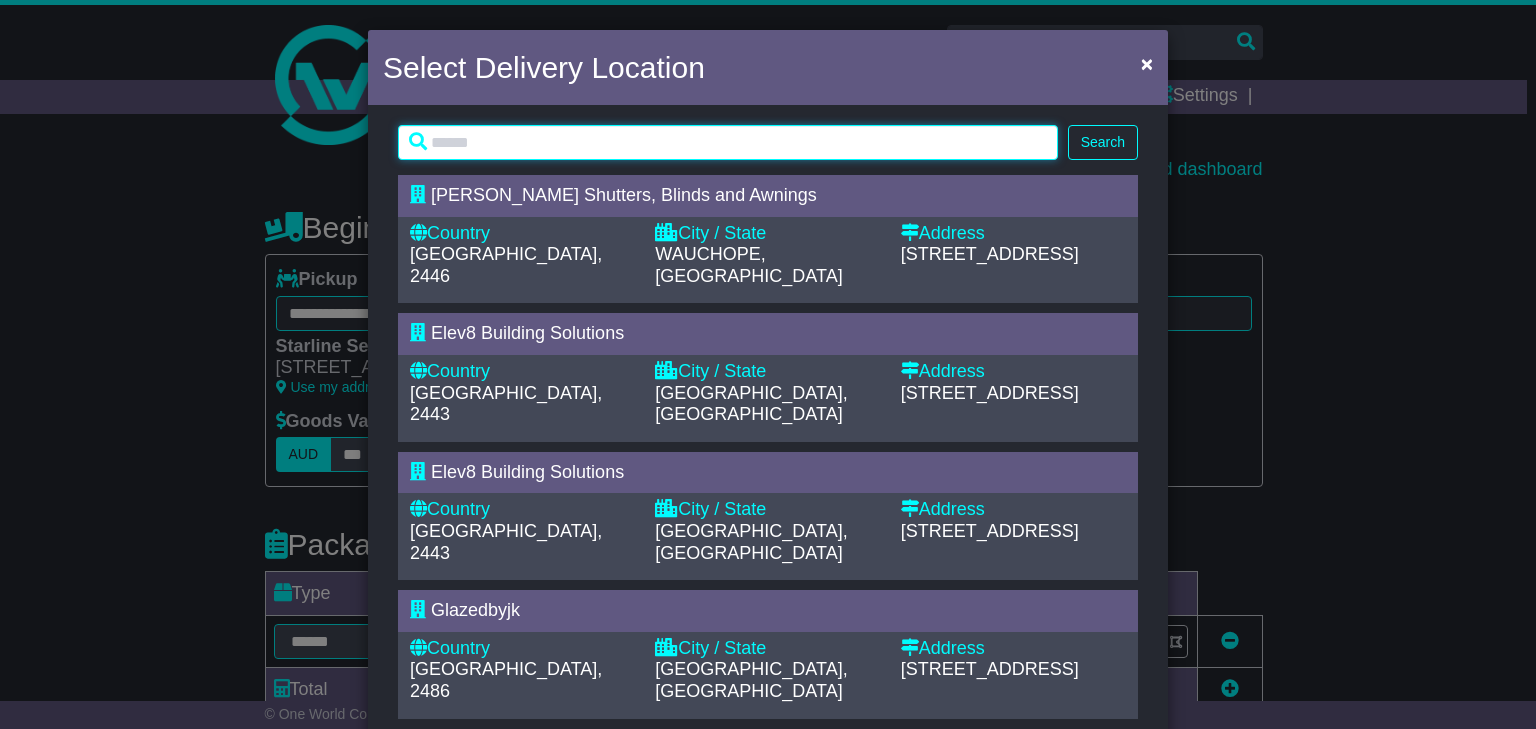 click at bounding box center (728, 142) 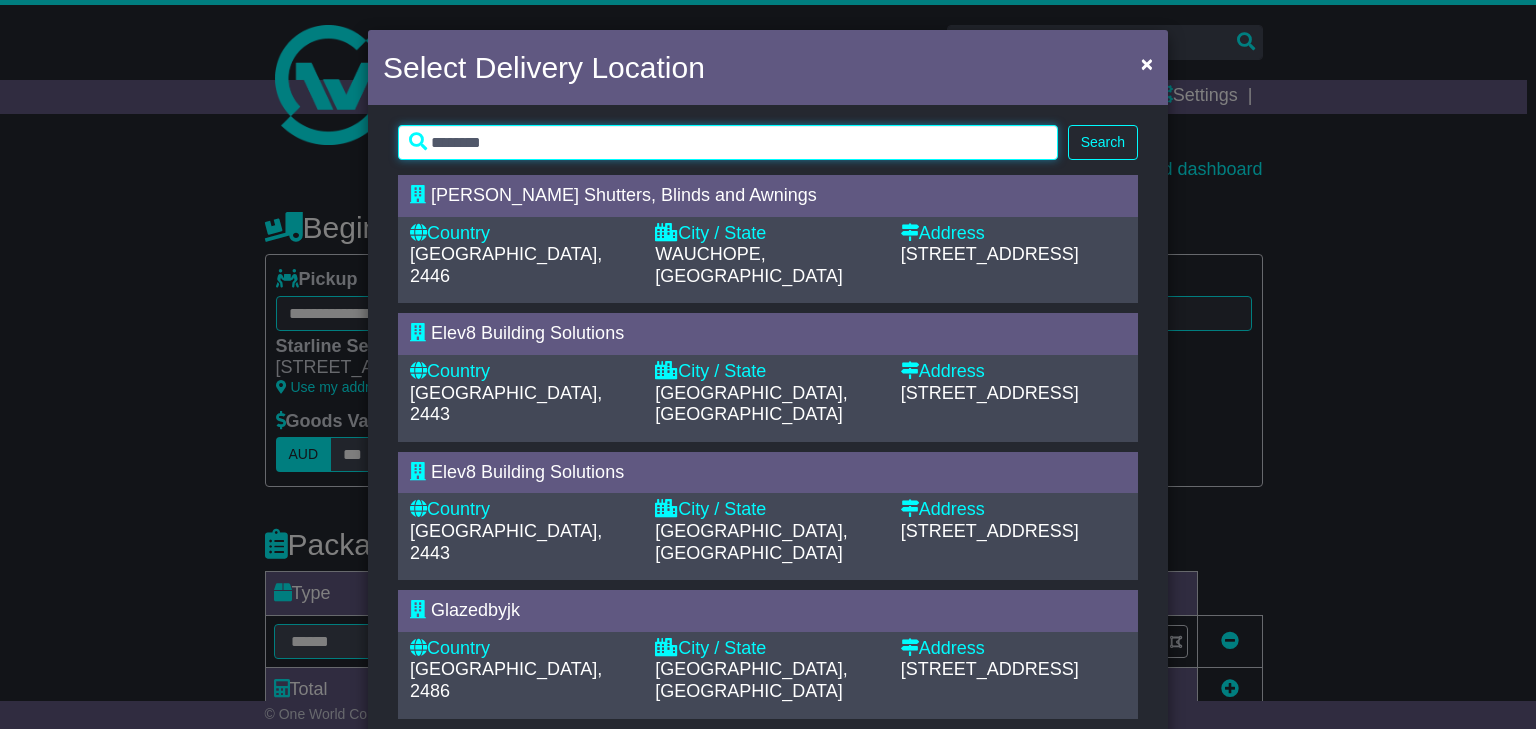 type on "********" 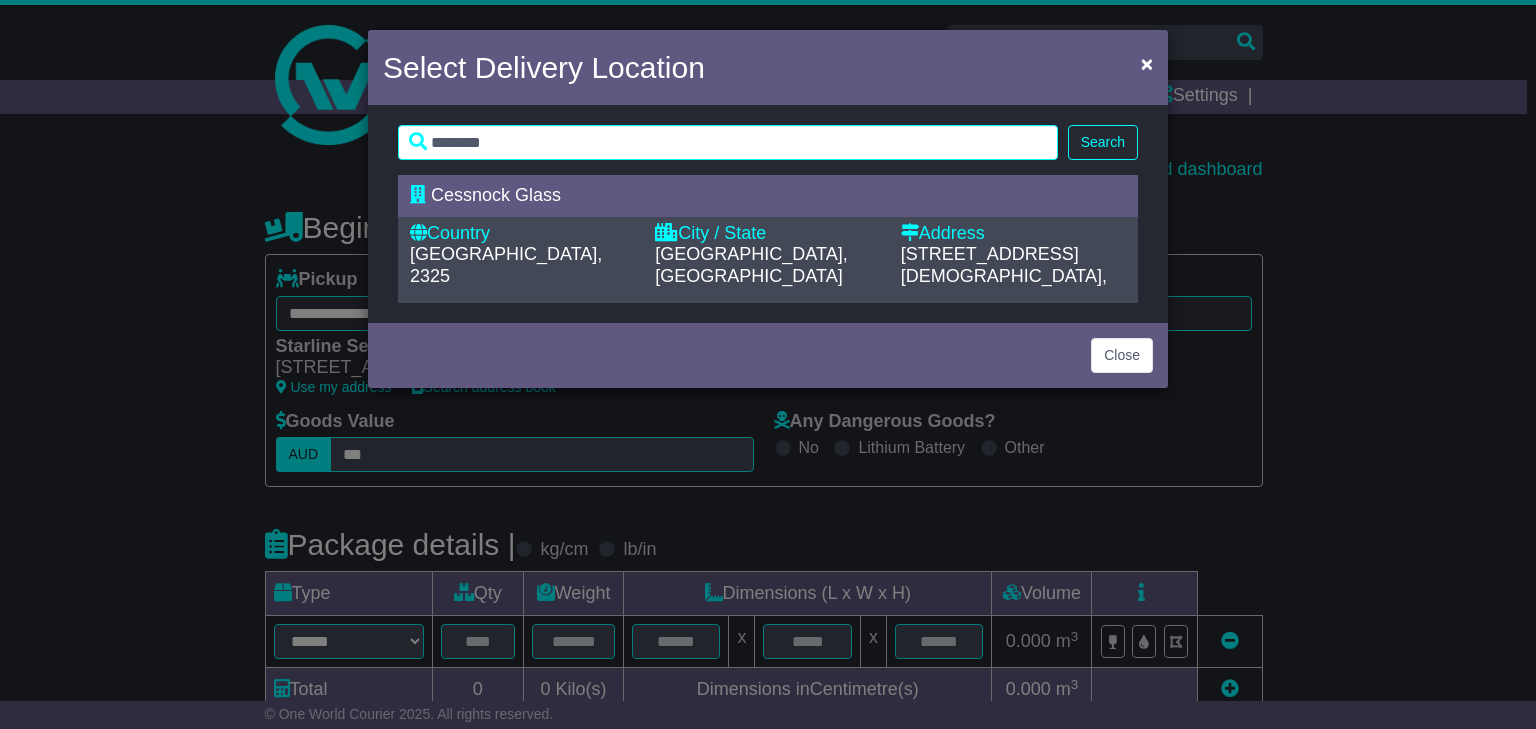 click on "Country
Australia, 2325
City / State
CESSNOCK, NSW
Address
9 Church st," at bounding box center [768, 260] 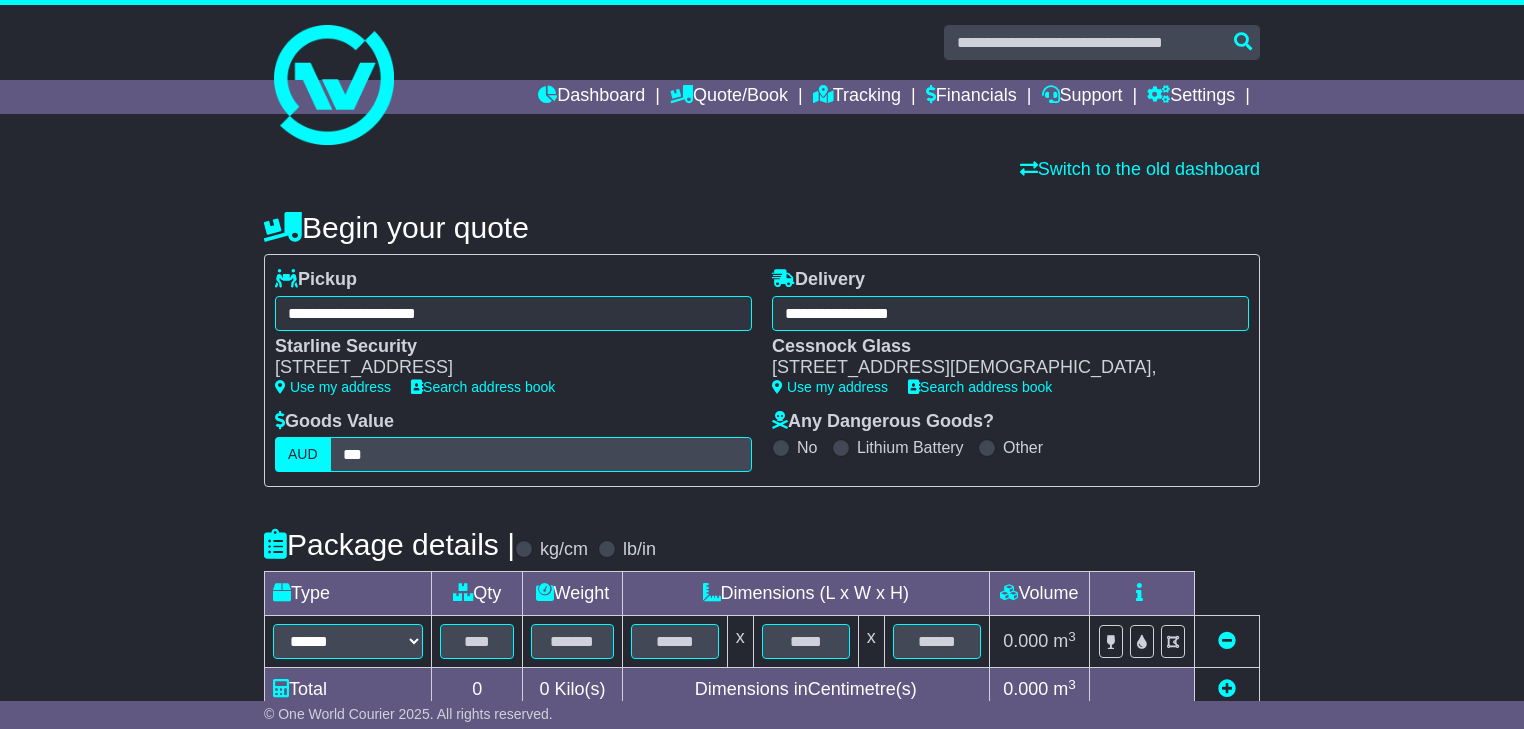 click on "**********" at bounding box center (762, 734) 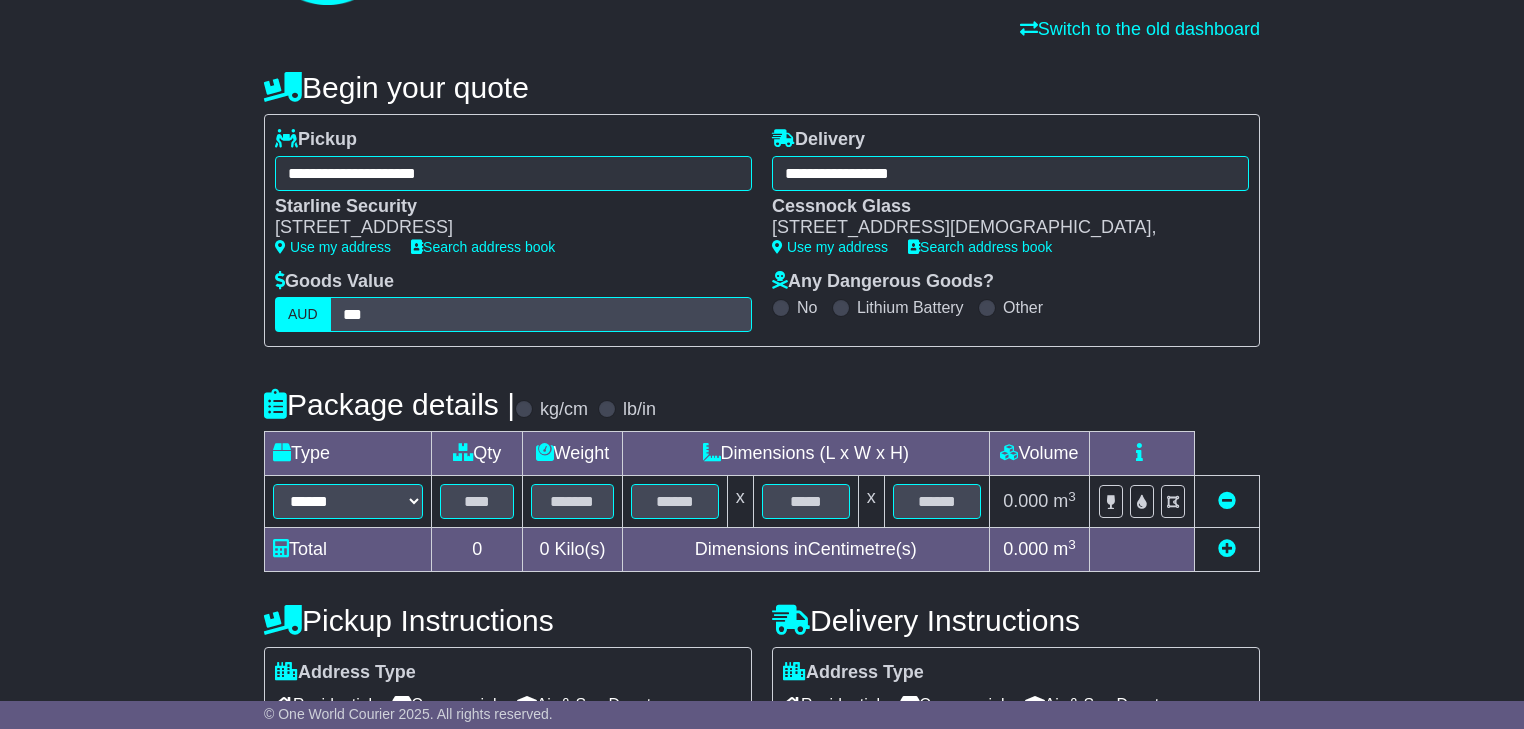 scroll, scrollTop: 240, scrollLeft: 0, axis: vertical 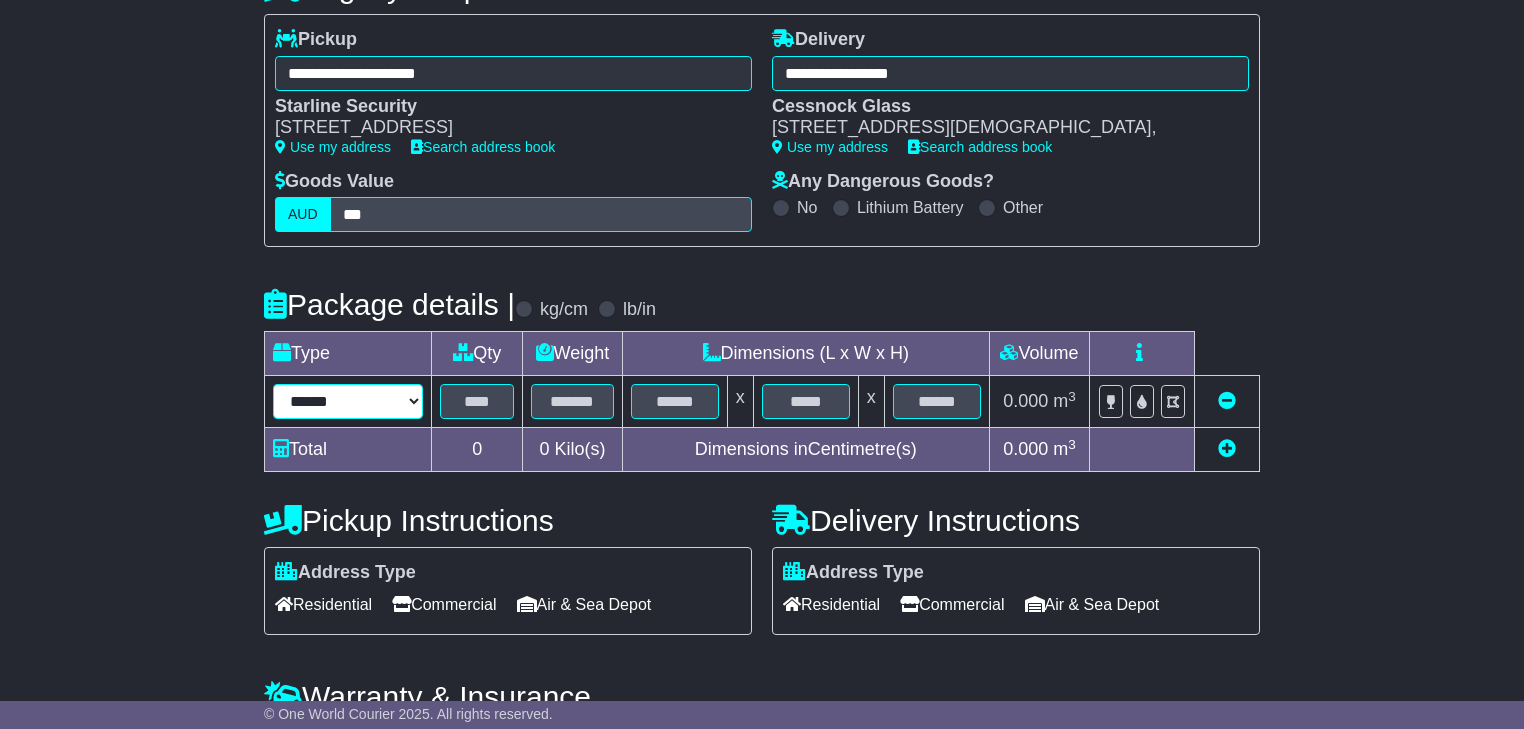 click on "****** ****** *** ******** ***** **** **** ****** *** *******" at bounding box center (348, 401) 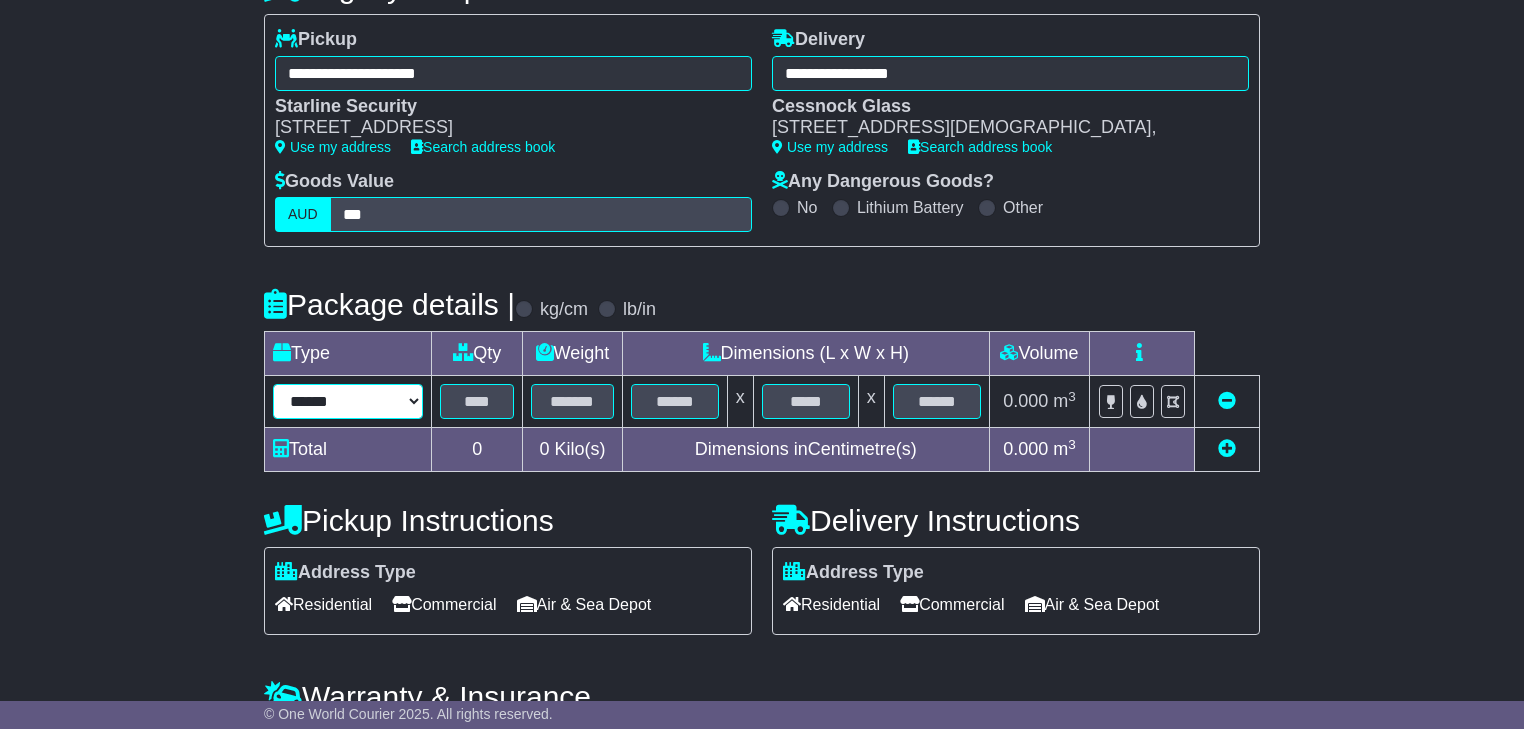 select on "***" 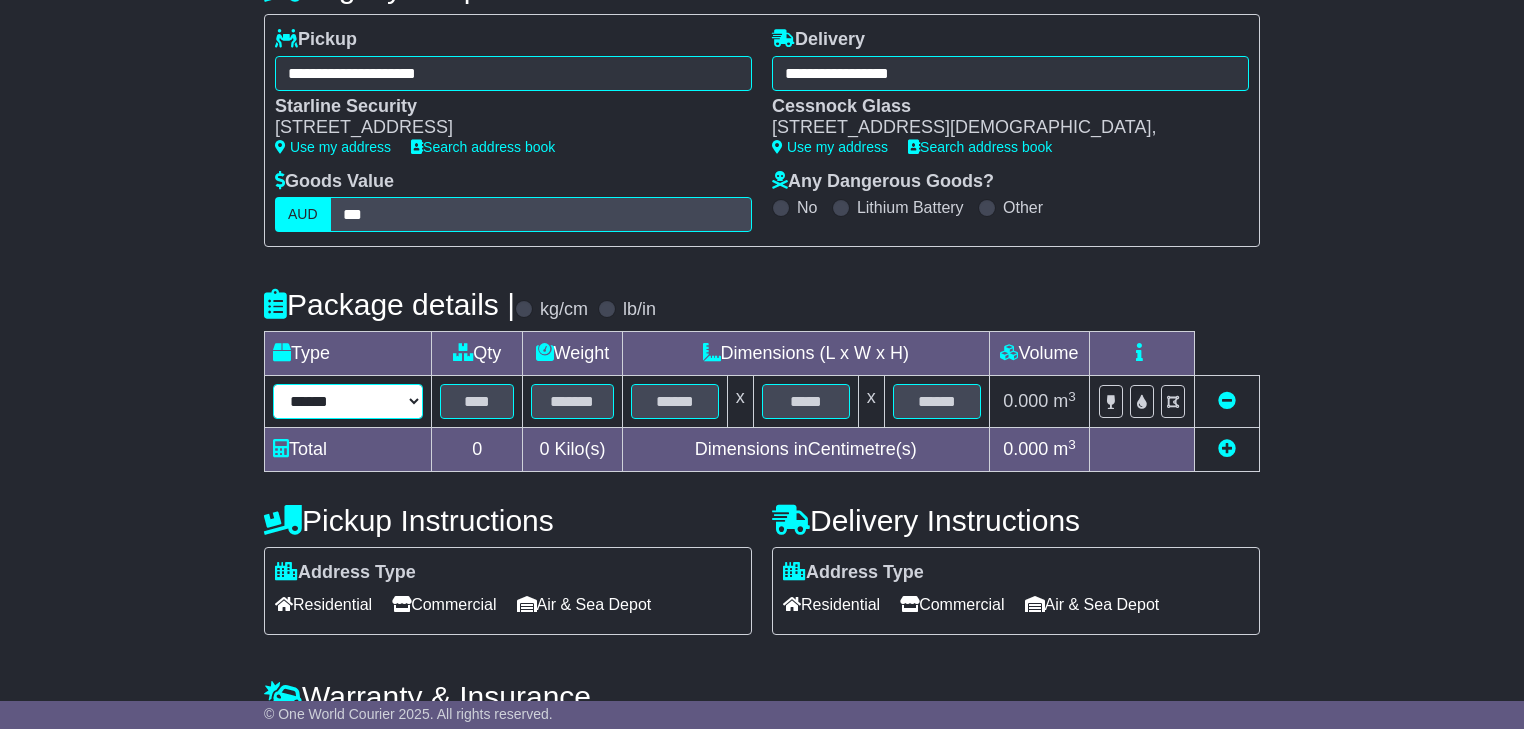 click on "****** ****** *** ******** ***** **** **** ****** *** *******" at bounding box center [348, 401] 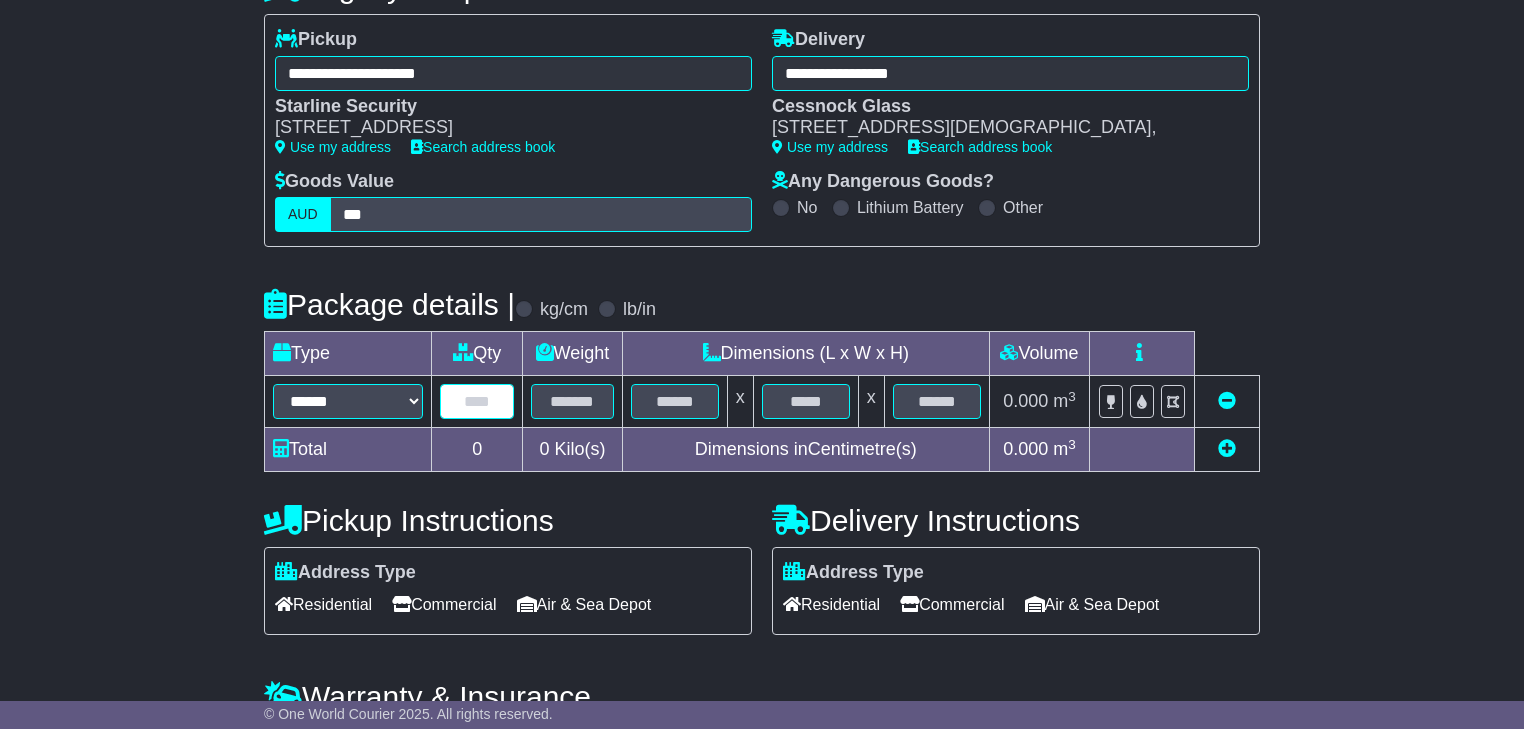 click at bounding box center (477, 401) 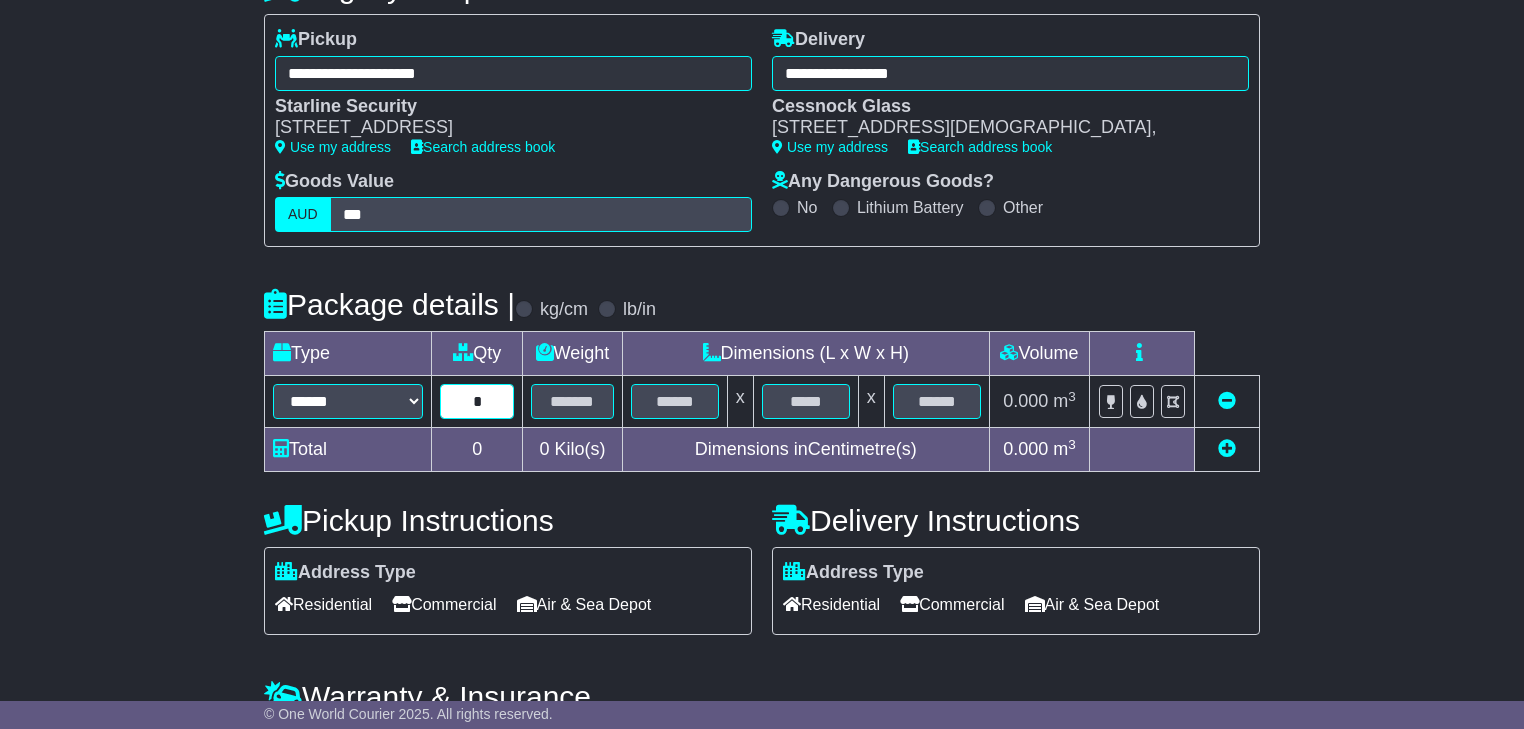 type on "*" 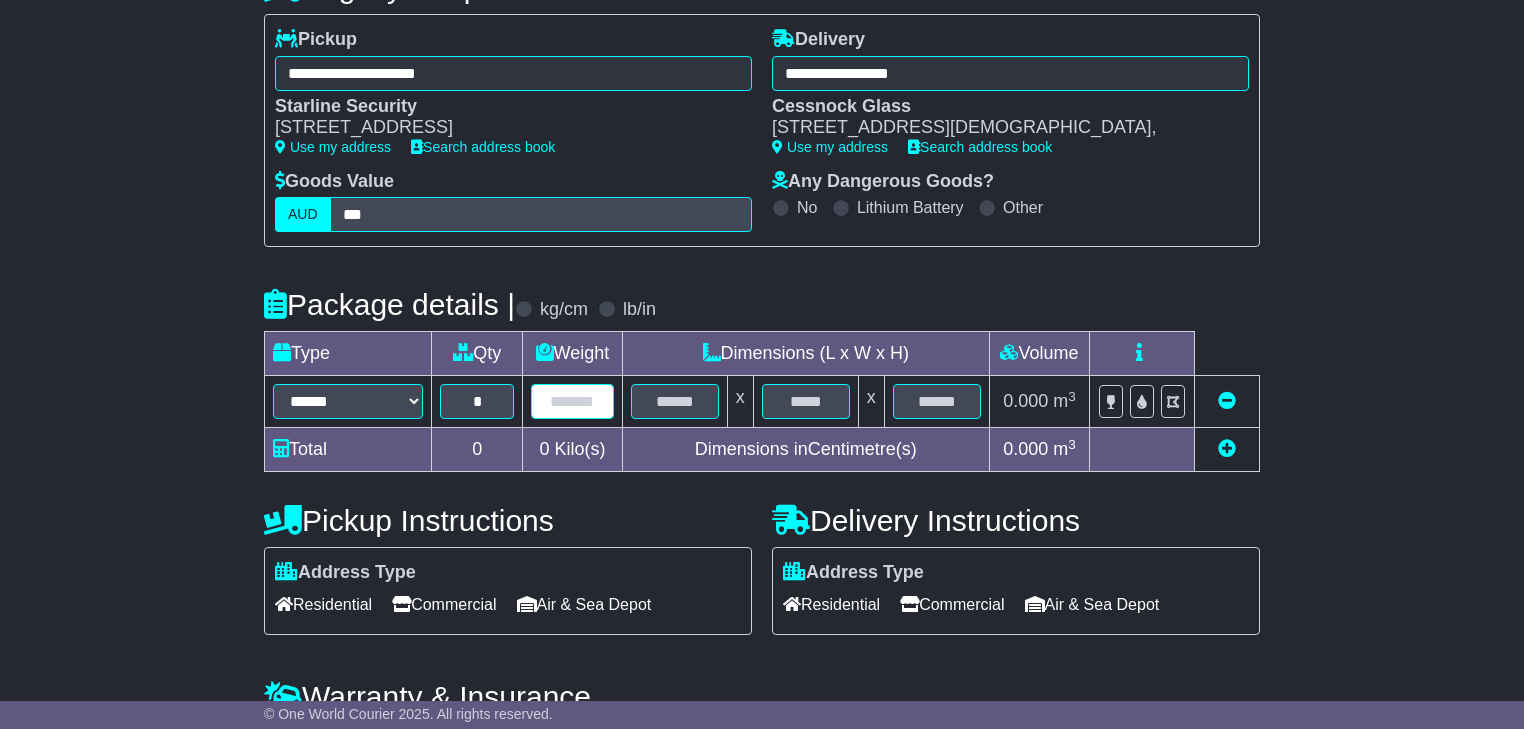 click at bounding box center [572, 401] 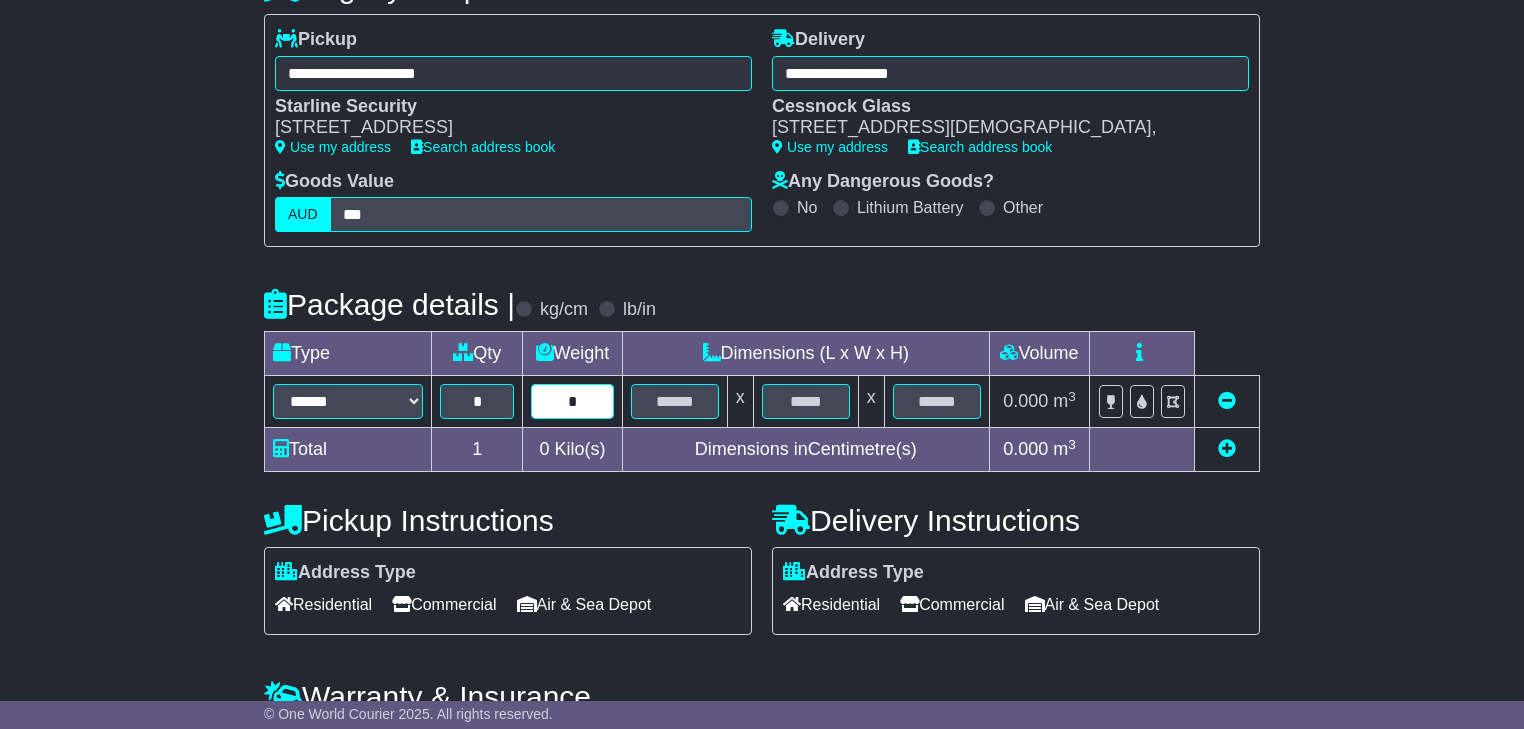 type on "*" 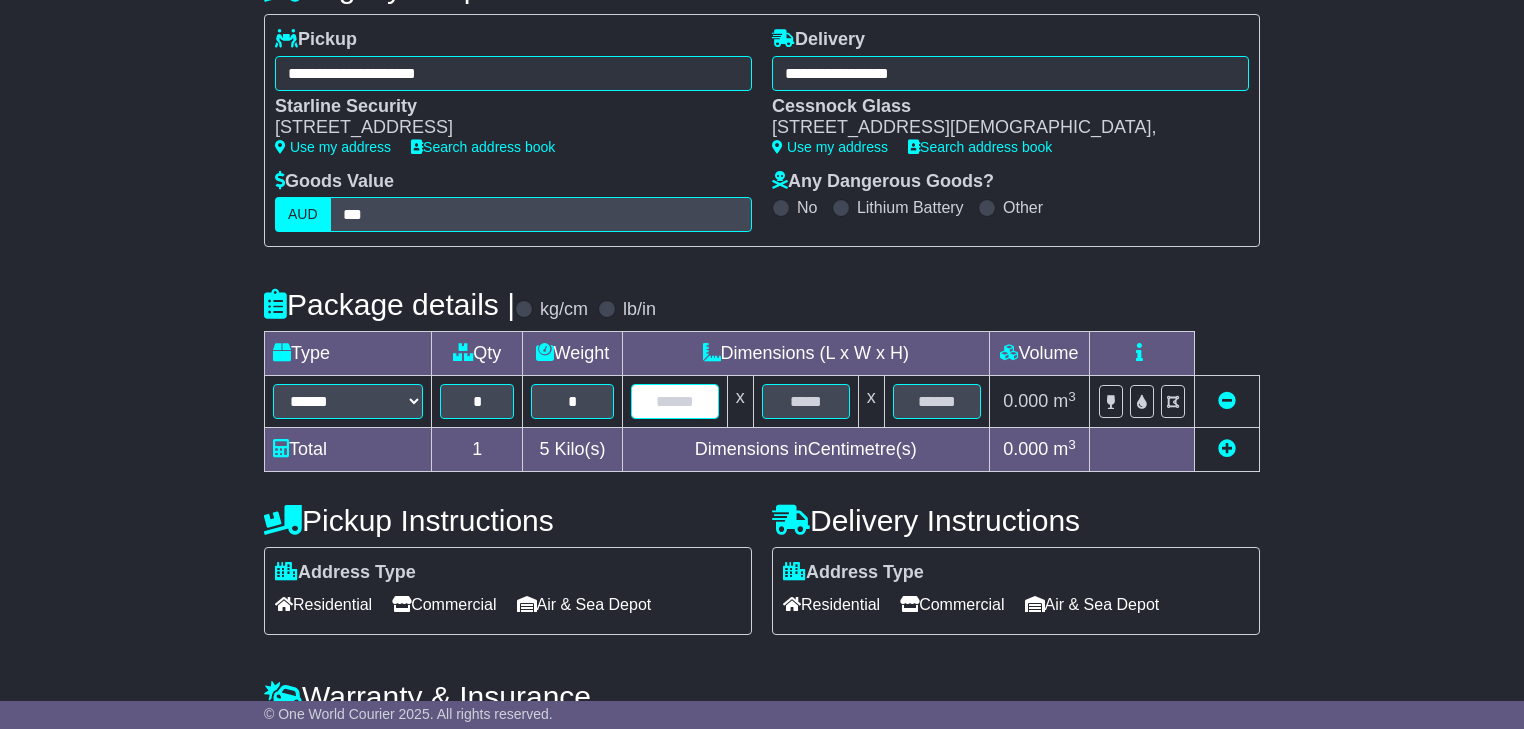 click at bounding box center [675, 401] 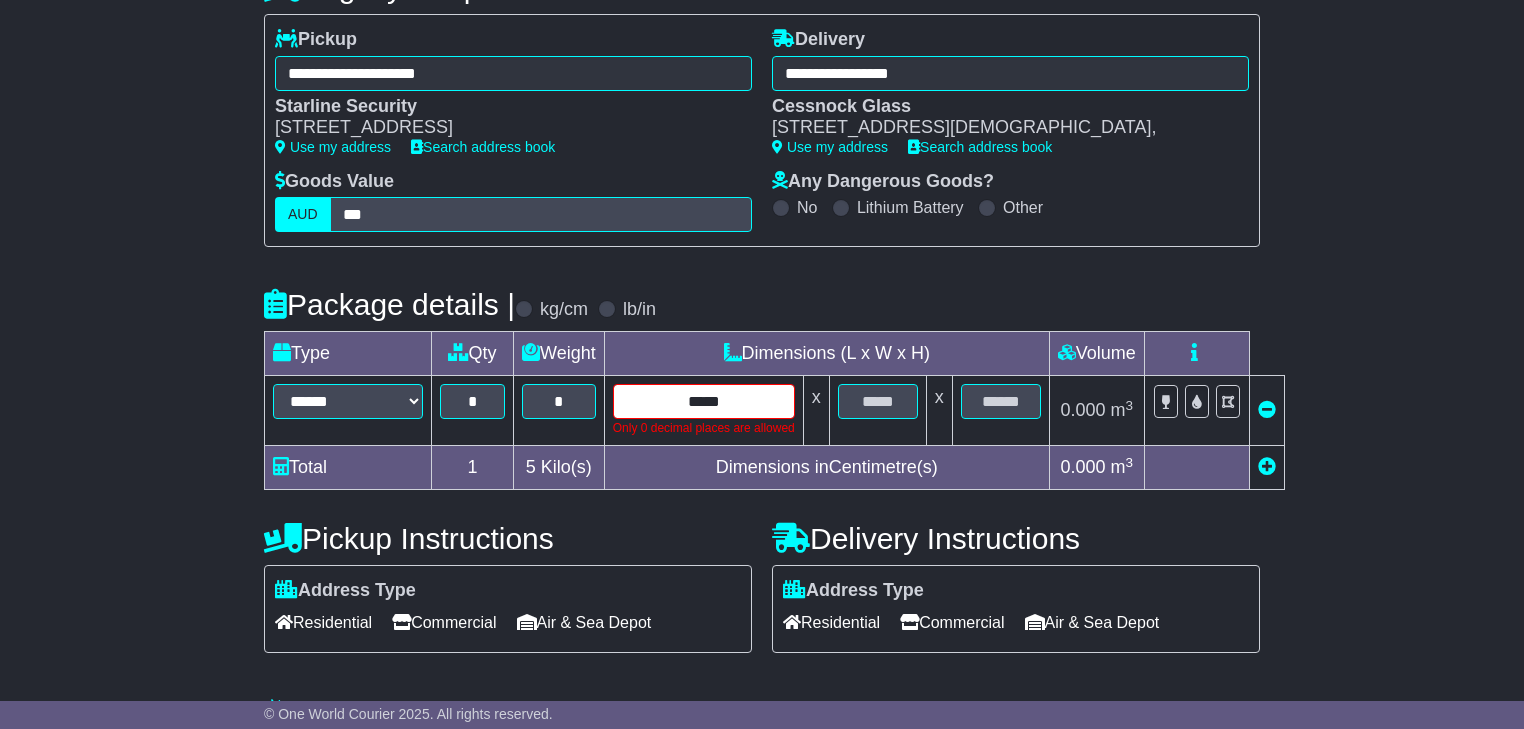 drag, startPoint x: 762, startPoint y: 400, endPoint x: -55, endPoint y: 467, distance: 819.7426 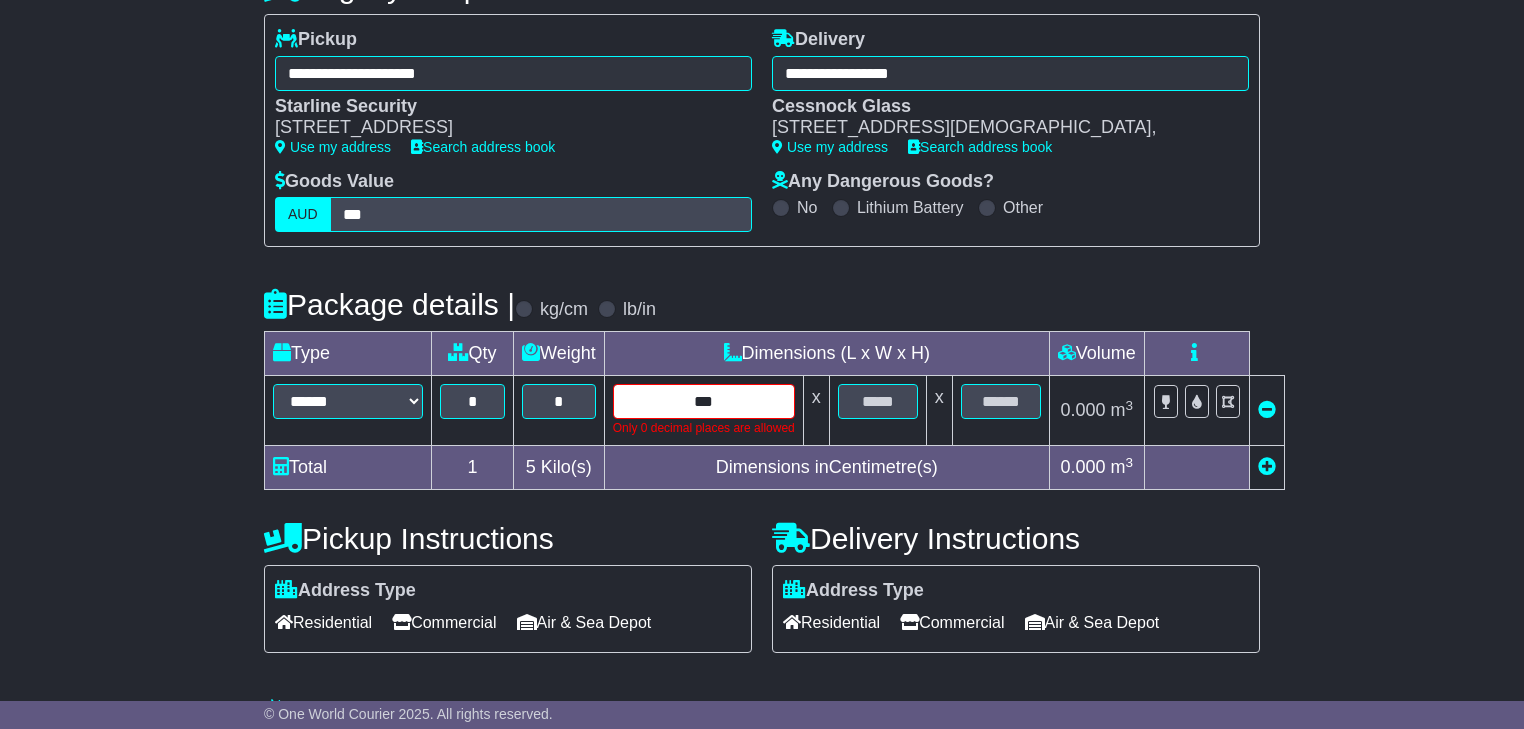 type on "***" 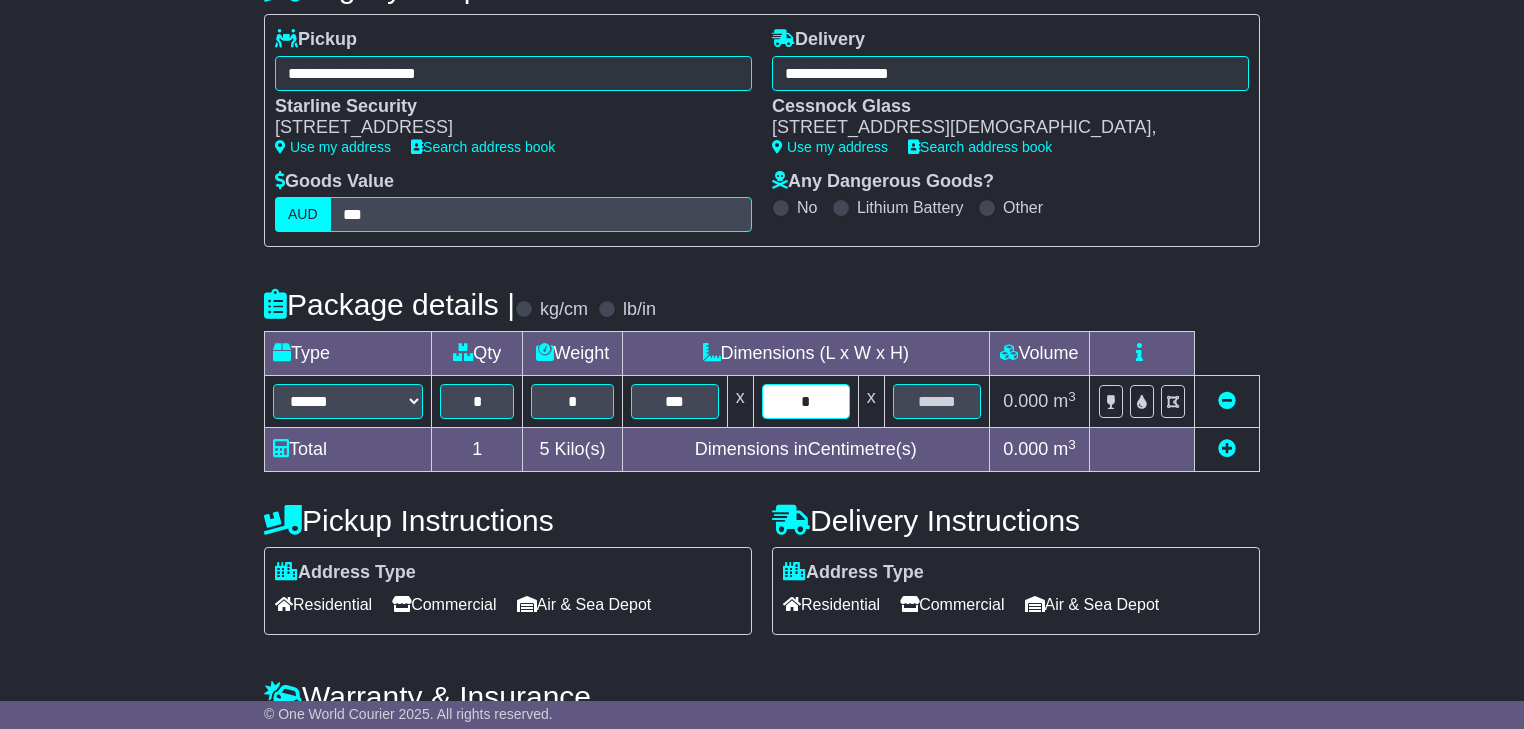 type on "*" 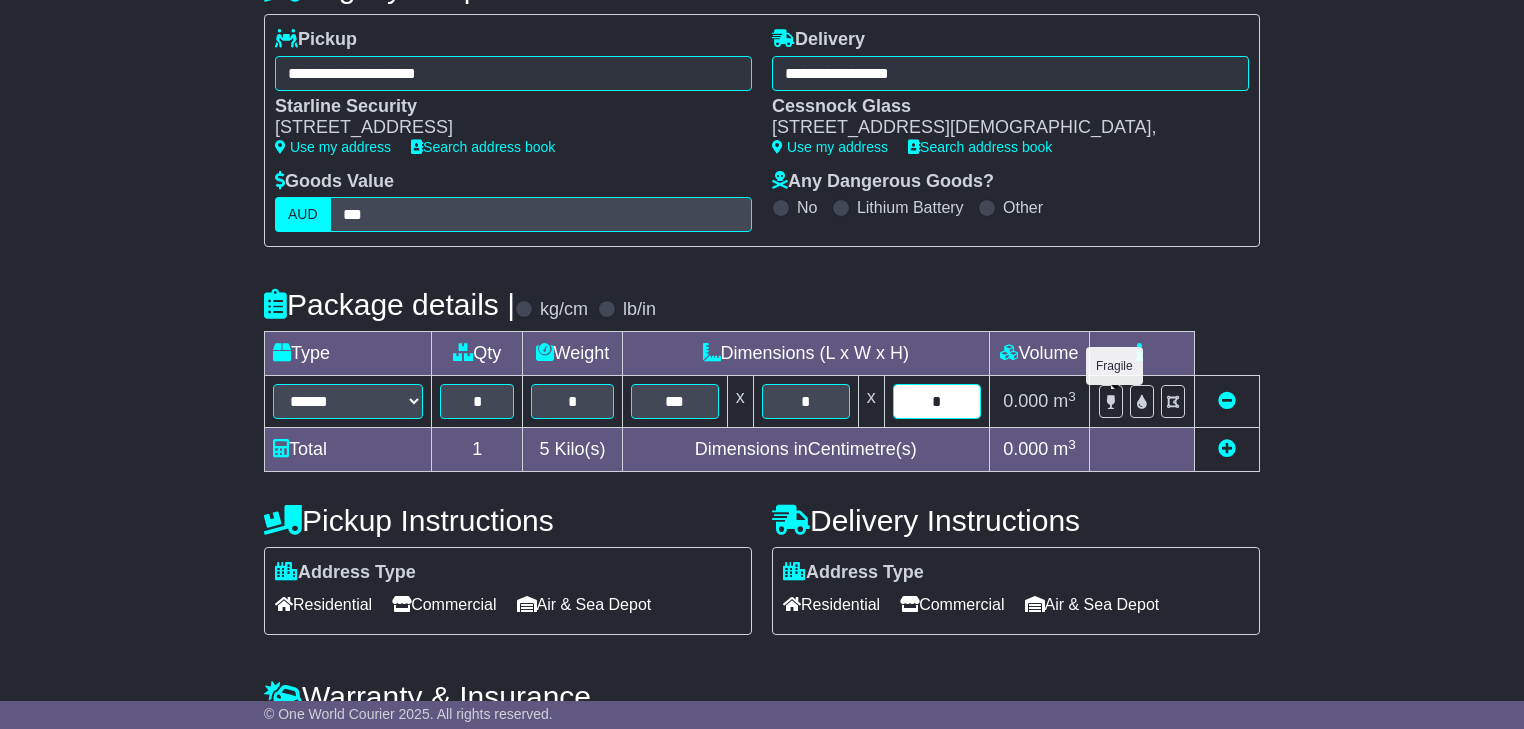 type on "*" 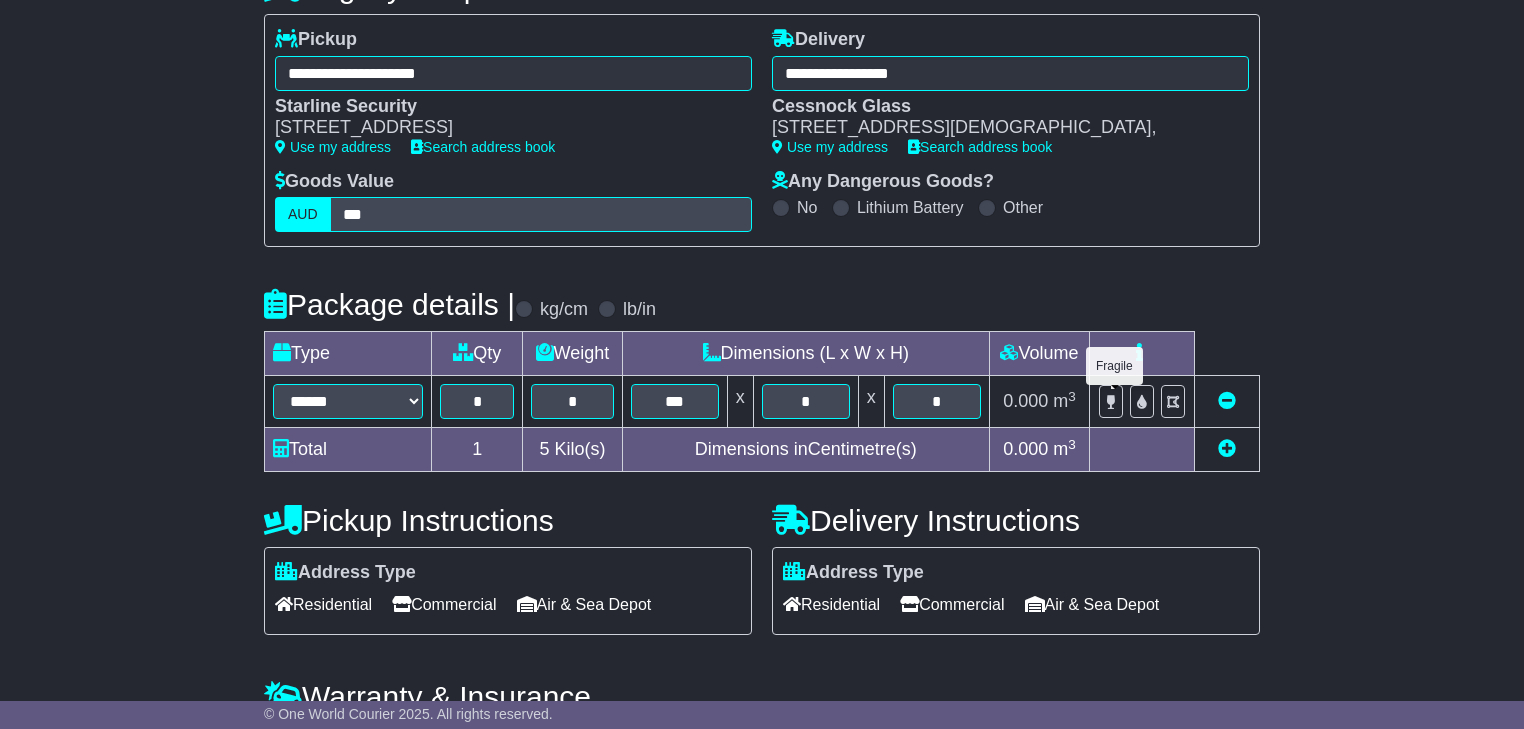 click at bounding box center (1111, 401) 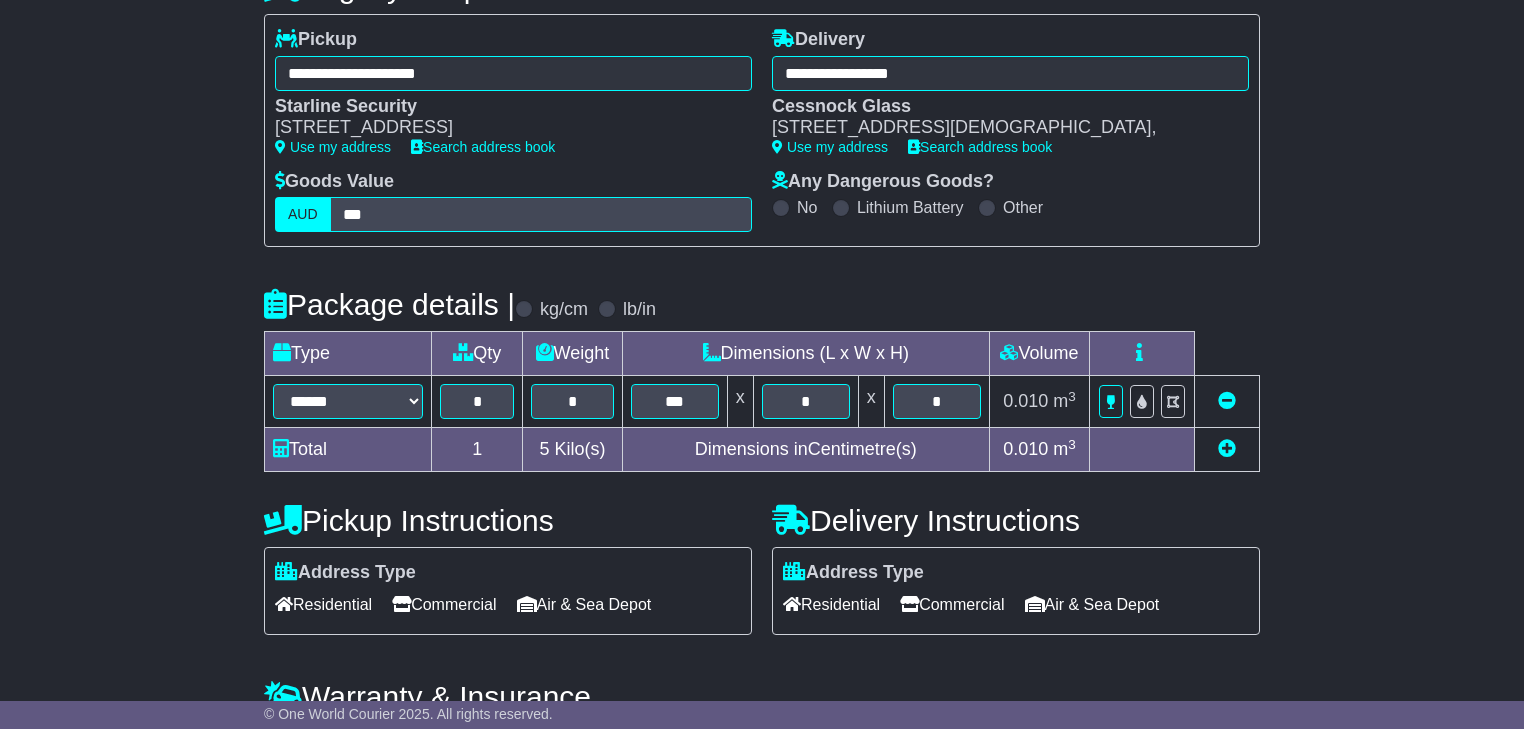 click on "**********" at bounding box center (762, 494) 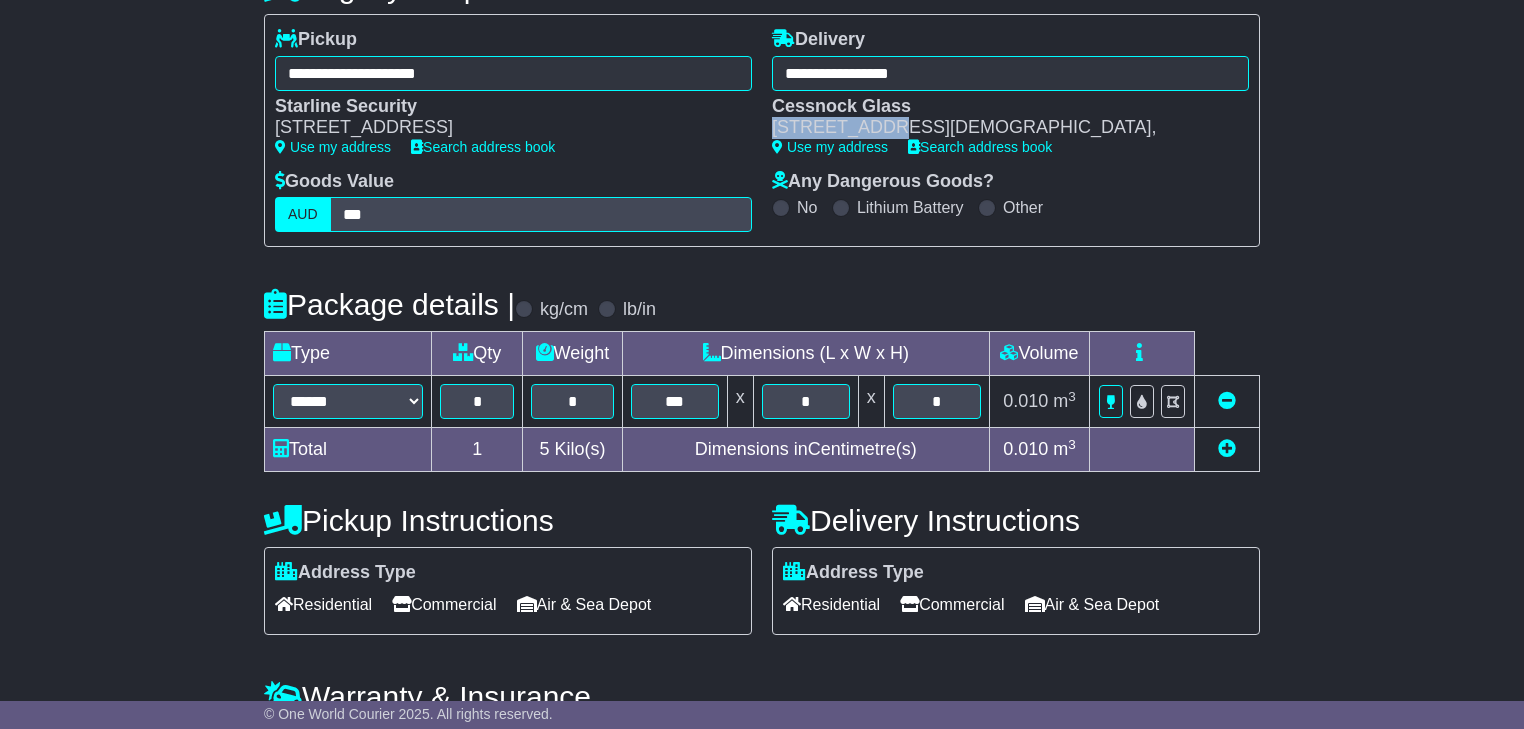drag, startPoint x: 874, startPoint y: 121, endPoint x: 776, endPoint y: 127, distance: 98.1835 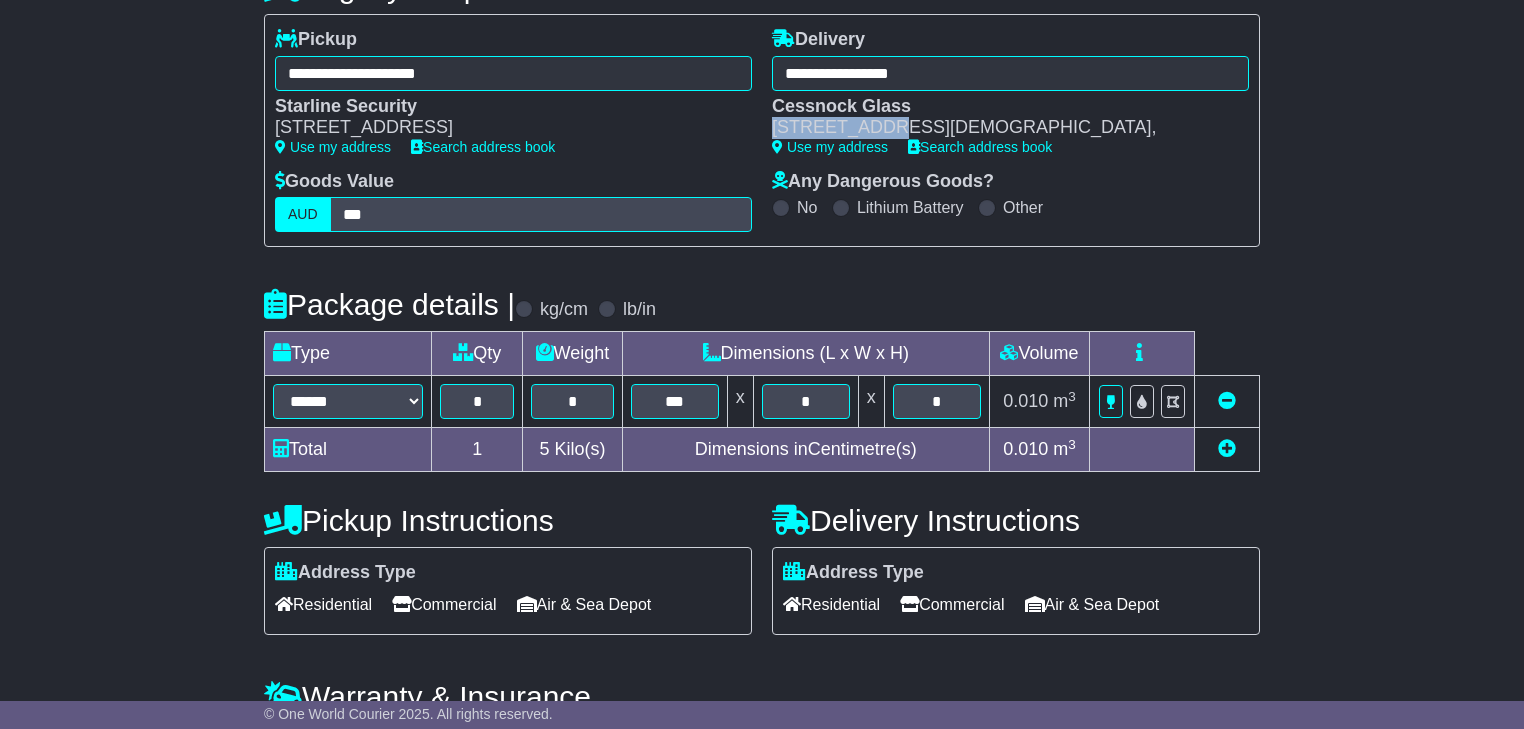copy on "9 Church st," 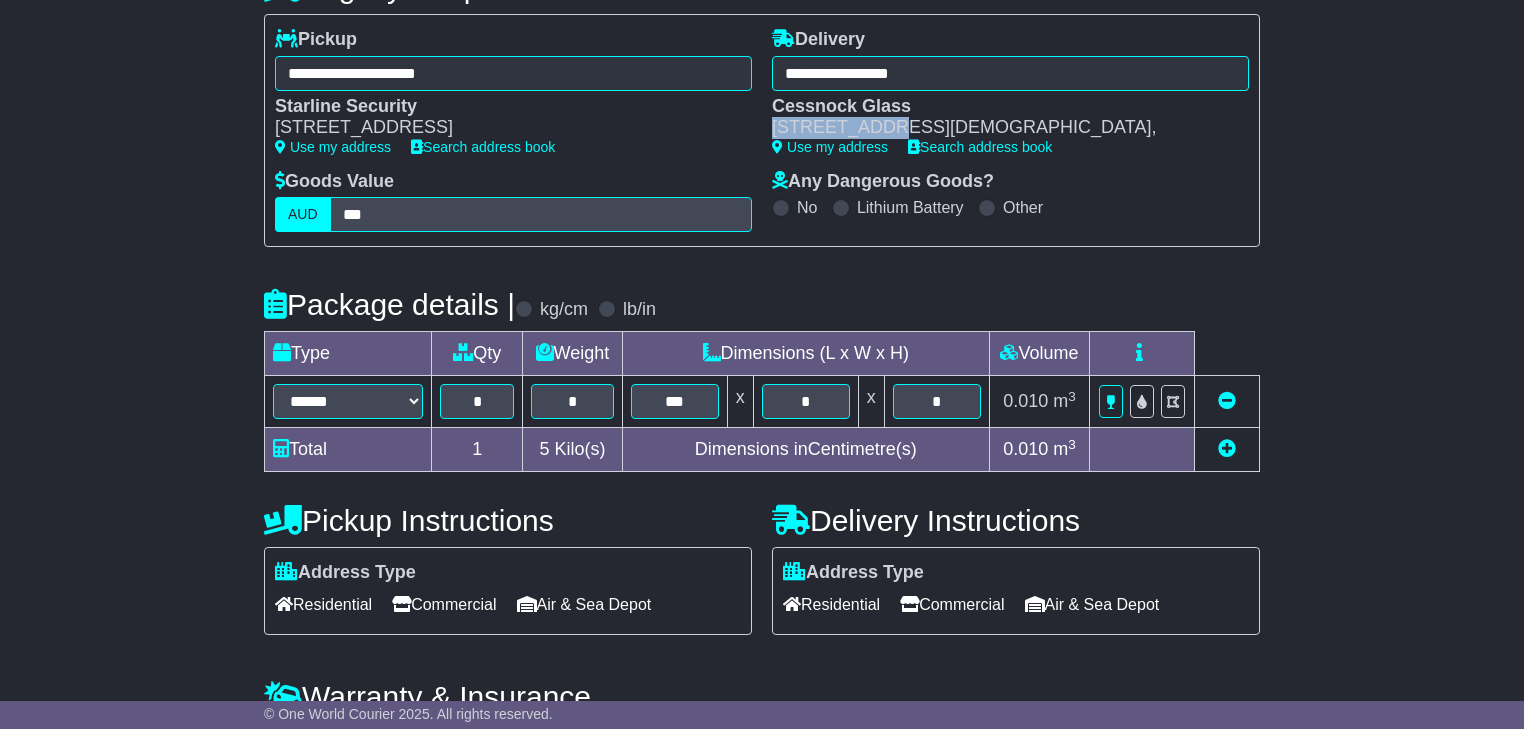 click on "**********" at bounding box center (762, 494) 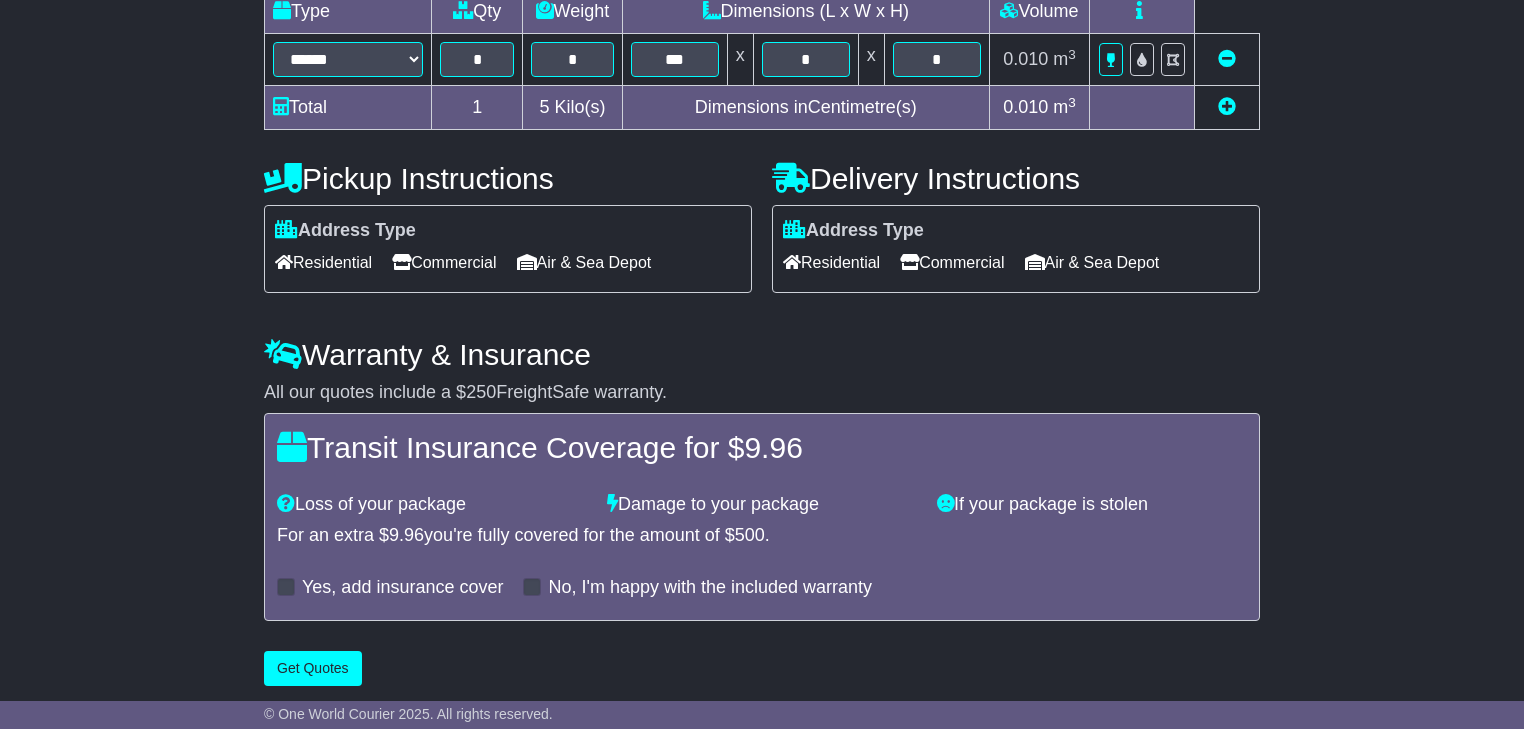 scroll, scrollTop: 588, scrollLeft: 0, axis: vertical 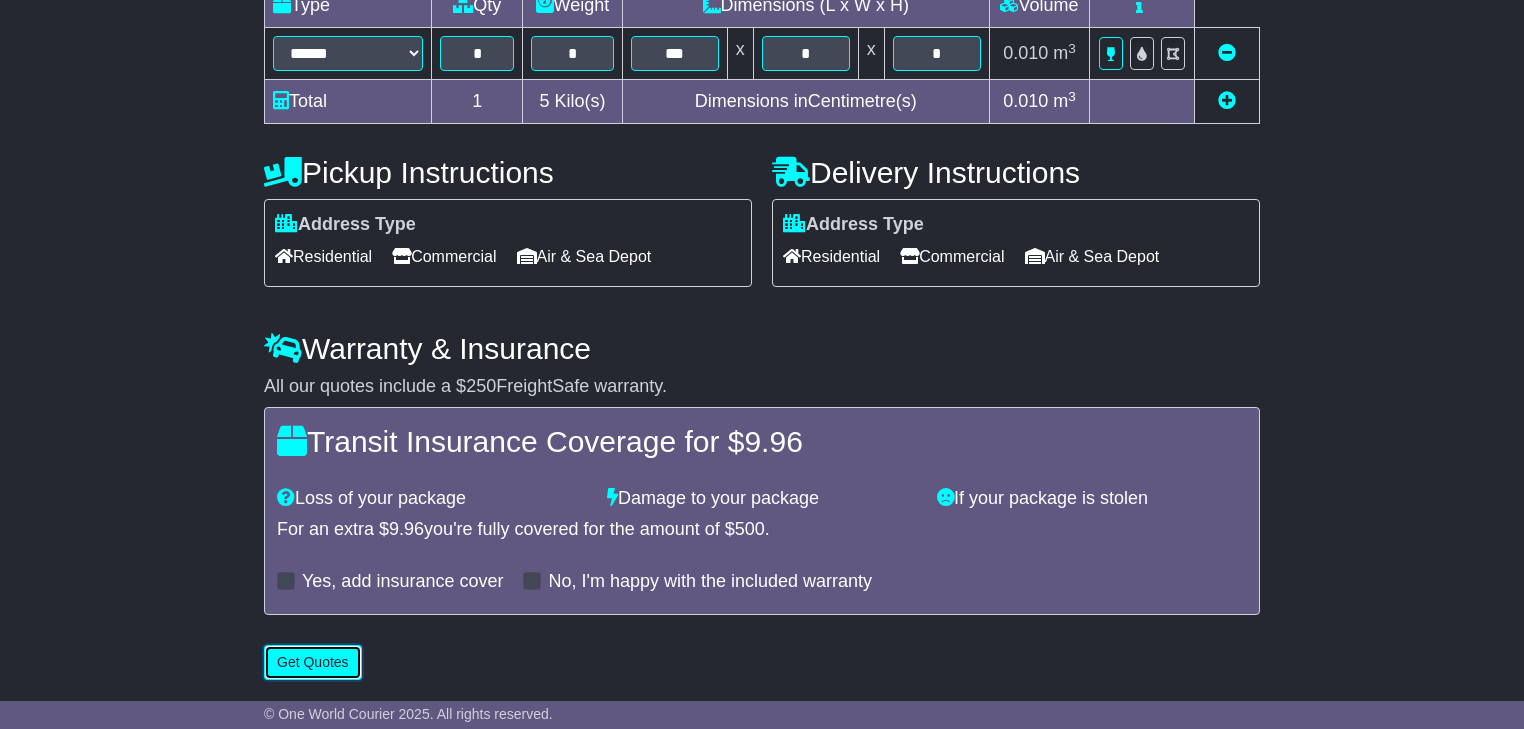 click on "Get Quotes" at bounding box center (313, 662) 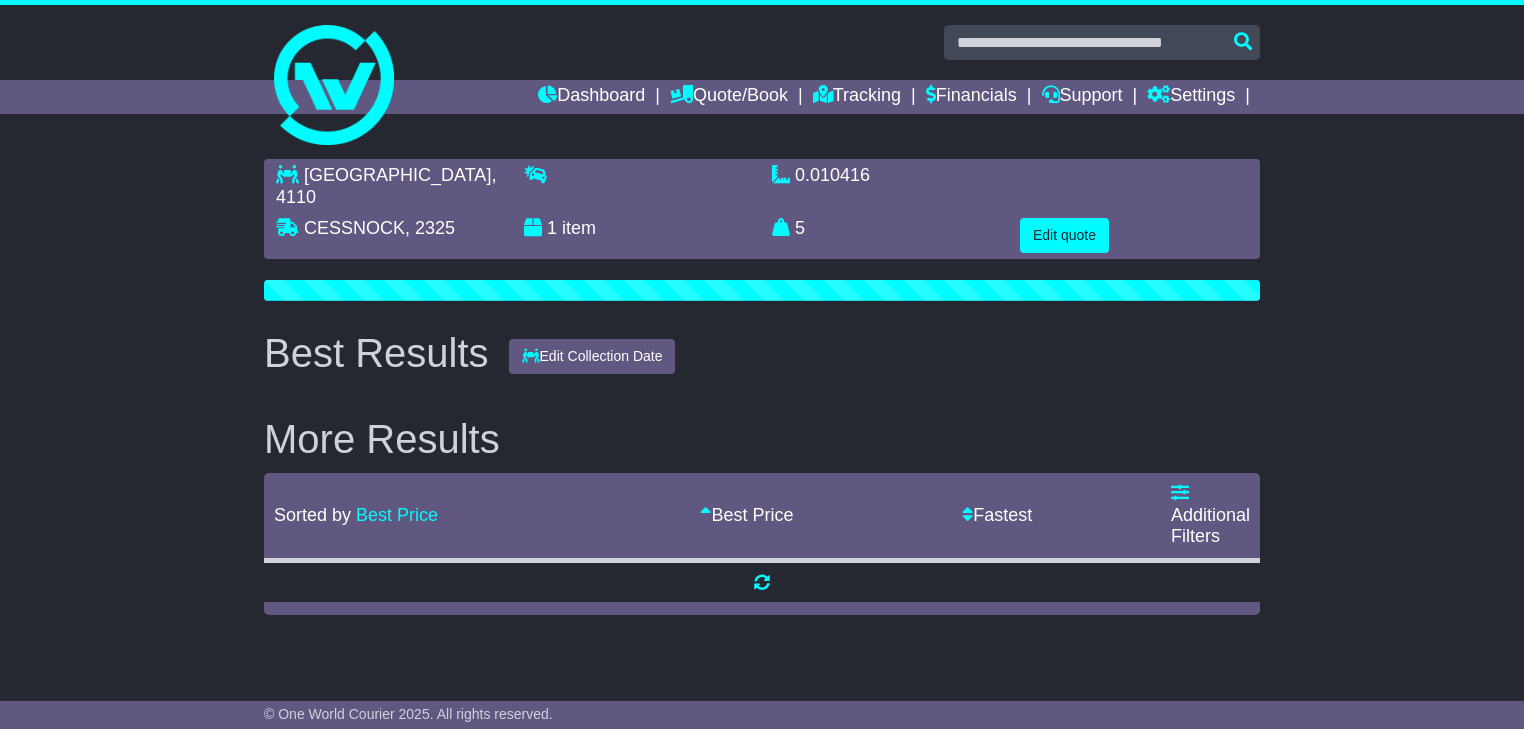 scroll, scrollTop: 0, scrollLeft: 0, axis: both 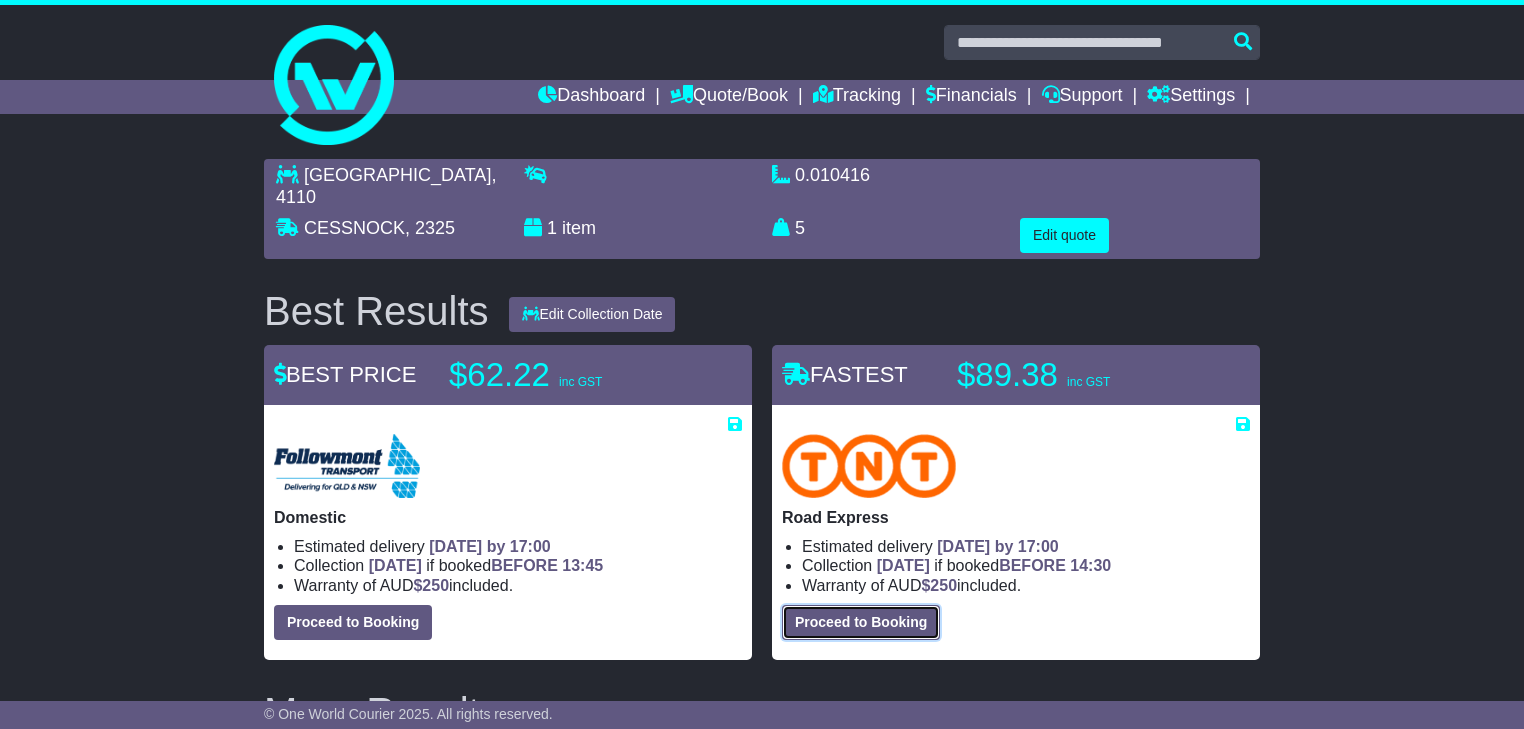 click on "Proceed to Booking" at bounding box center (861, 622) 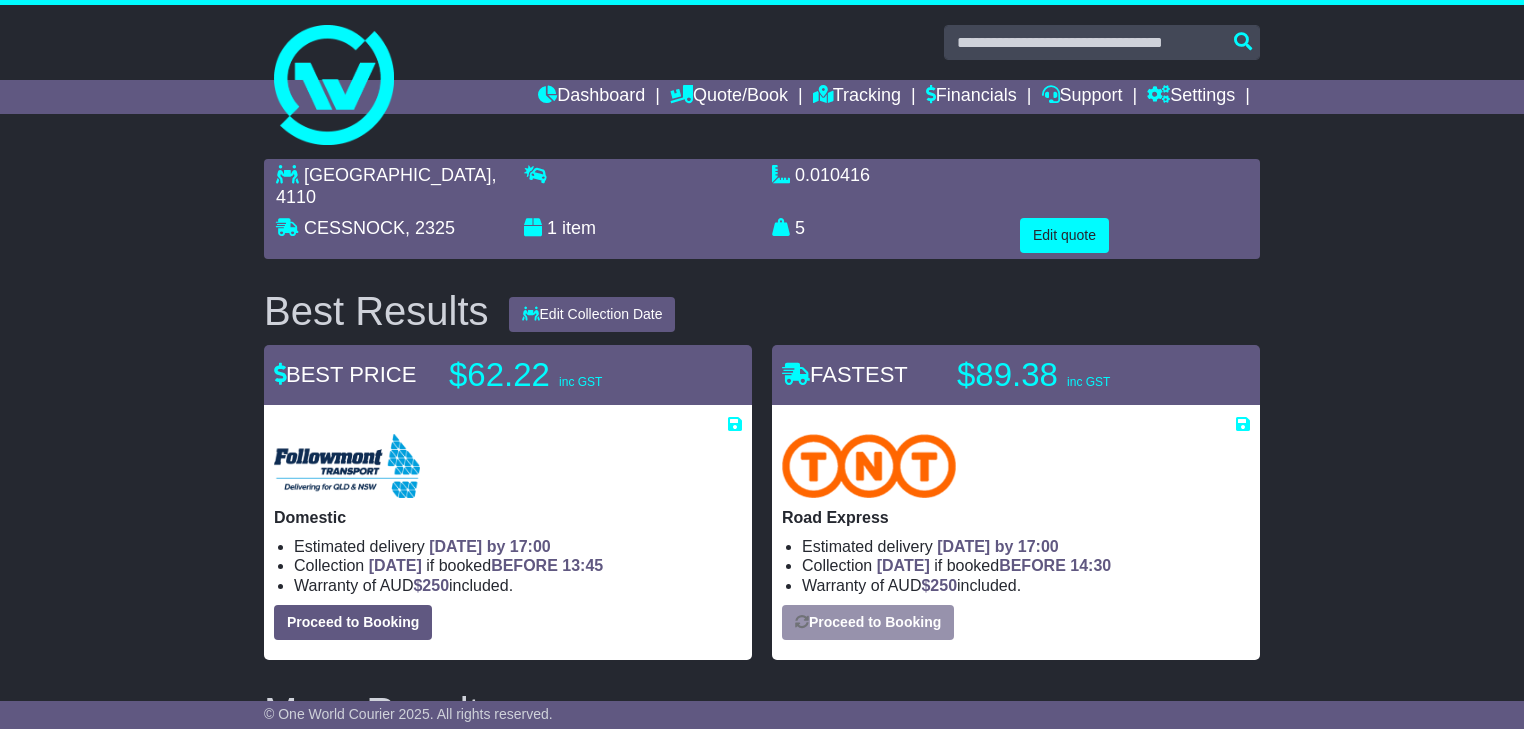 select on "***" 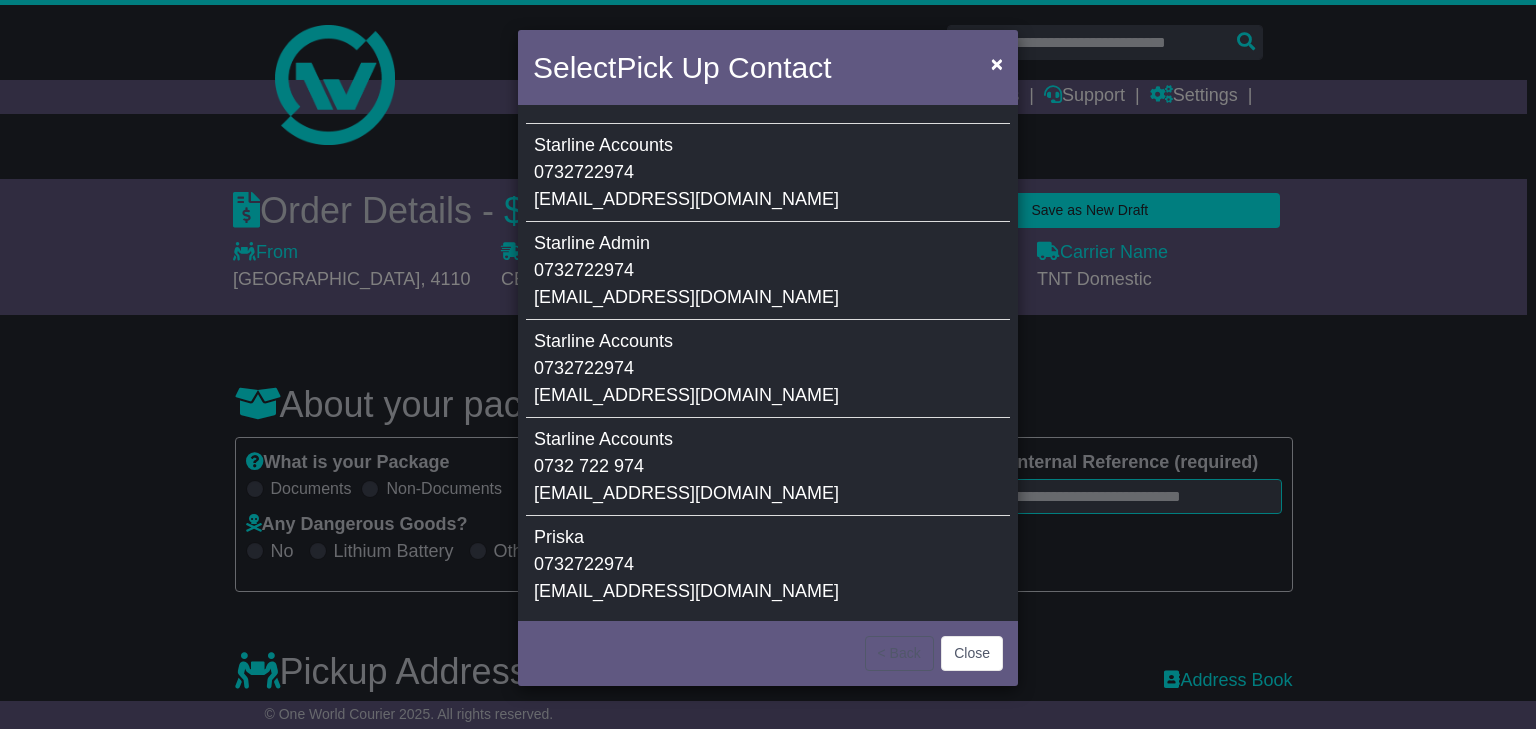 click on "0732 722 974" at bounding box center [589, 466] 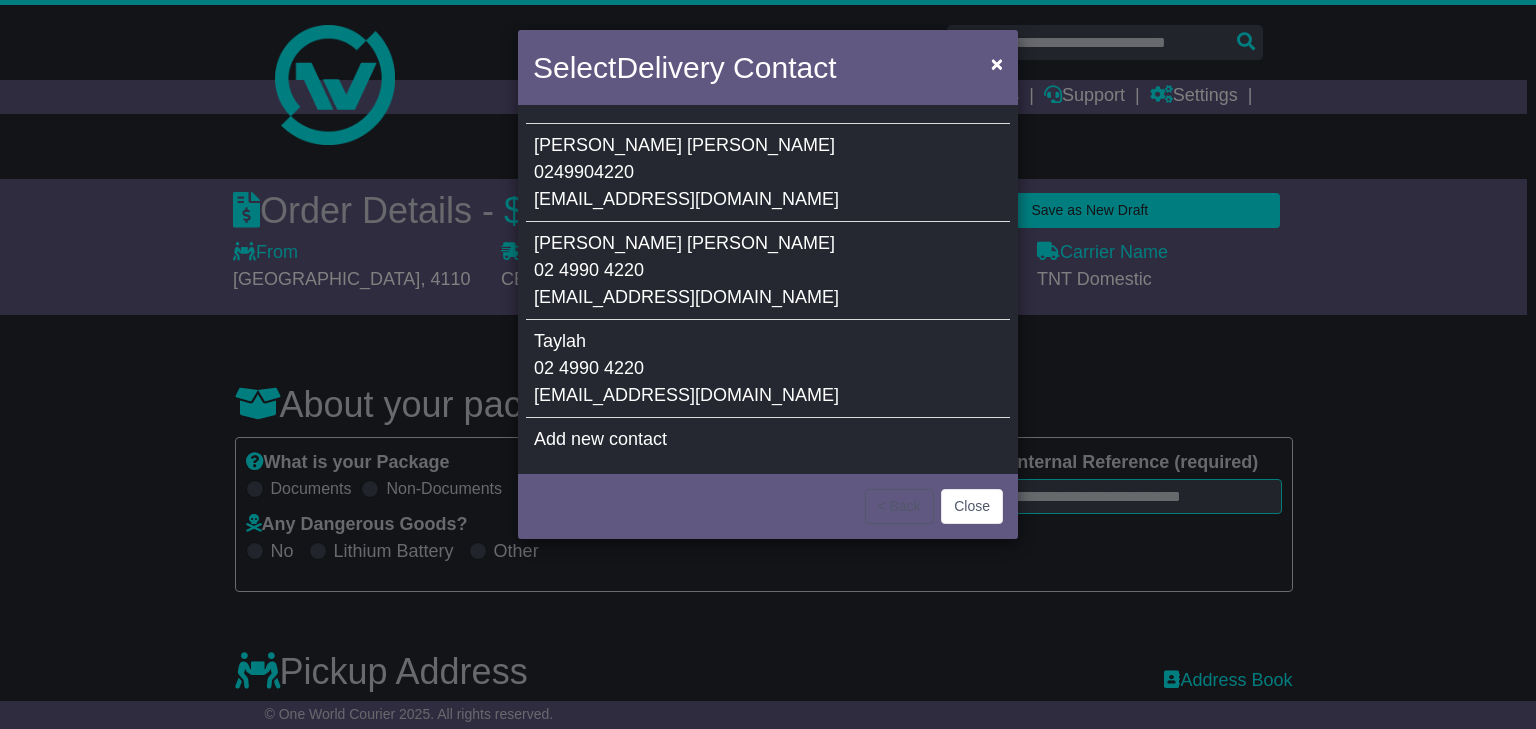 click on "Taylah
02 4990 4220
glass@cessnockglass.com.au" at bounding box center [768, 369] 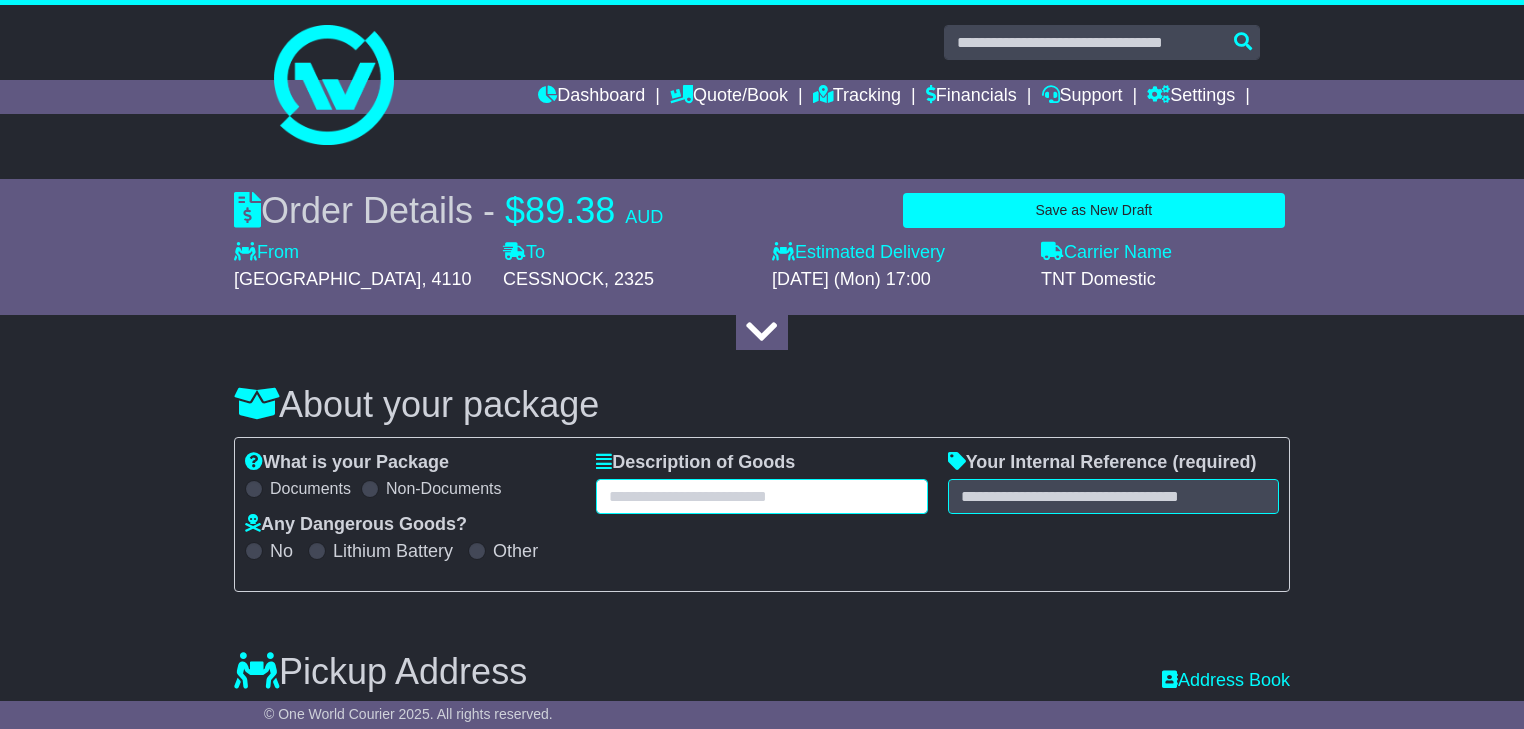click at bounding box center (761, 496) 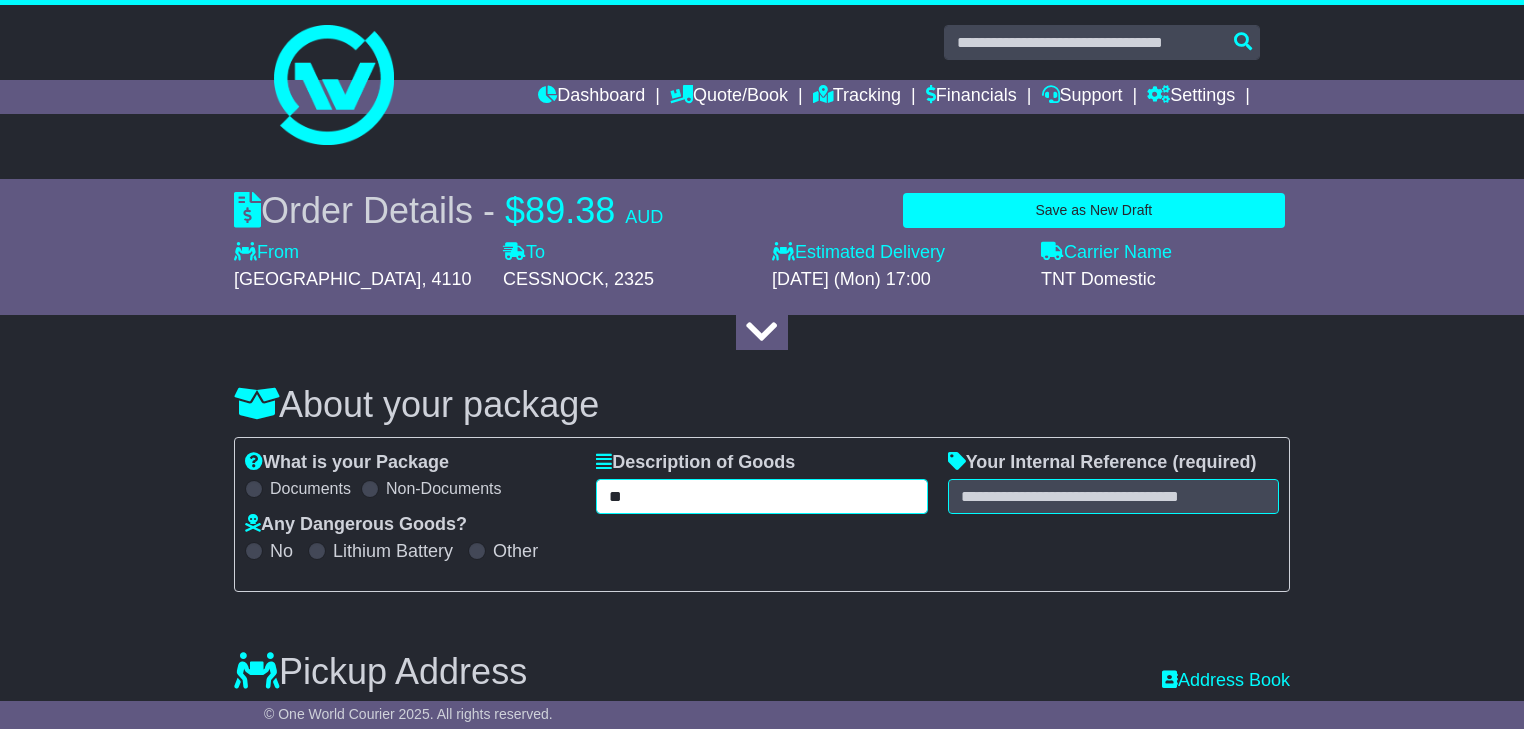type on "*" 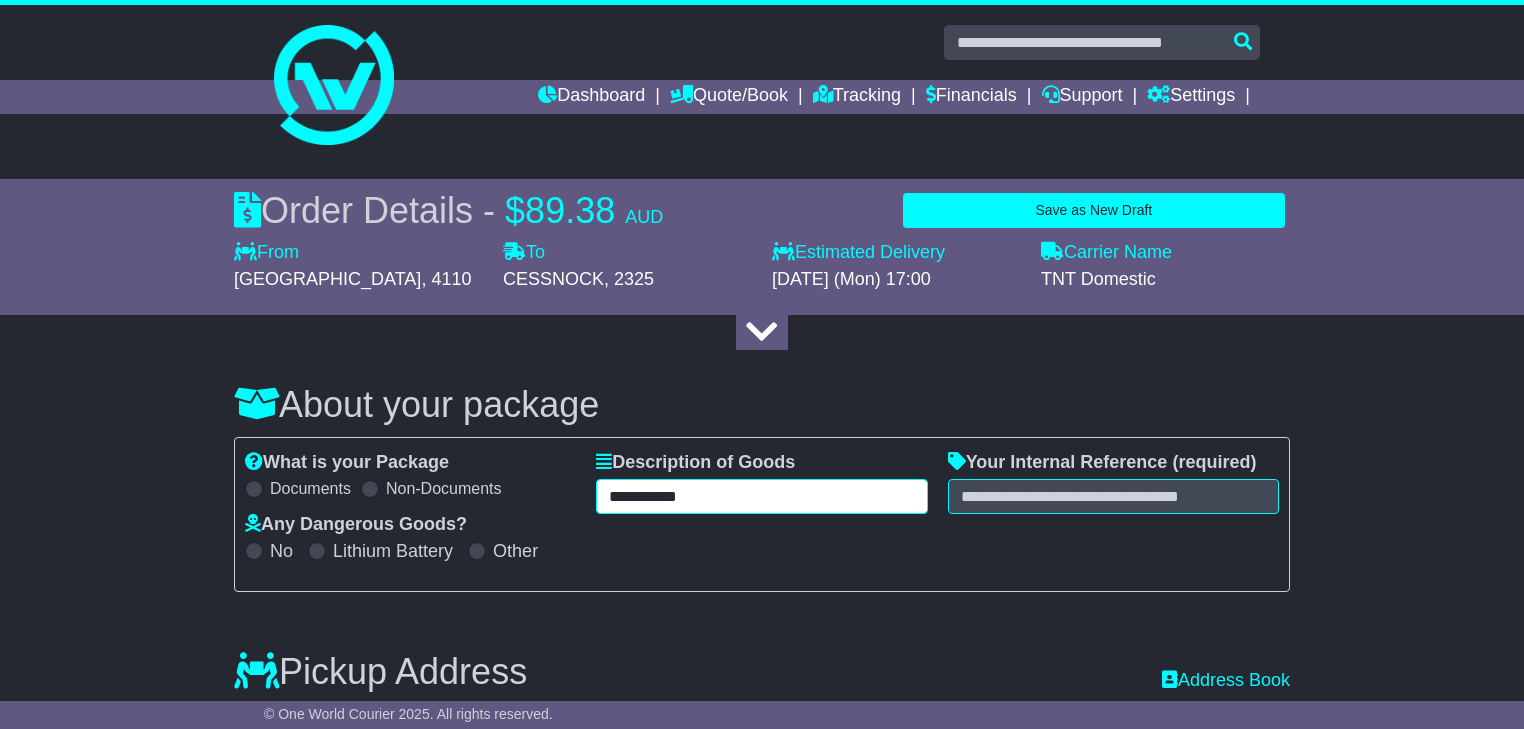 click on "**********" at bounding box center (761, 496) 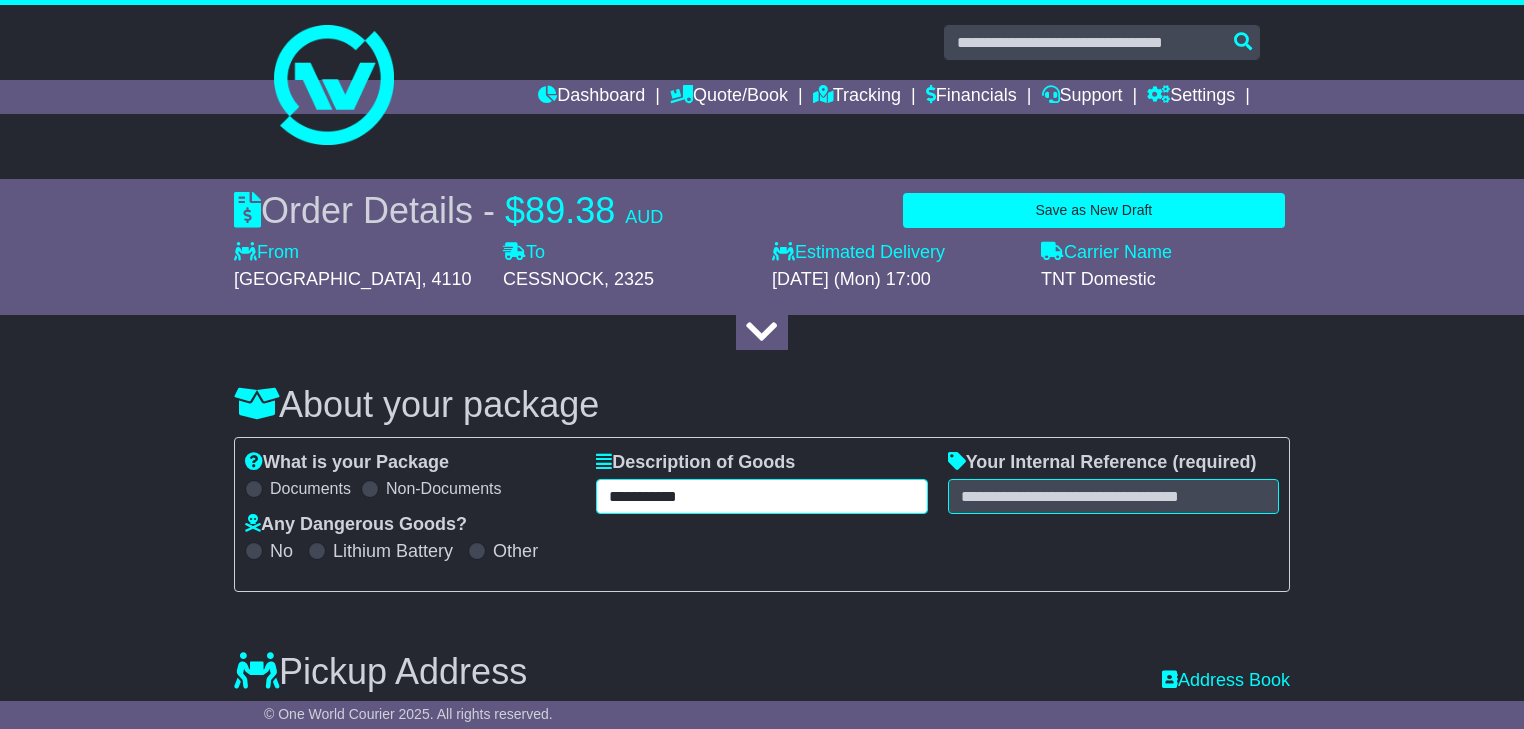 click on "**********" at bounding box center (761, 496) 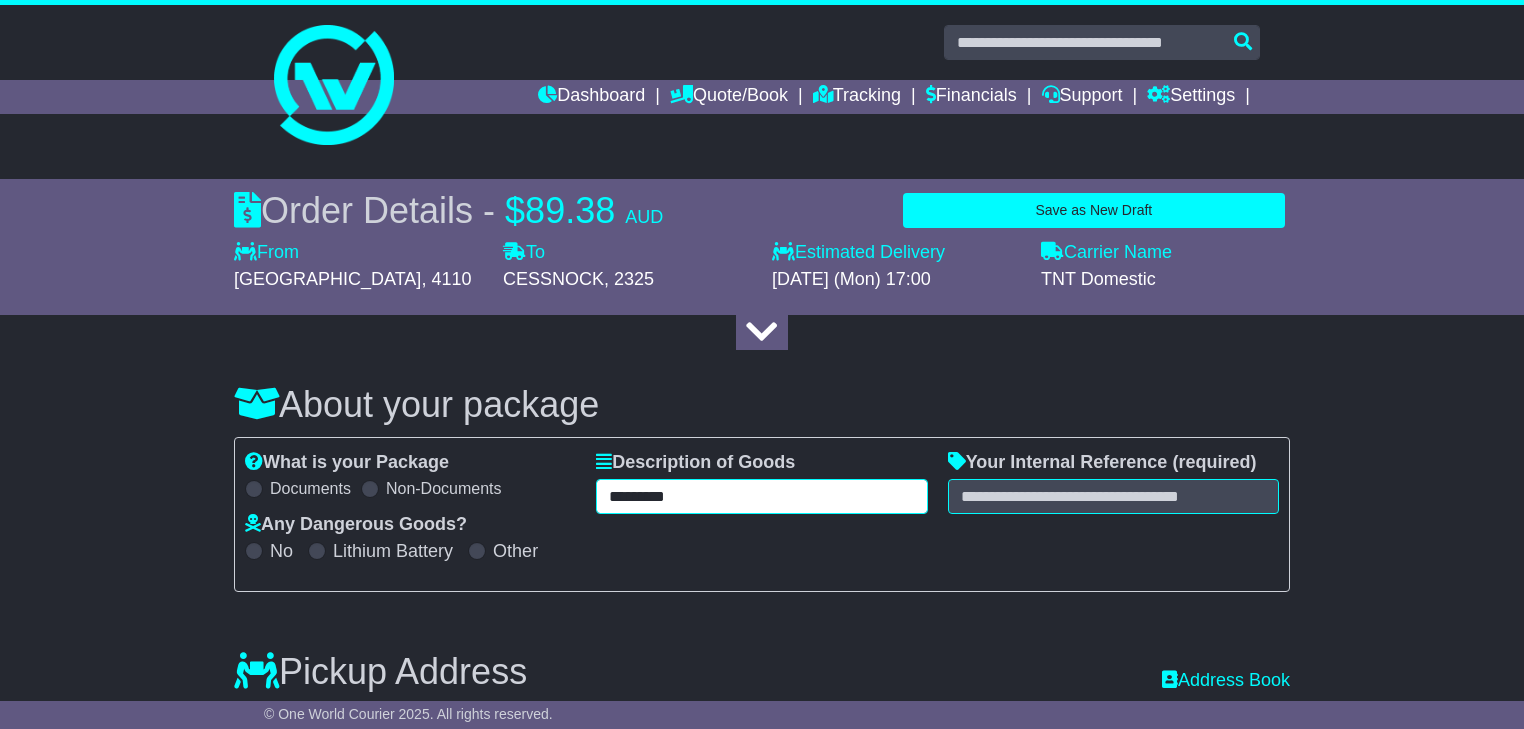 click on "*********" at bounding box center [761, 496] 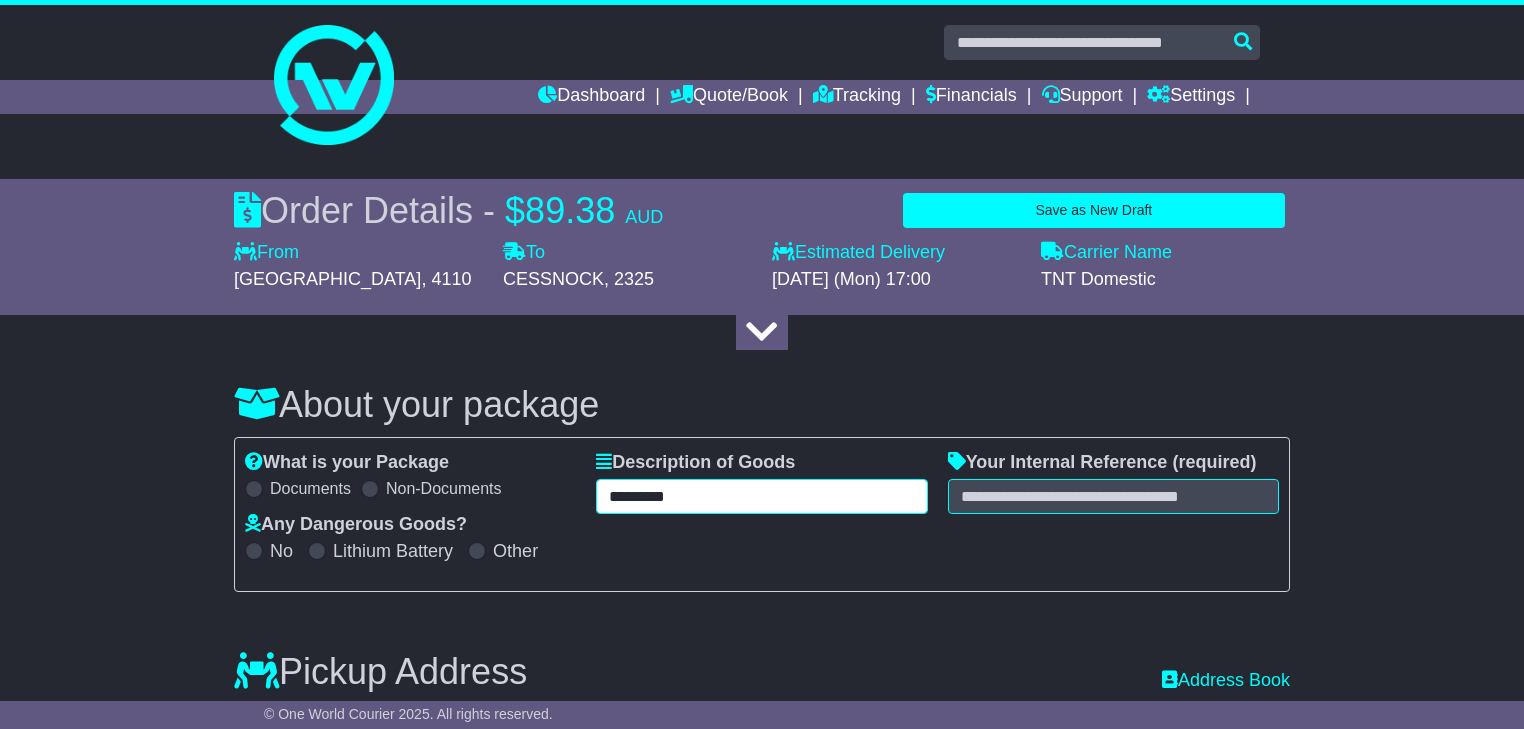 type on "*********" 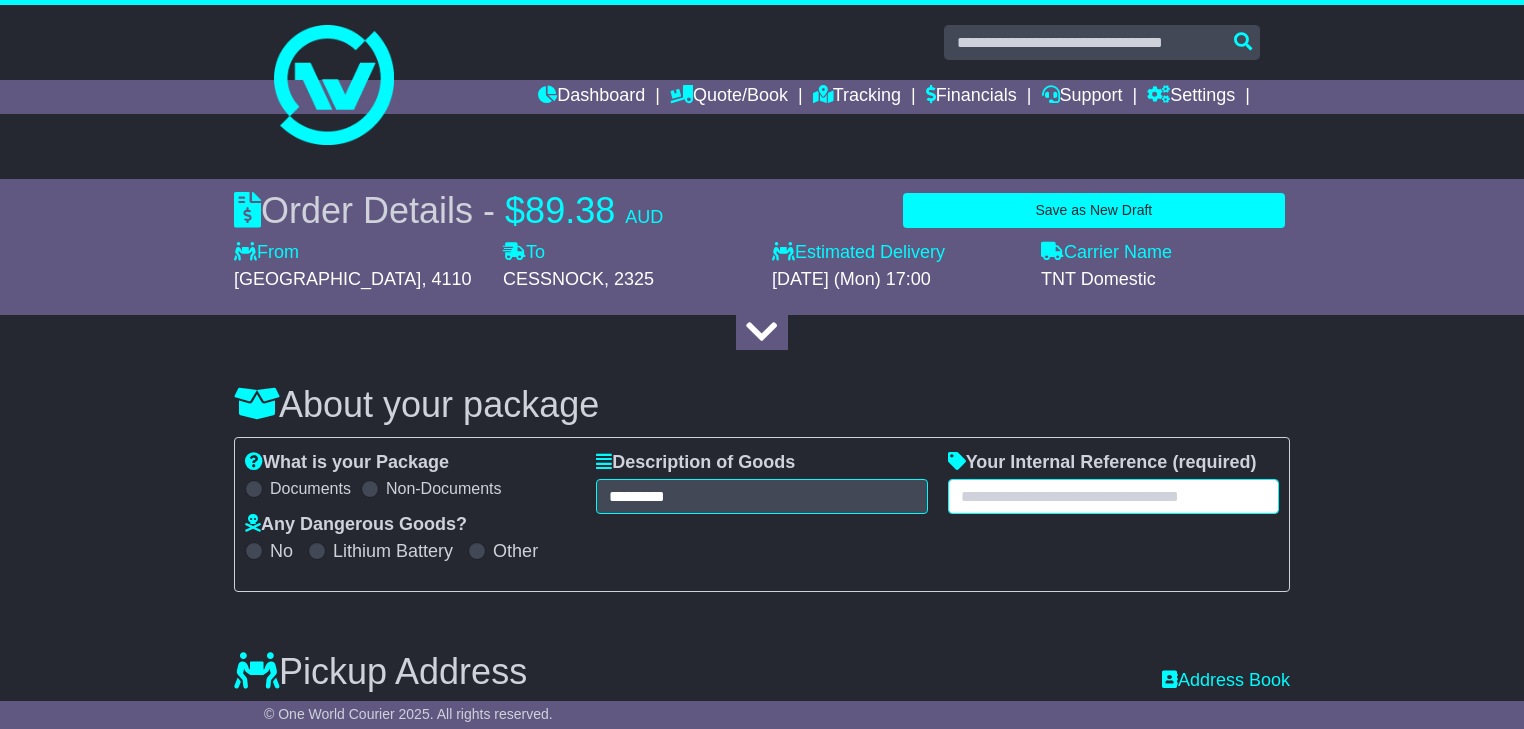 click at bounding box center [1113, 496] 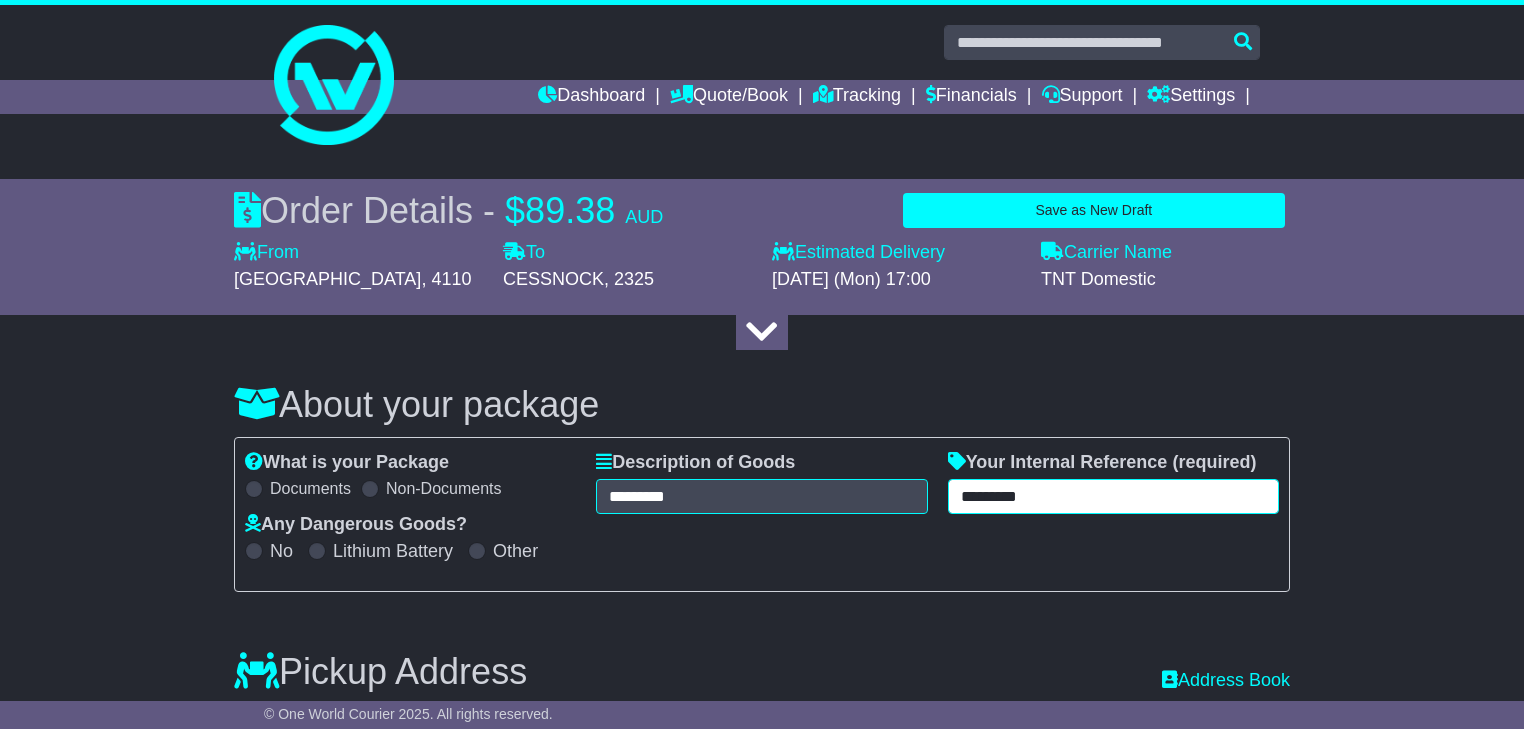 type on "*********" 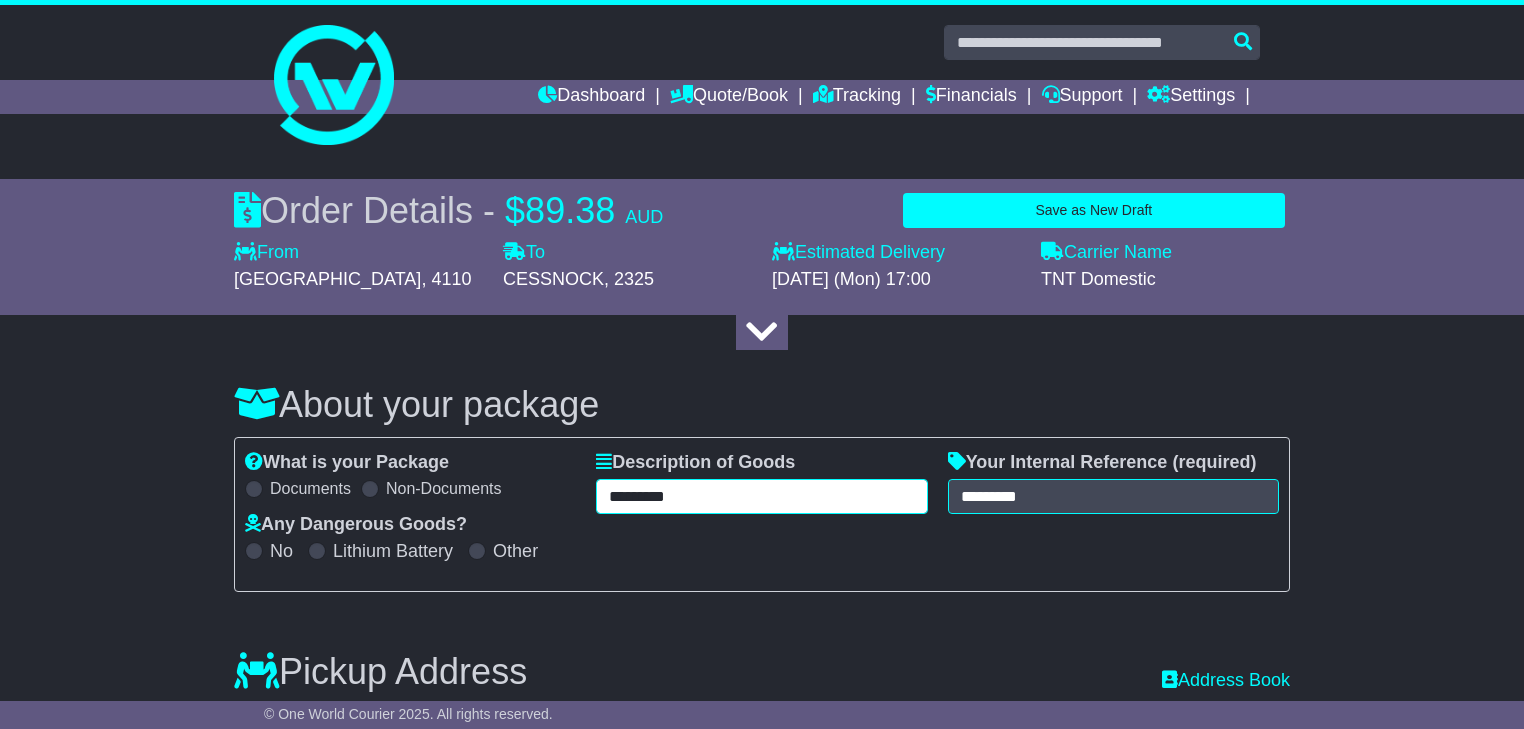 click on "*********" at bounding box center (761, 496) 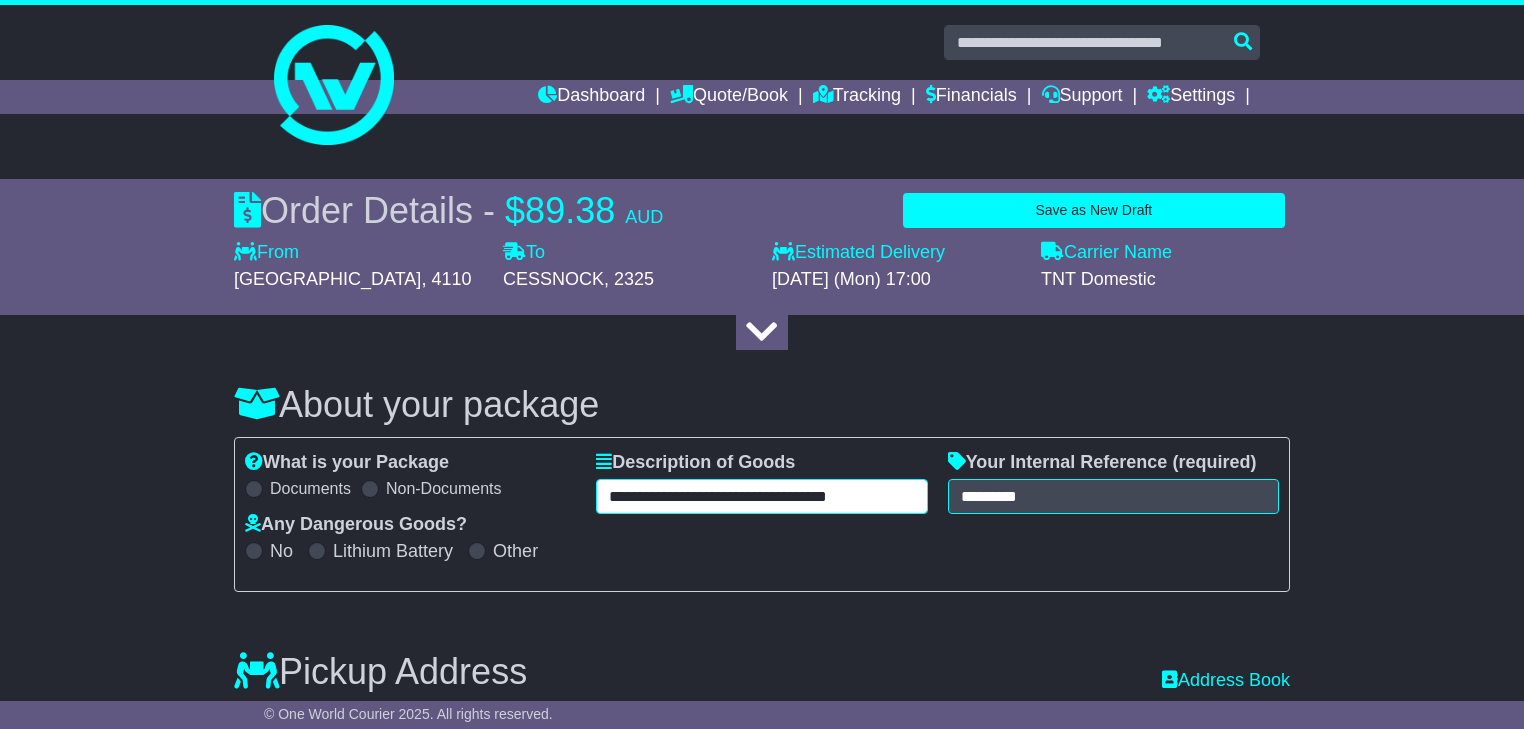 type on "**********" 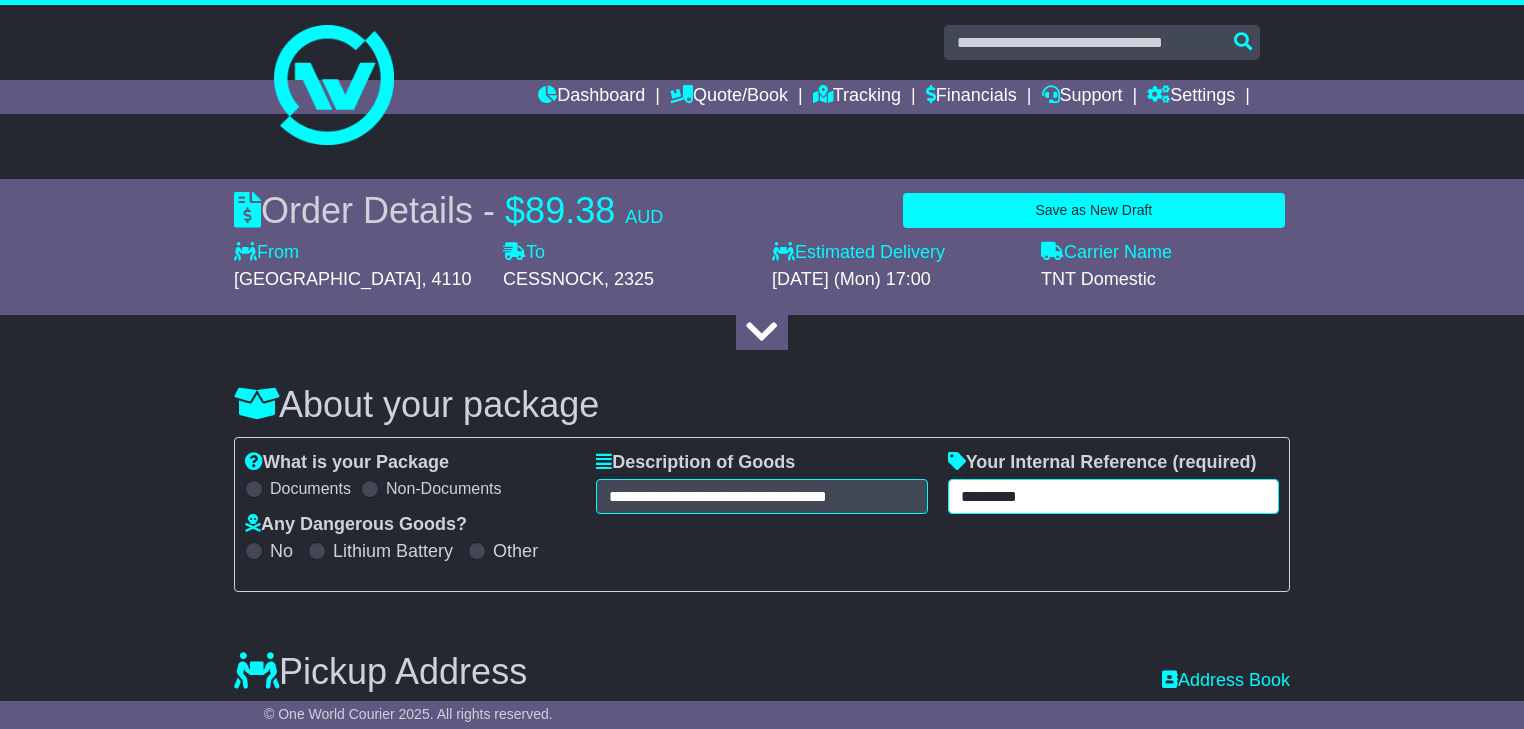 click on "*********" at bounding box center (1113, 496) 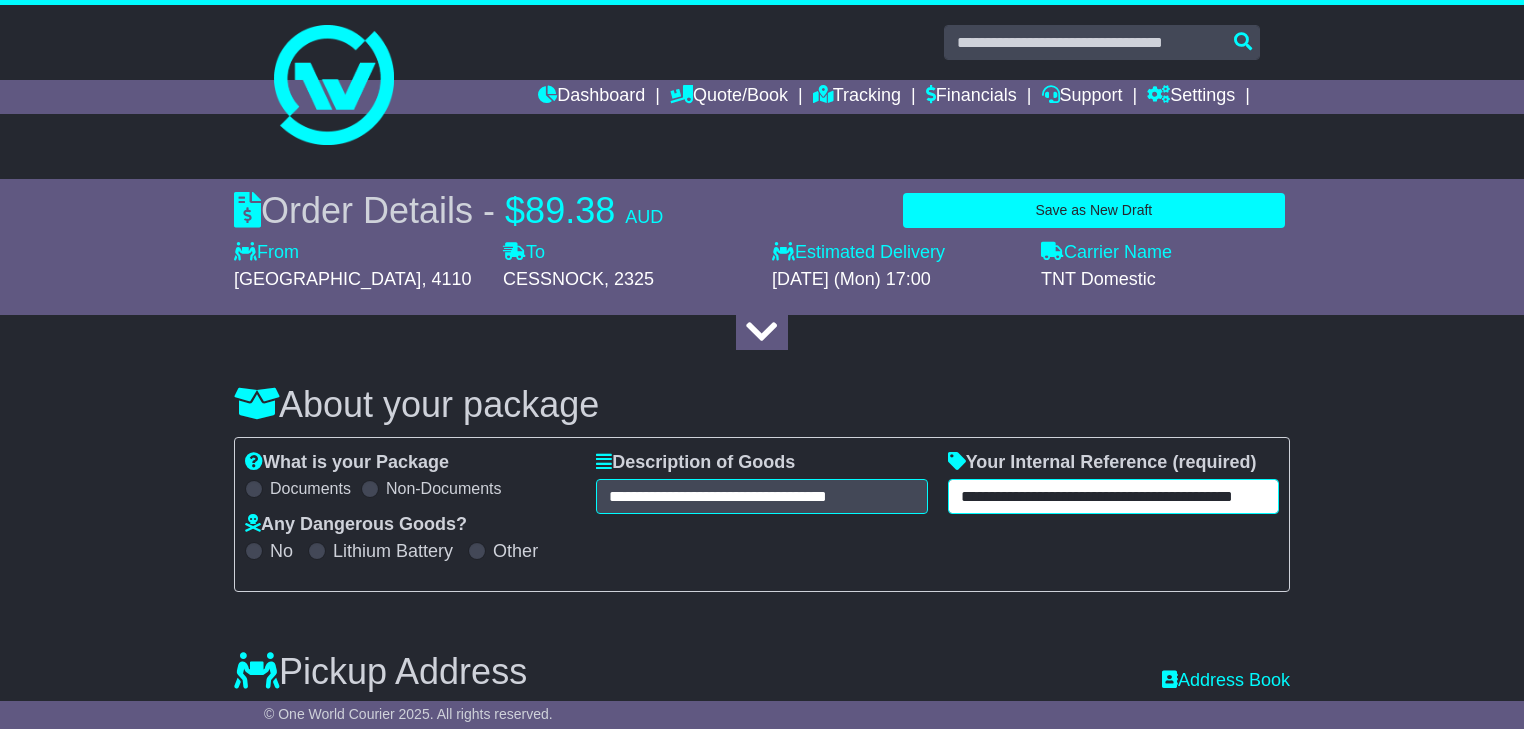 scroll, scrollTop: 0, scrollLeft: 28, axis: horizontal 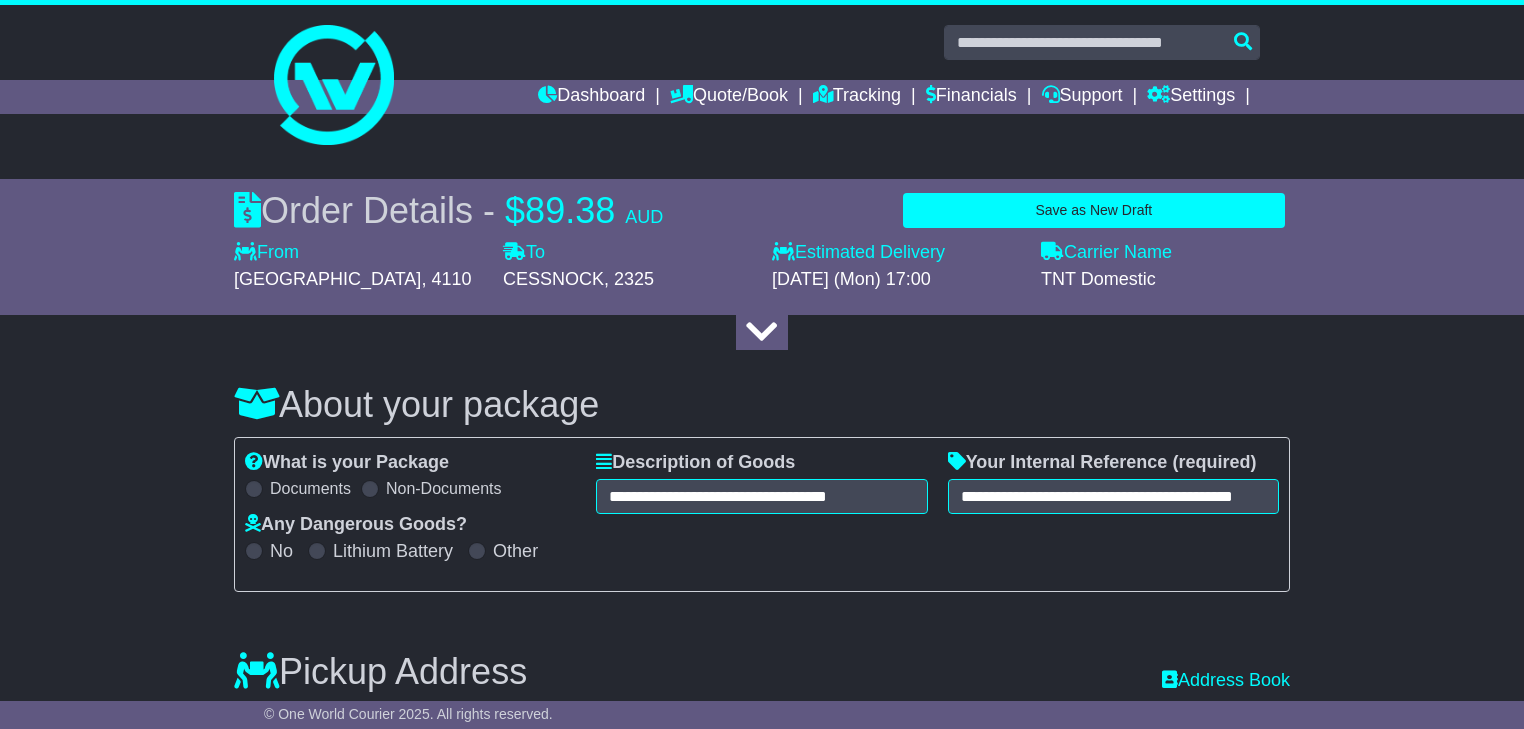 click on "**********" at bounding box center [762, 1591] 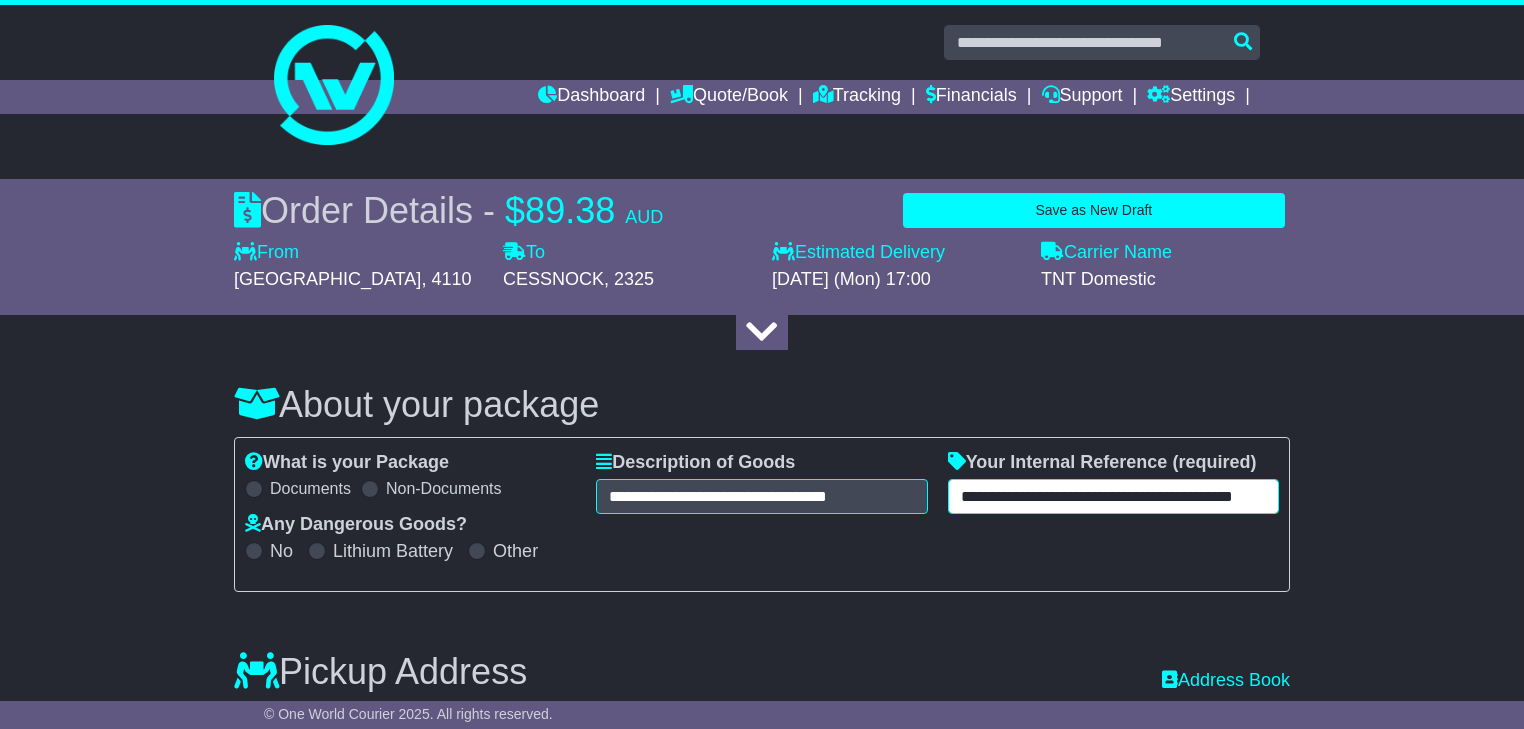 drag, startPoint x: 1022, startPoint y: 498, endPoint x: 475, endPoint y: 496, distance: 547.00366 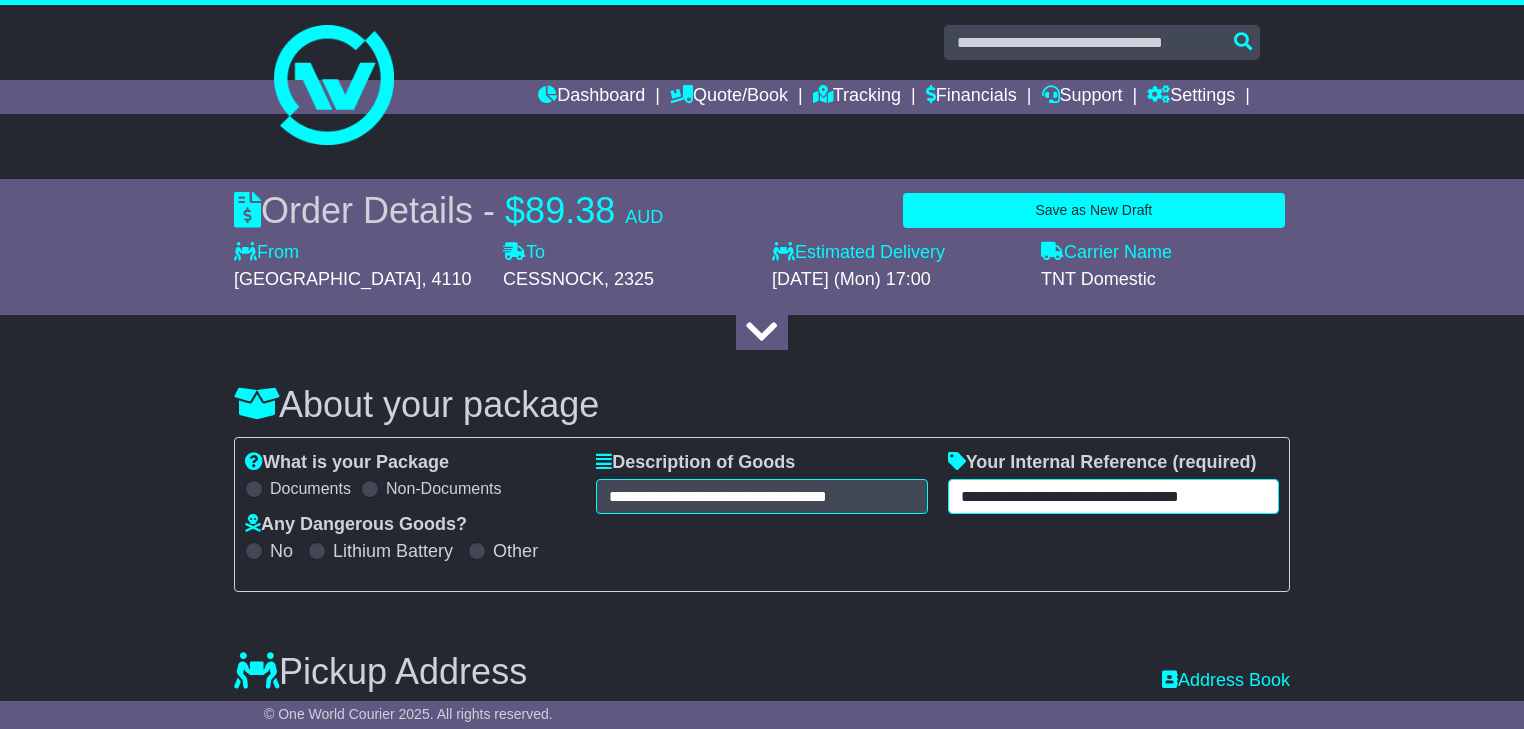 type on "**********" 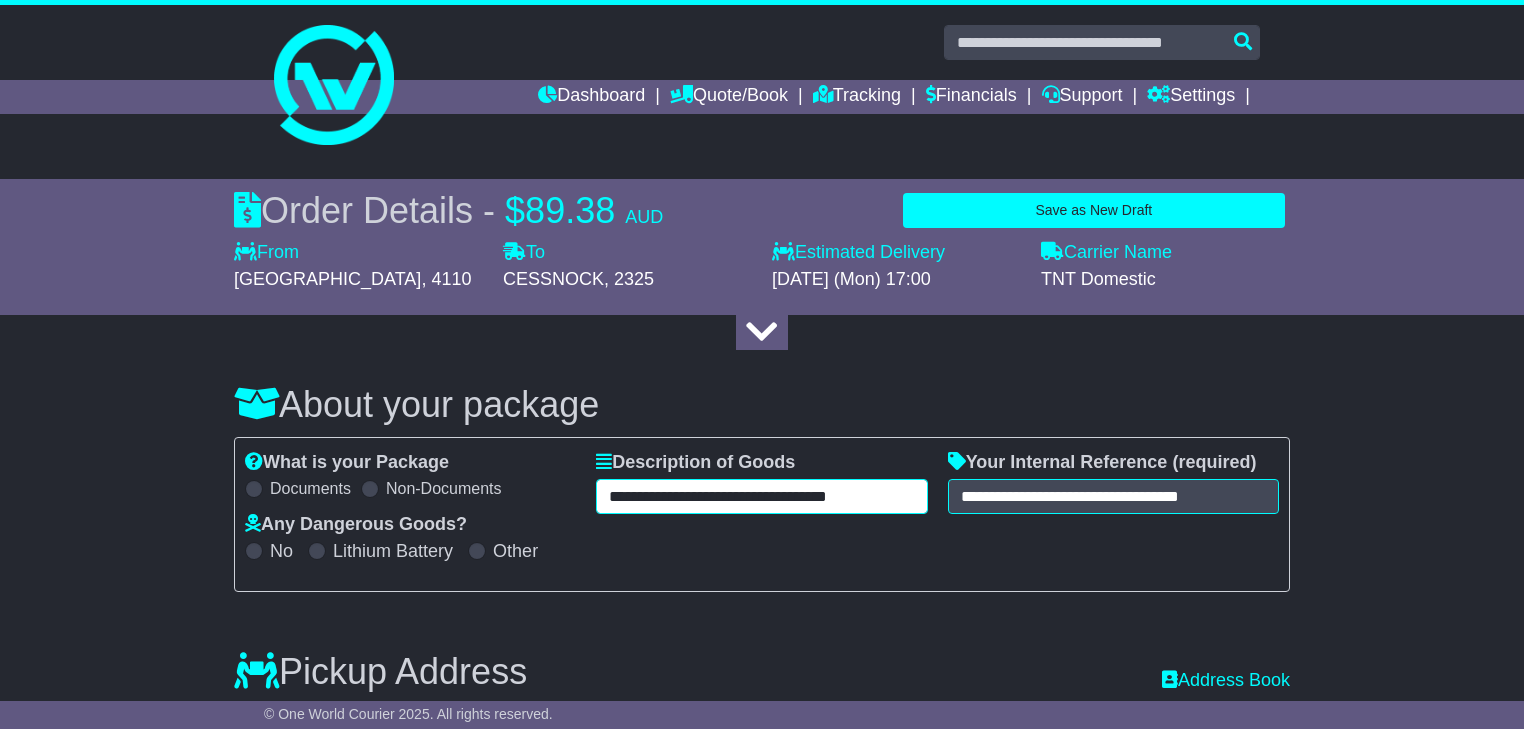click on "**********" at bounding box center (761, 496) 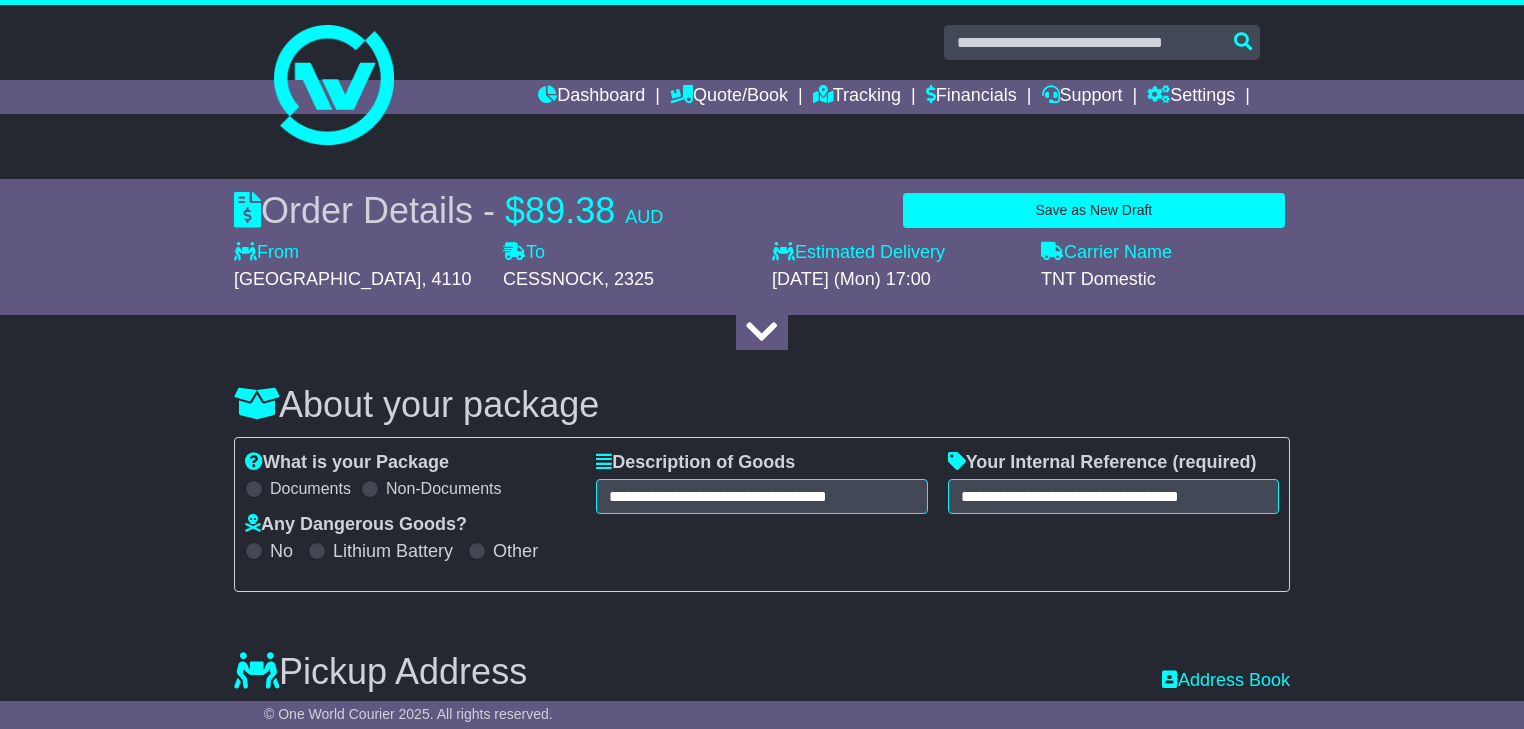 click on "**********" at bounding box center (762, 1591) 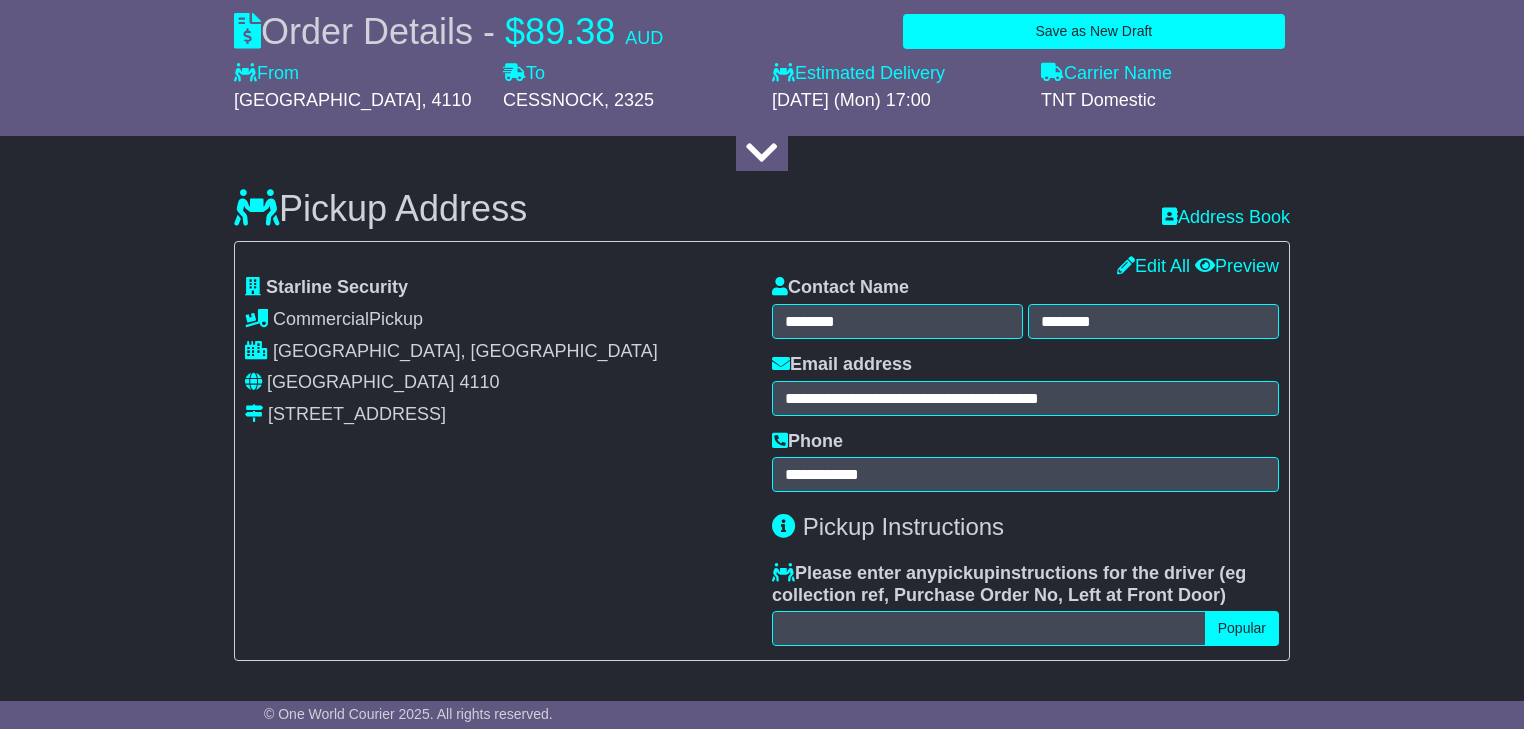 scroll, scrollTop: 560, scrollLeft: 0, axis: vertical 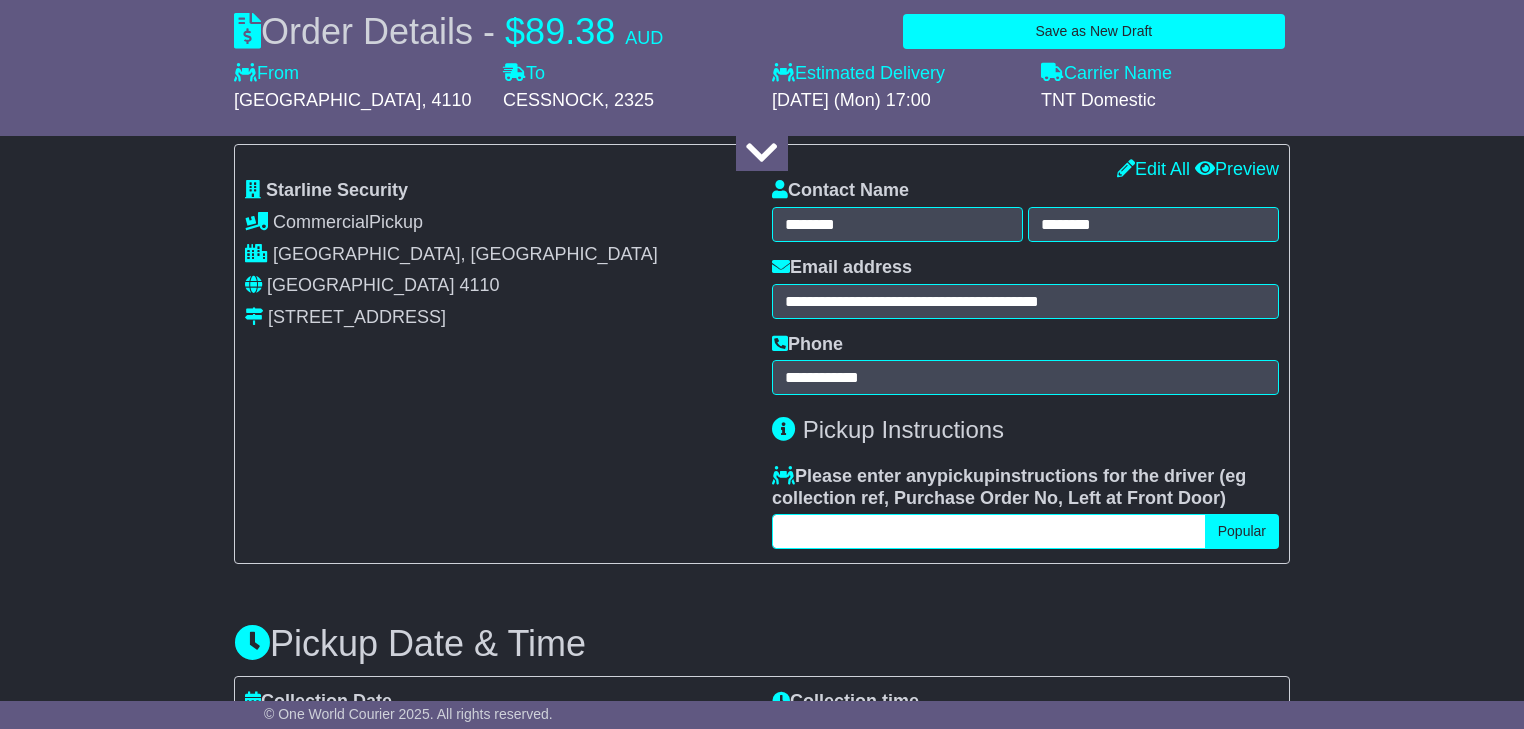click at bounding box center [989, 531] 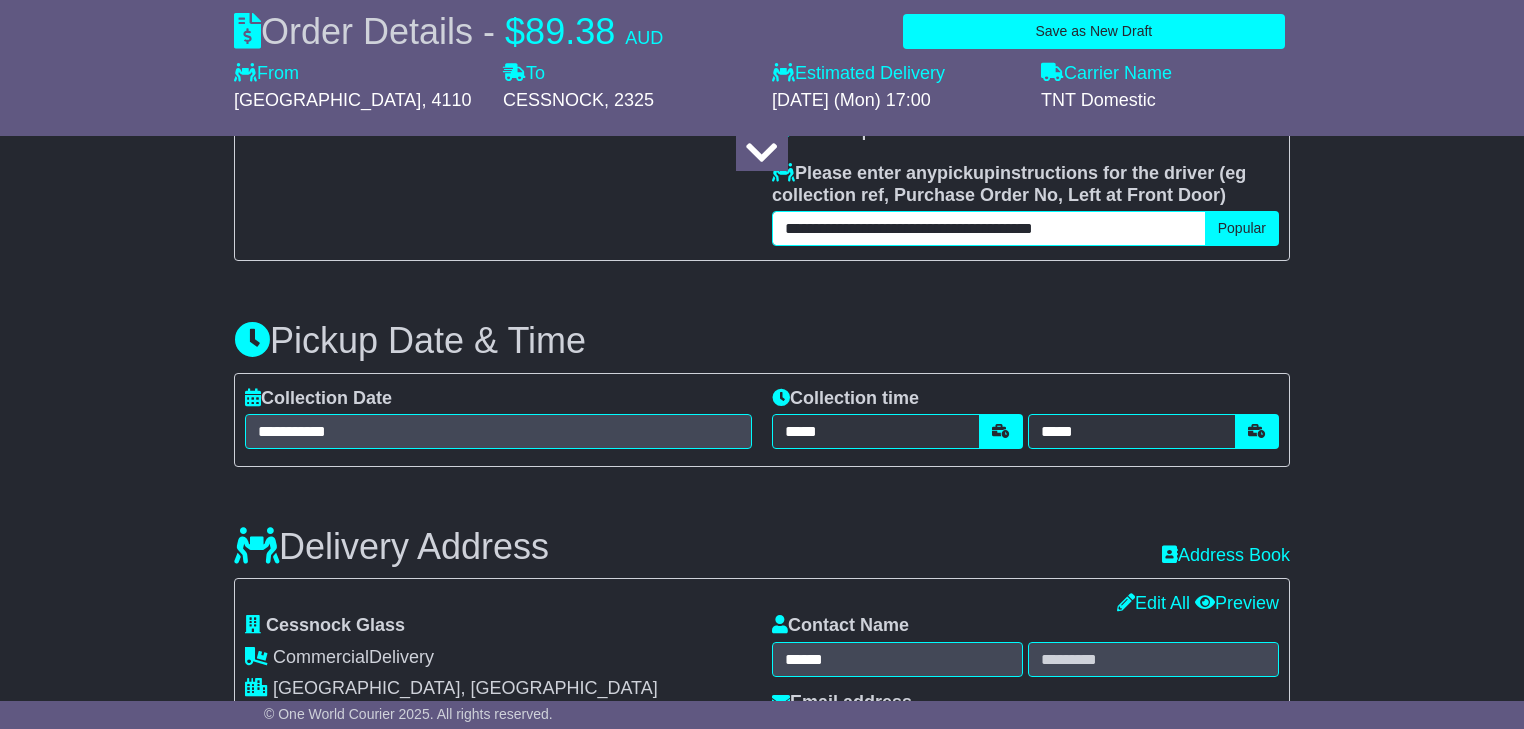 scroll, scrollTop: 880, scrollLeft: 0, axis: vertical 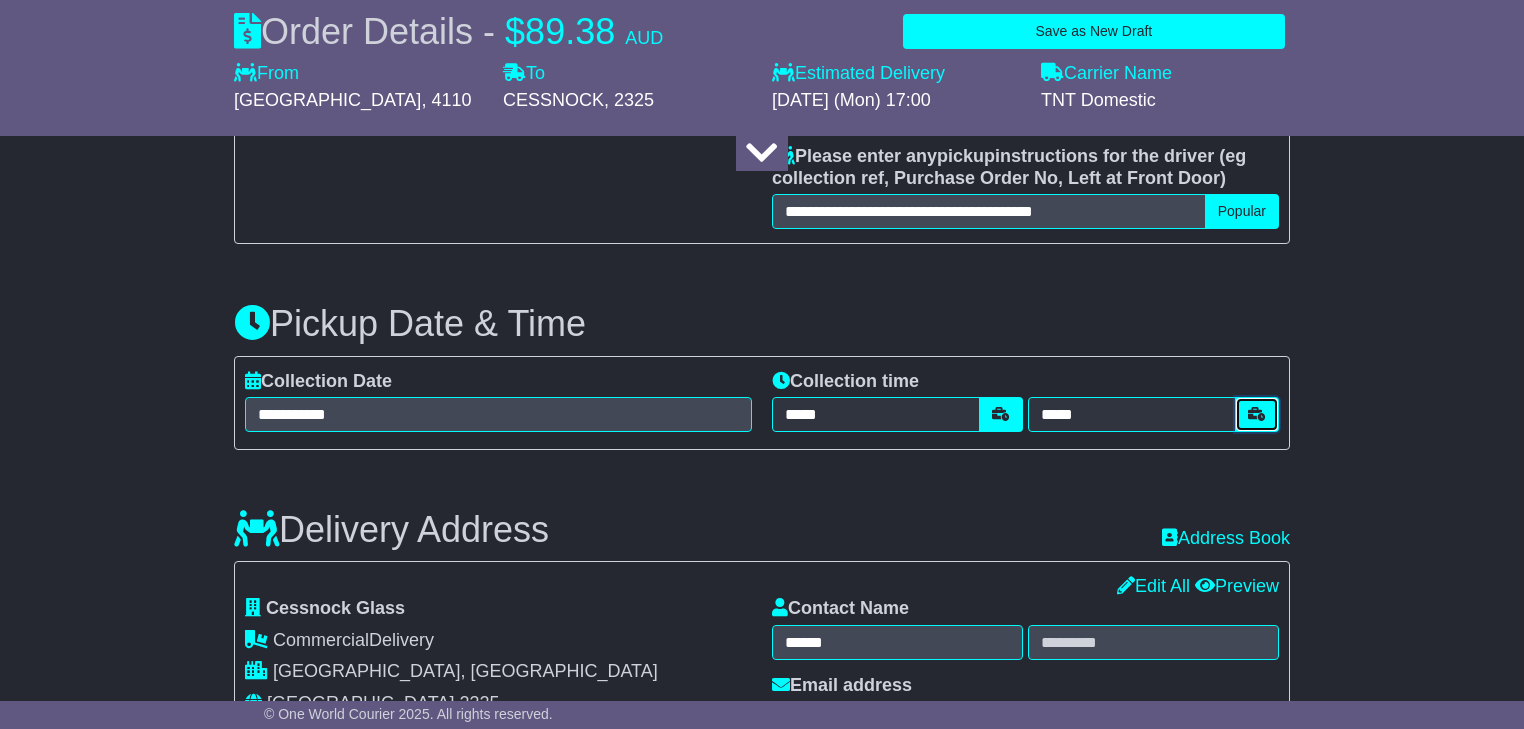 click at bounding box center [1257, 414] 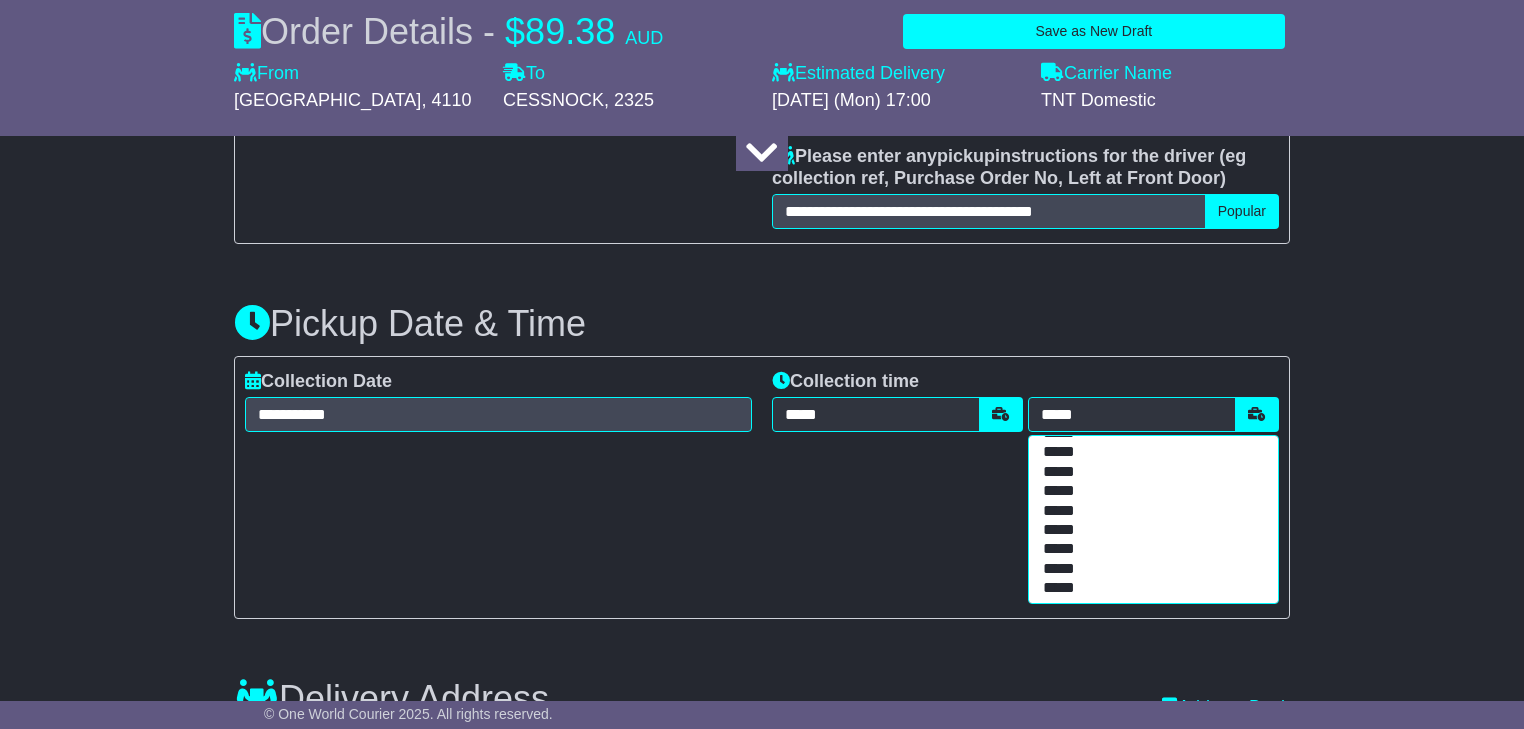 scroll, scrollTop: 848, scrollLeft: 0, axis: vertical 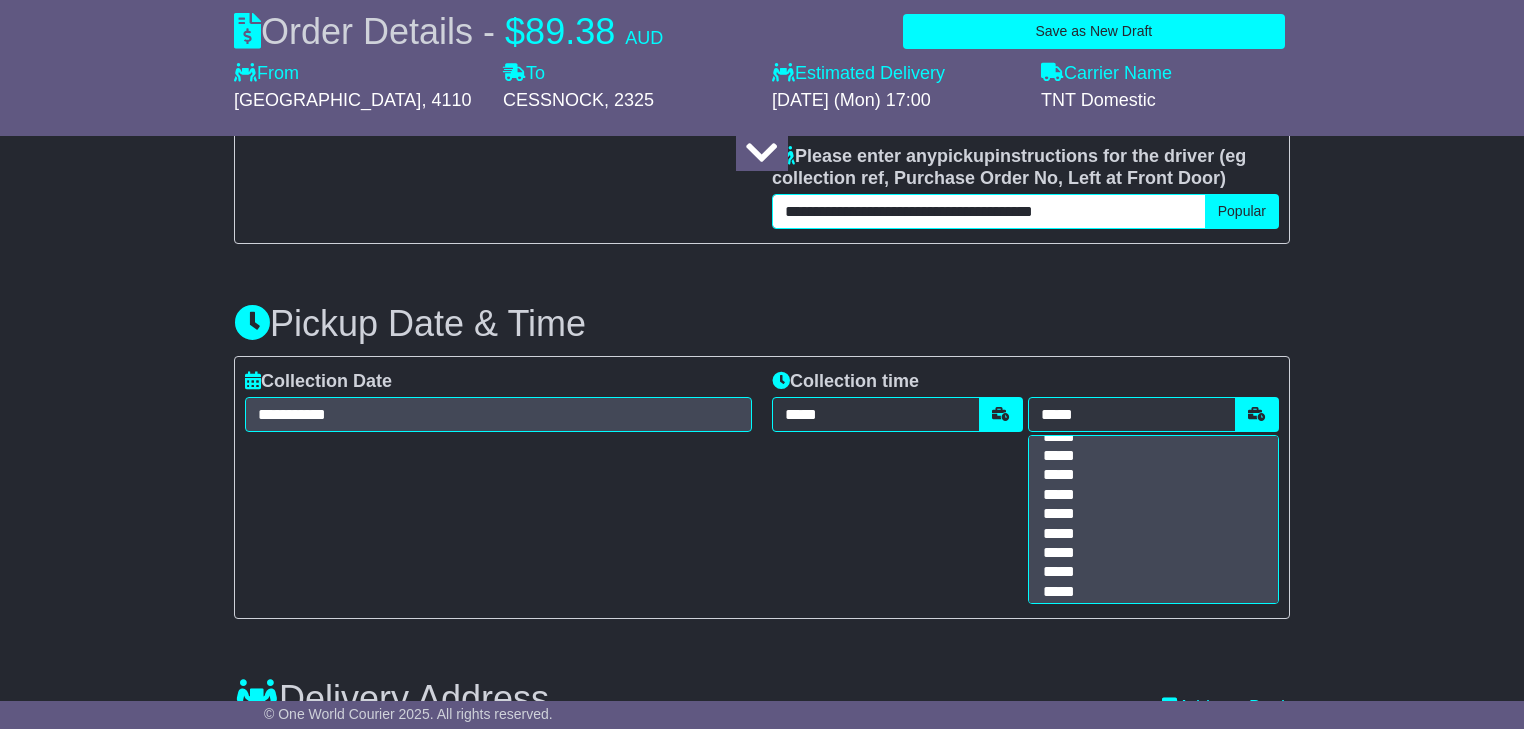 click on "**********" at bounding box center (989, 211) 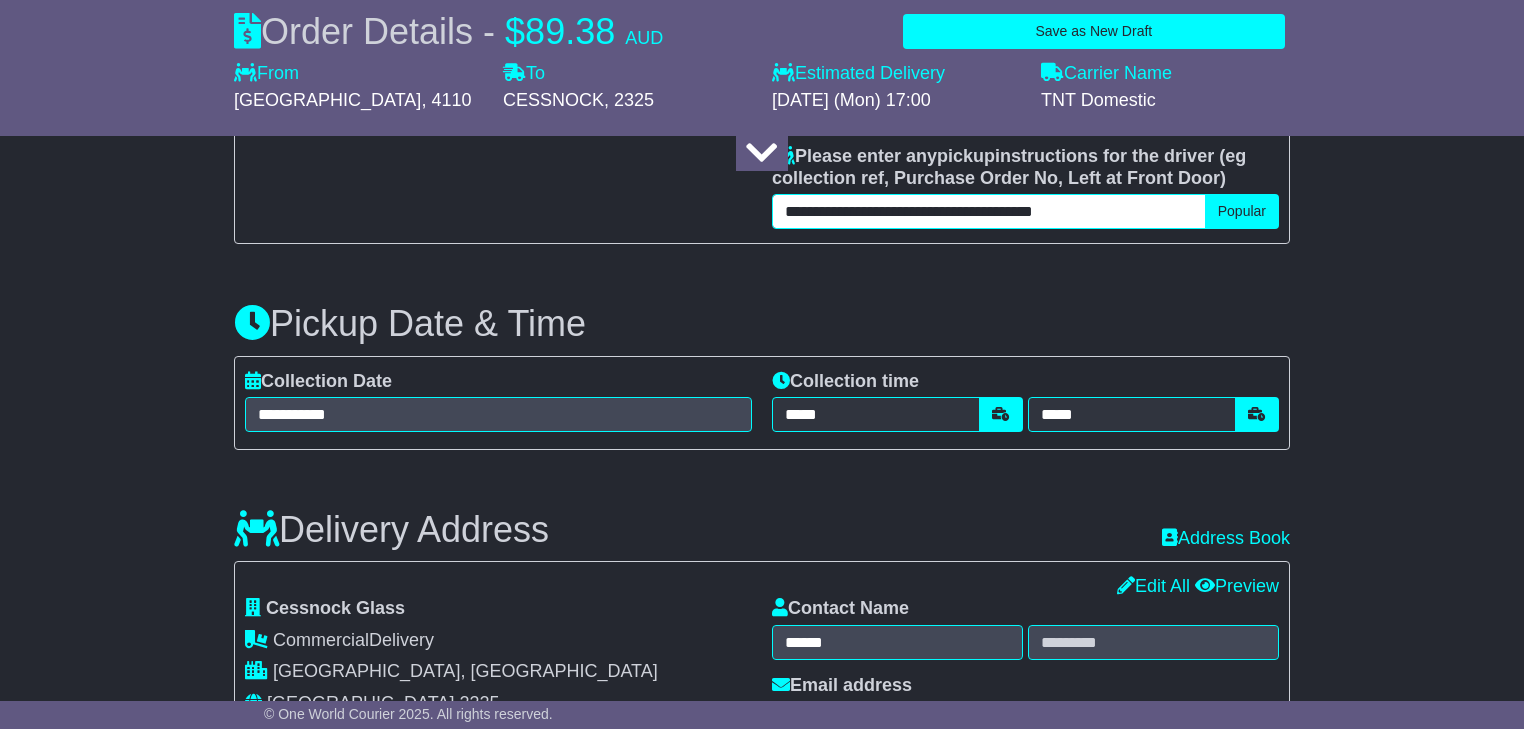 type on "**********" 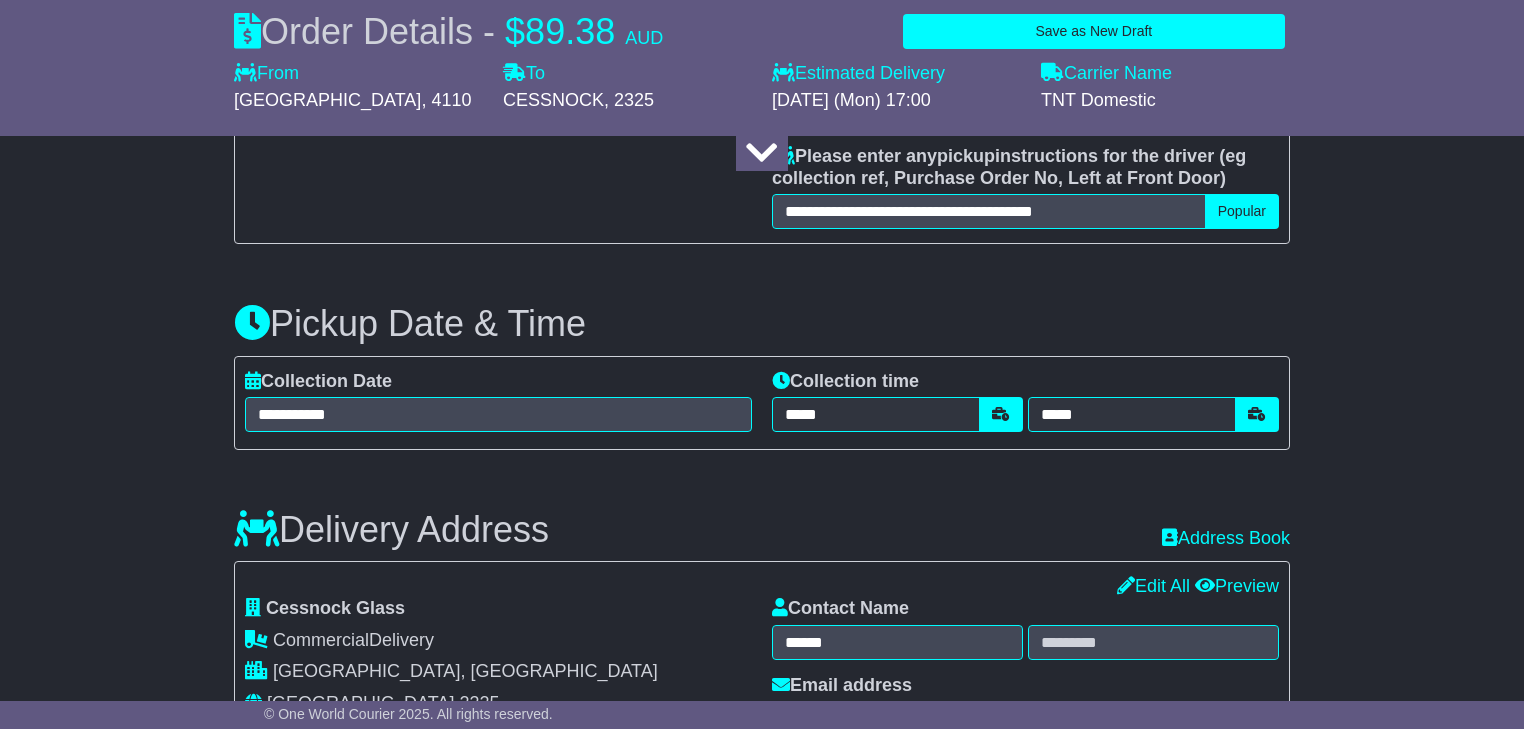 click on "**********" at bounding box center [762, 711] 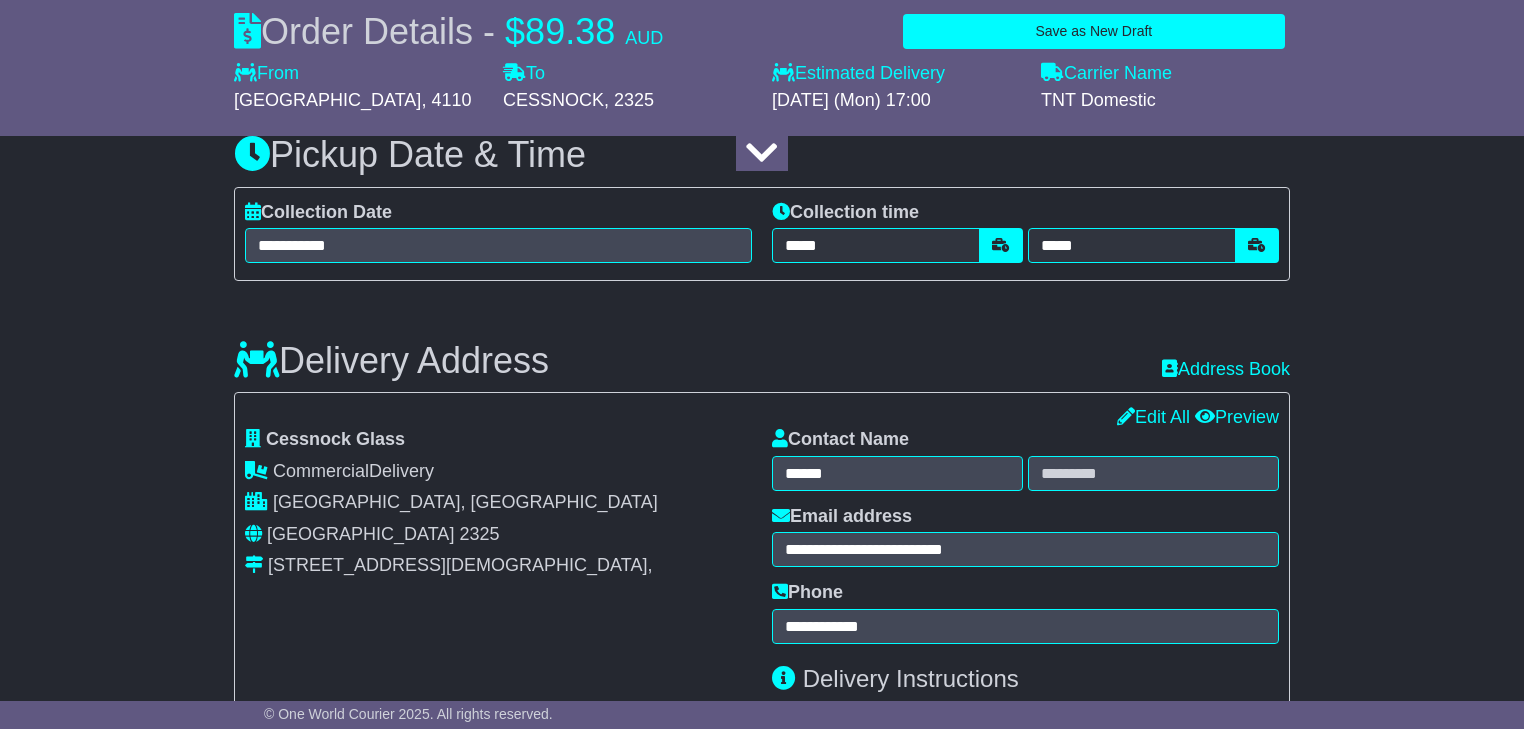 scroll, scrollTop: 1200, scrollLeft: 0, axis: vertical 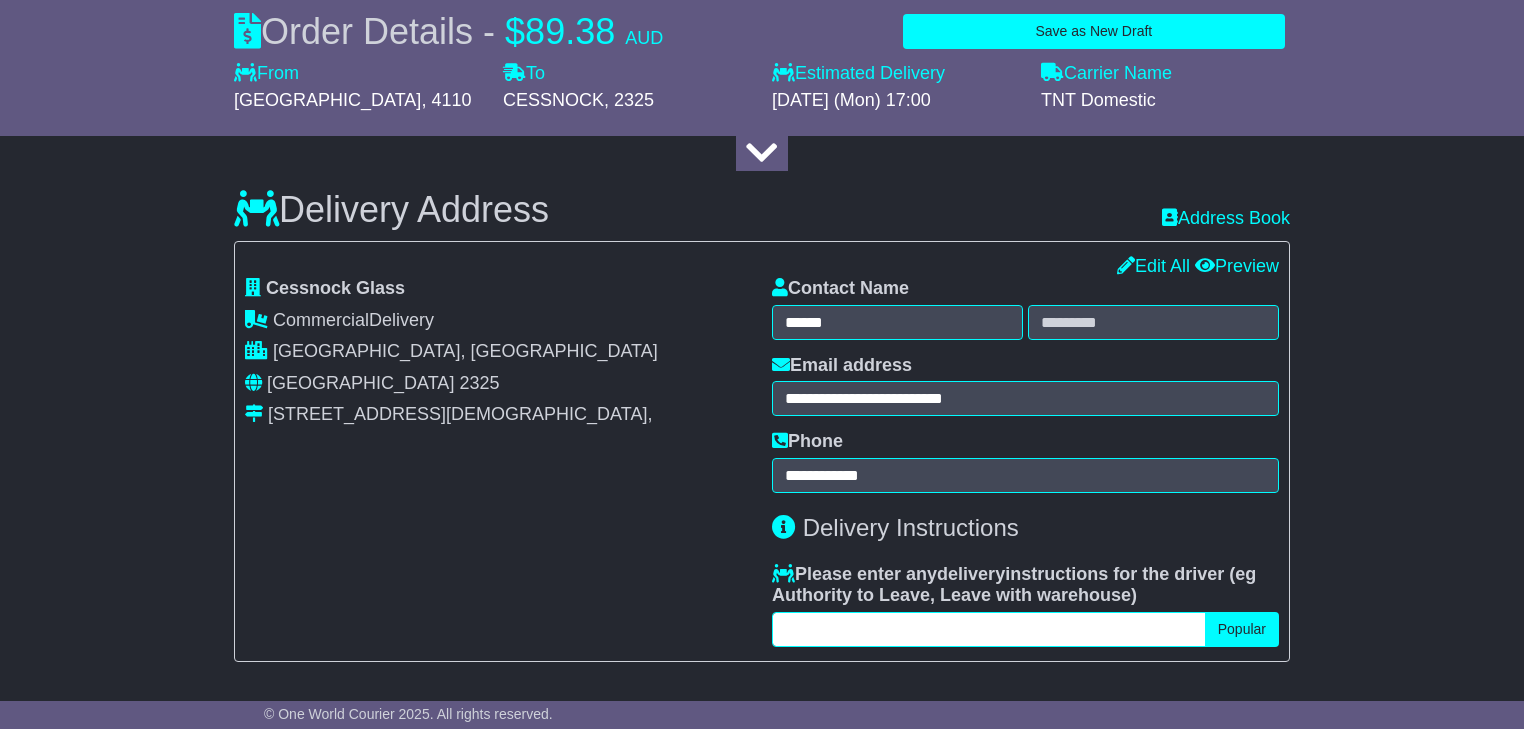 click at bounding box center (989, 629) 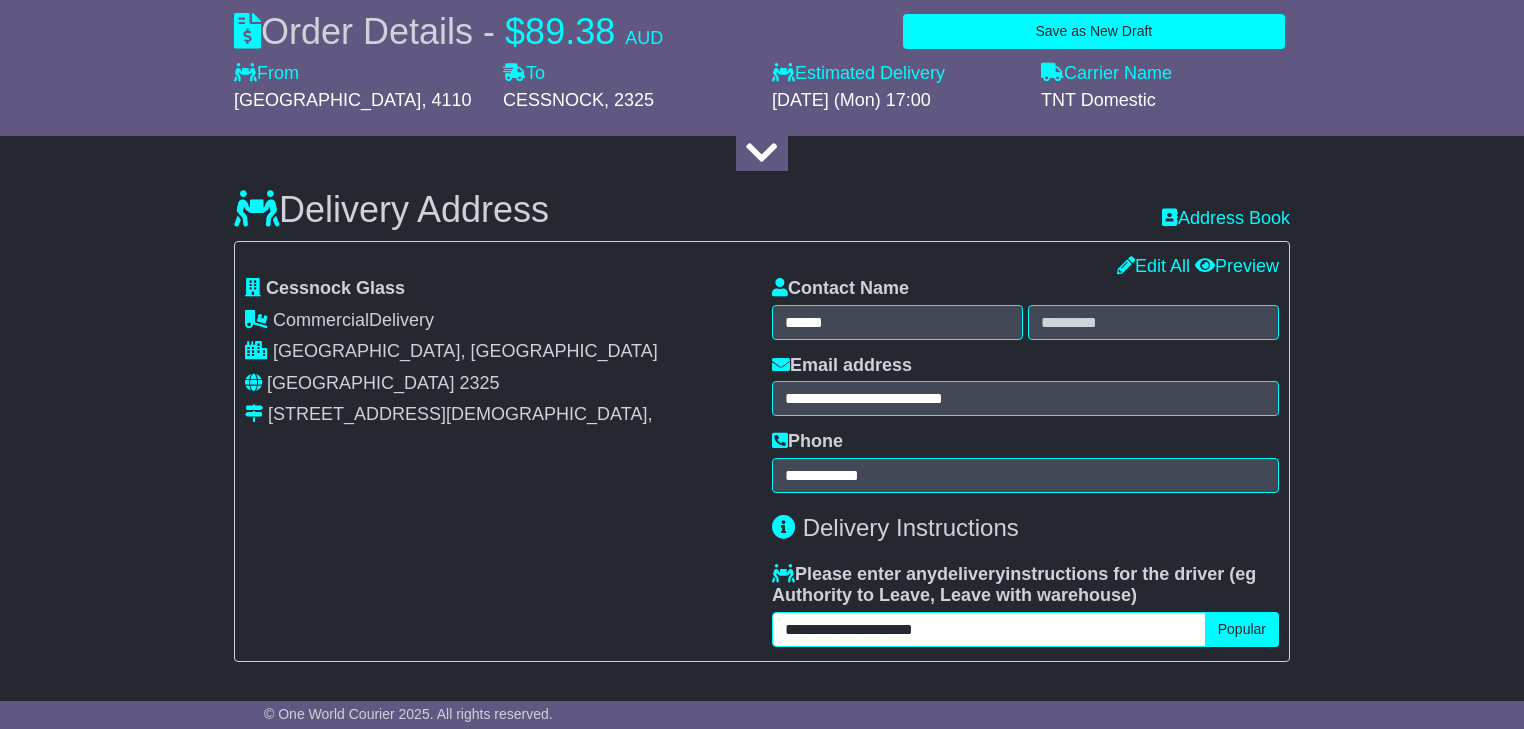 type on "**********" 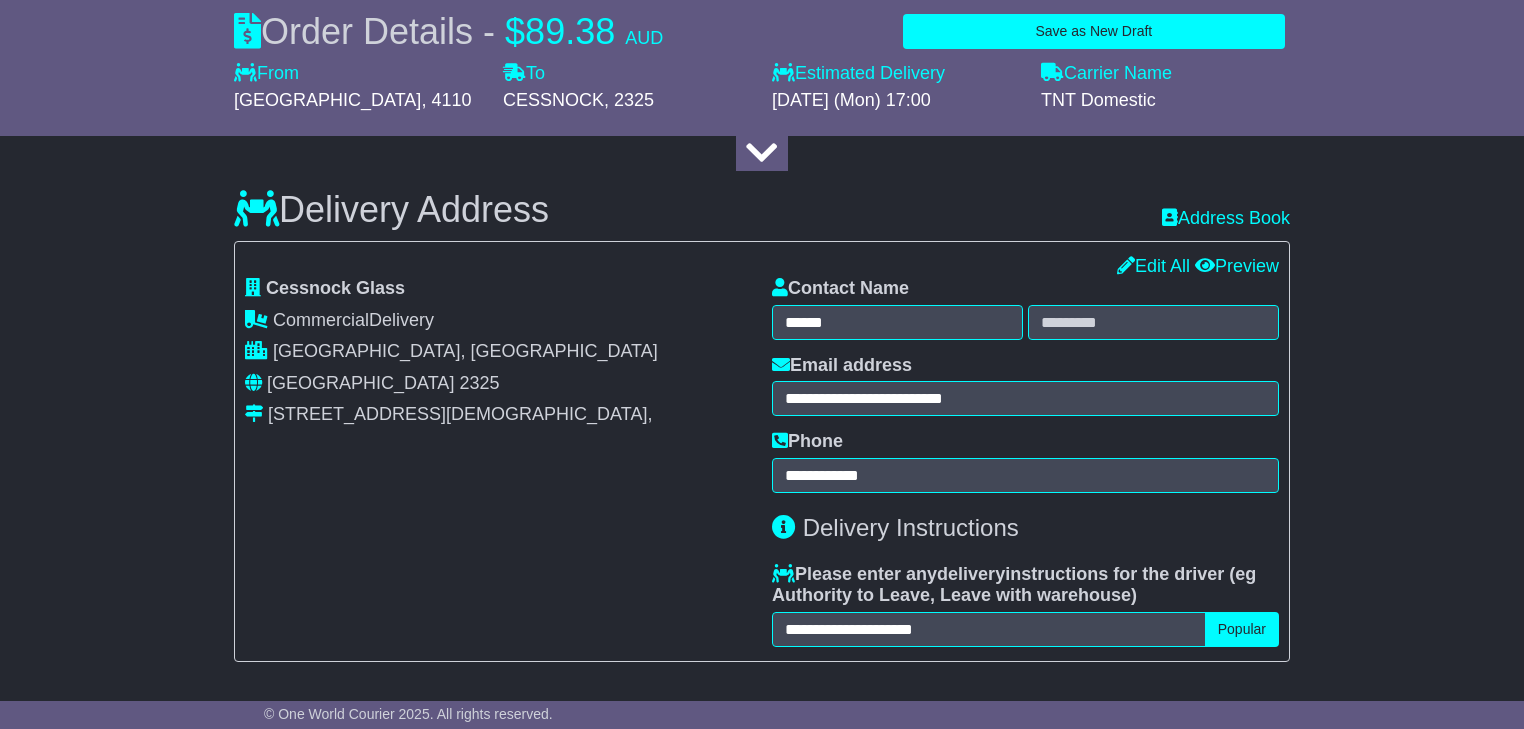 click on "**********" at bounding box center (762, 391) 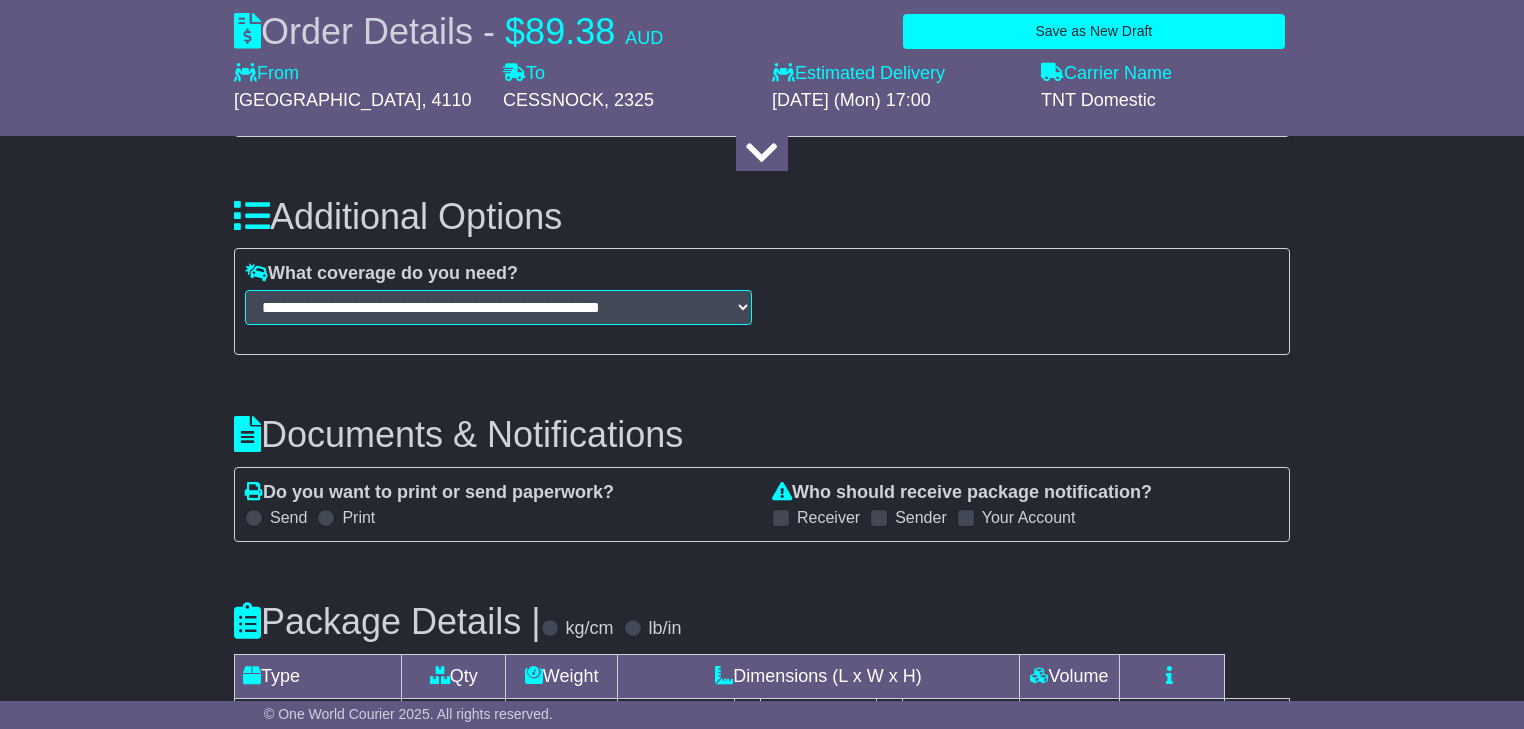 scroll, scrollTop: 1840, scrollLeft: 0, axis: vertical 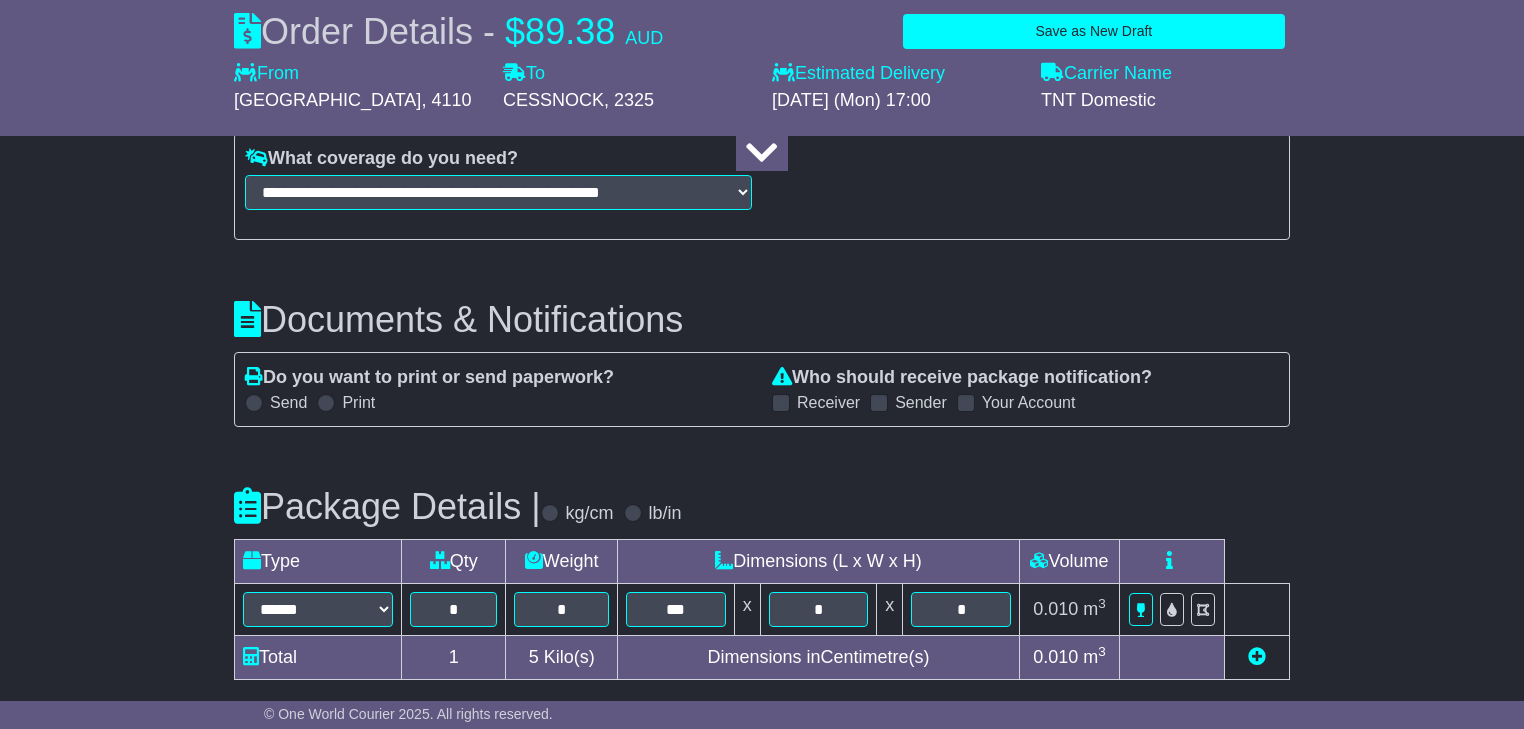 click at bounding box center [966, 403] 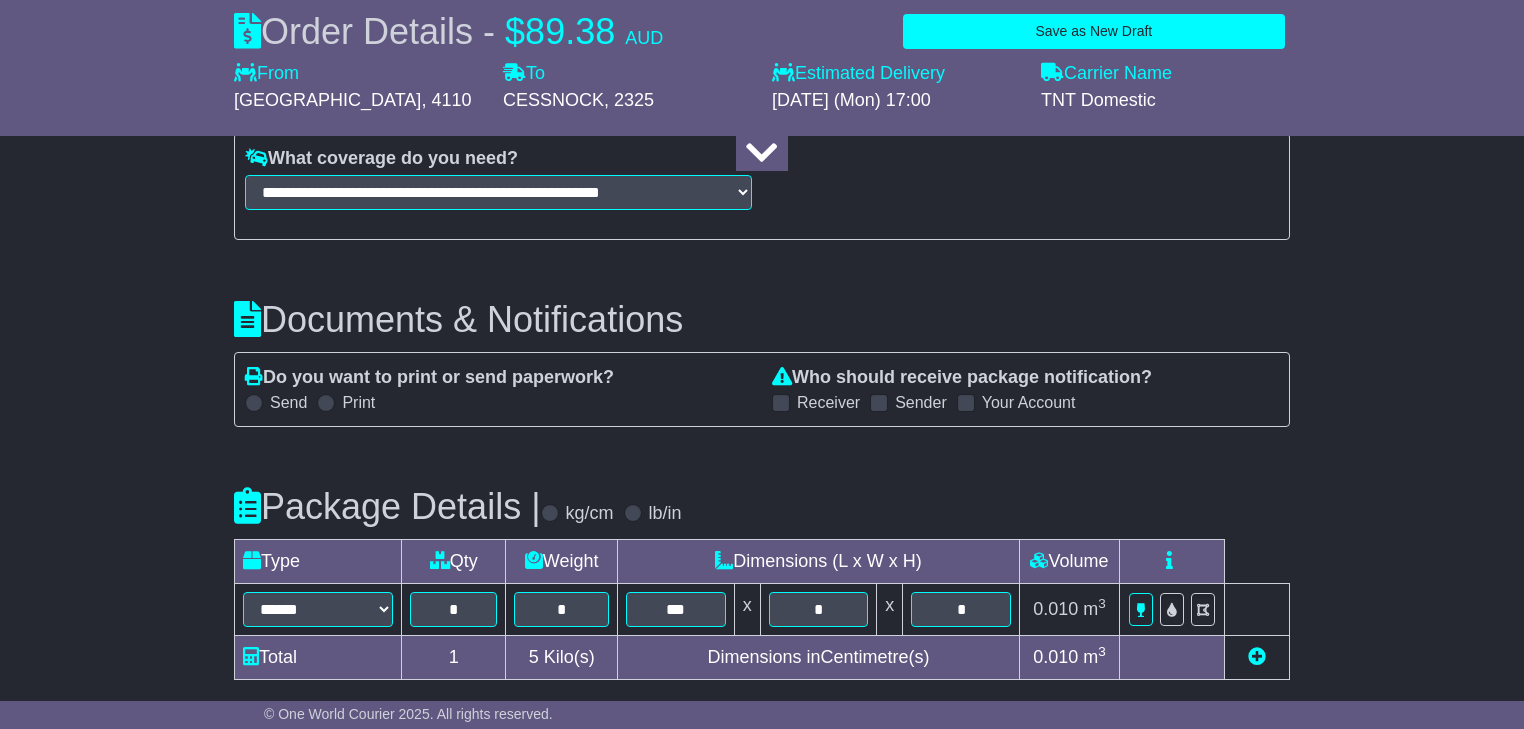 click on "**********" at bounding box center [762, -249] 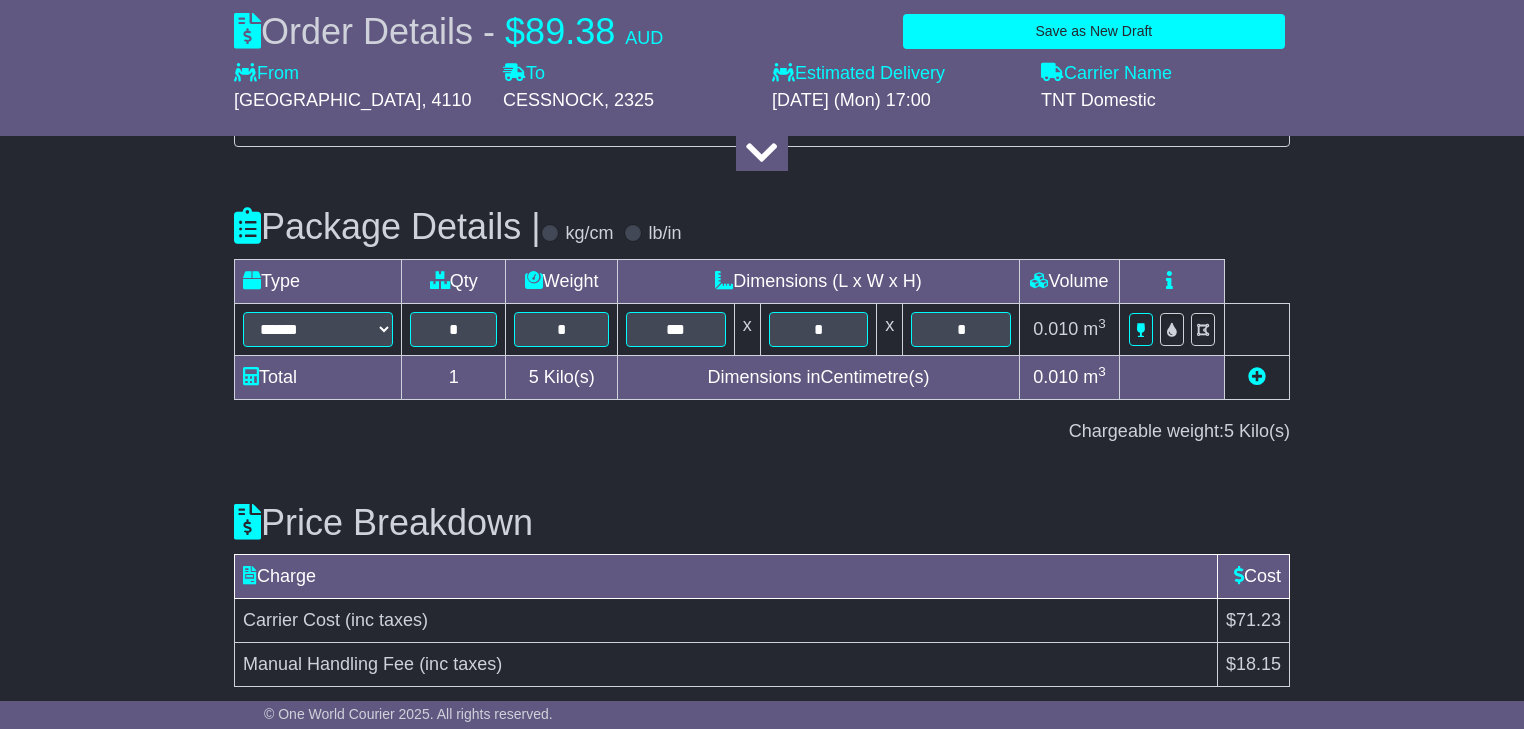 scroll, scrollTop: 2200, scrollLeft: 0, axis: vertical 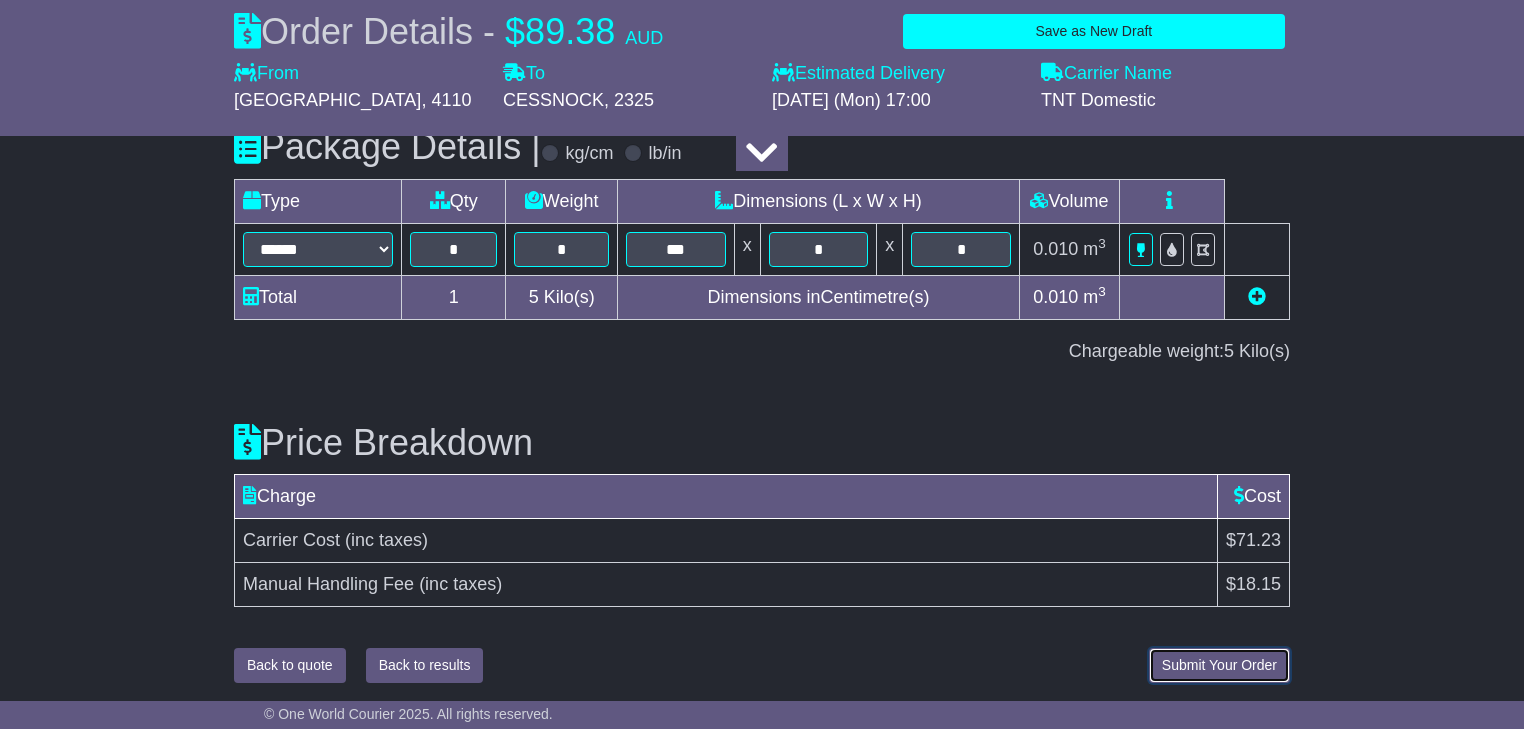 click on "Submit Your Order" at bounding box center [1219, 665] 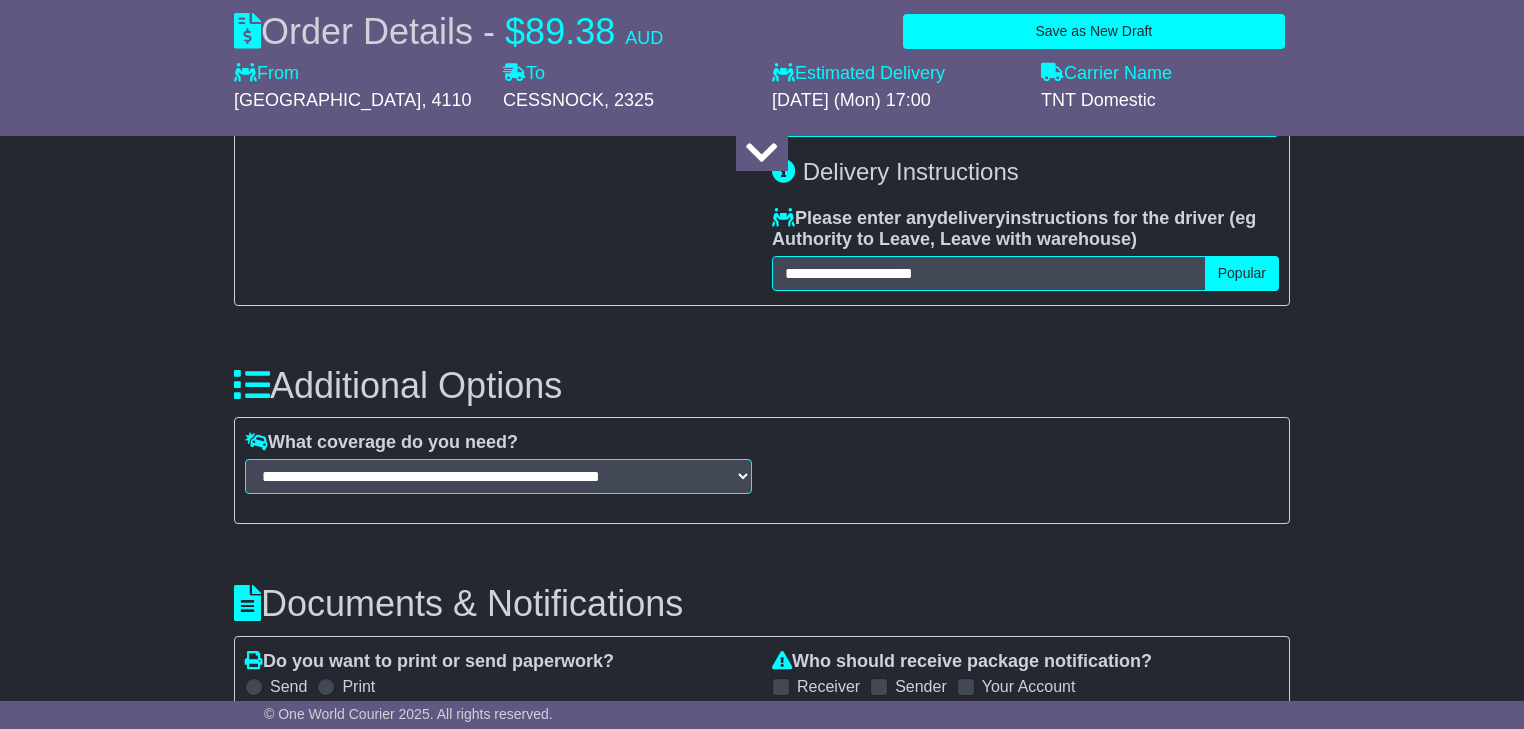 scroll, scrollTop: 1880, scrollLeft: 0, axis: vertical 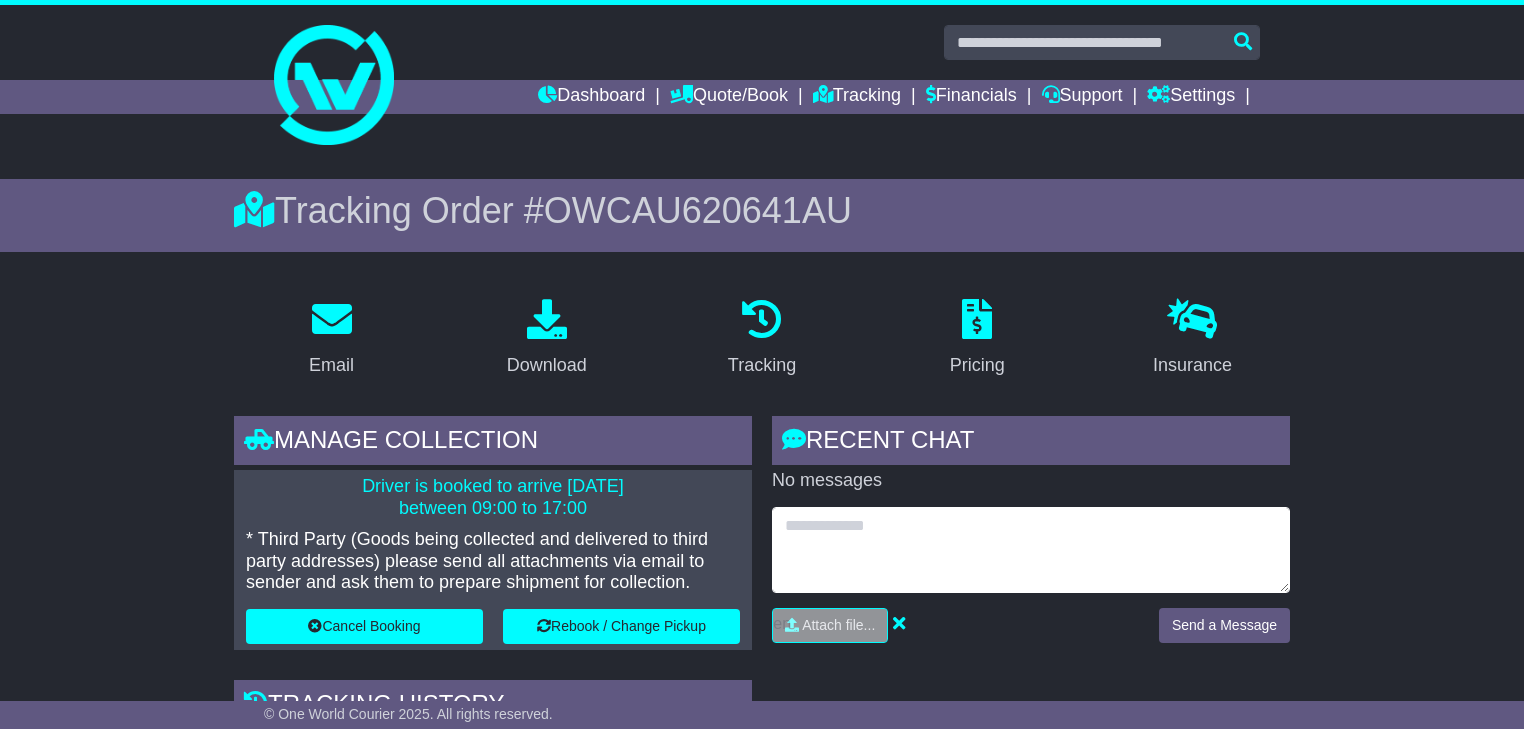 click at bounding box center [1031, 550] 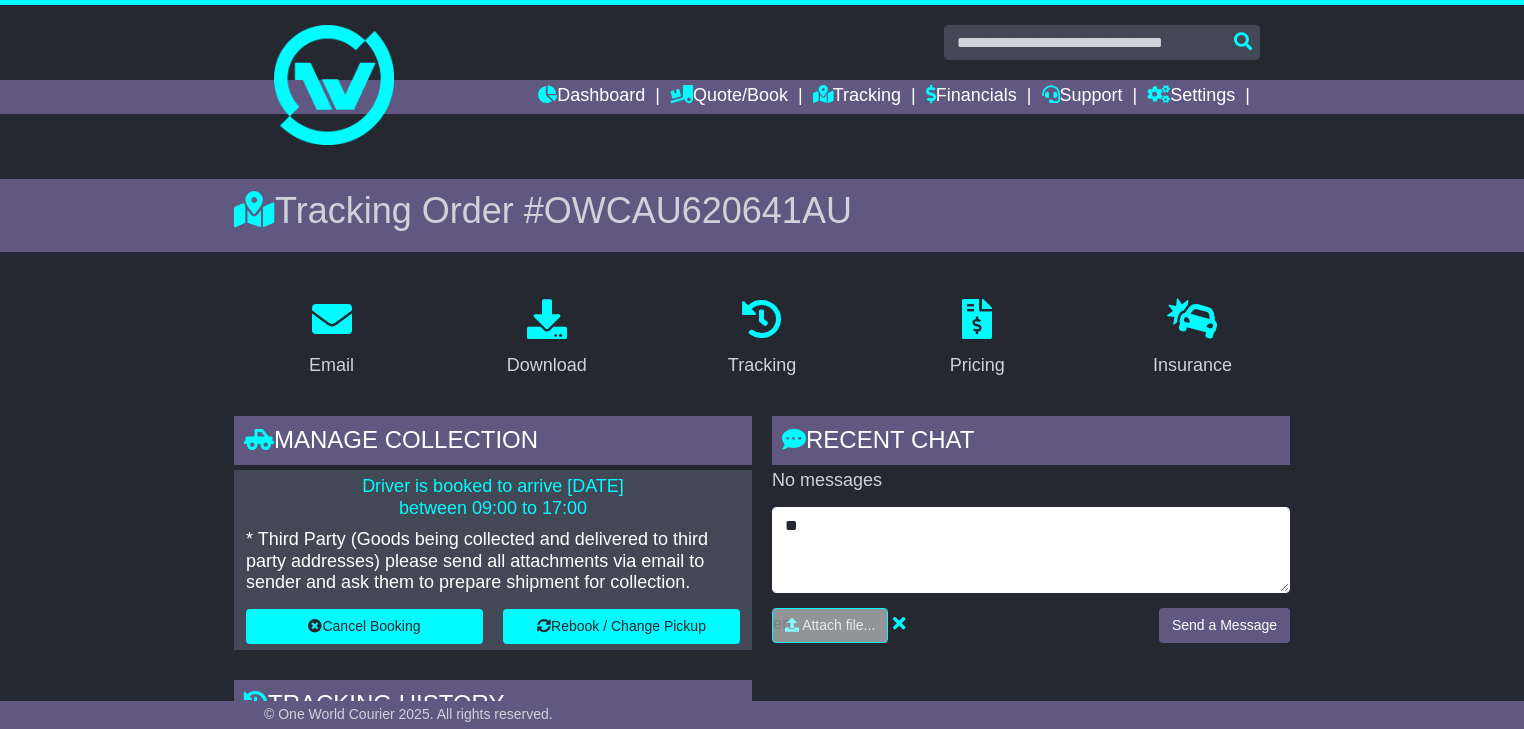 type on "*" 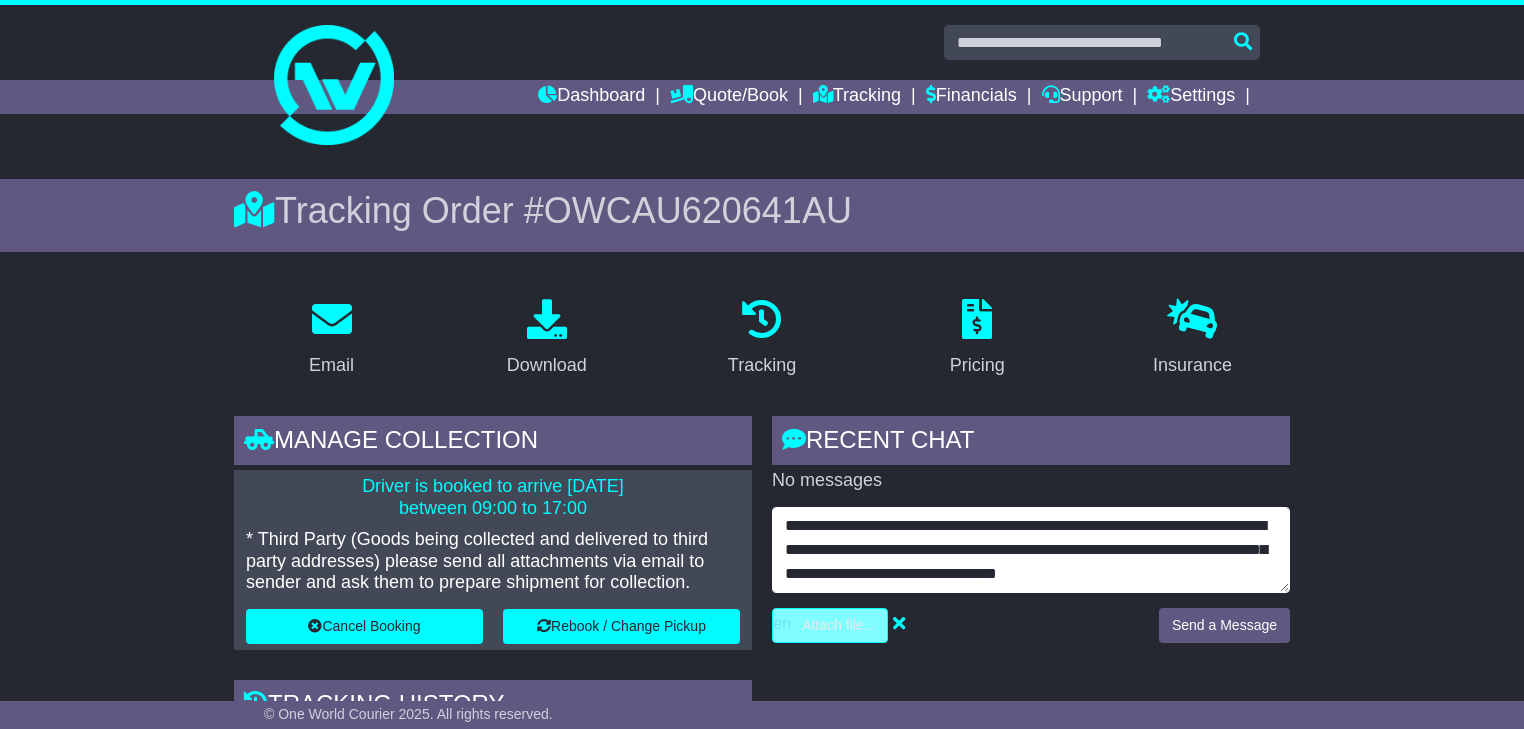 type on "**********" 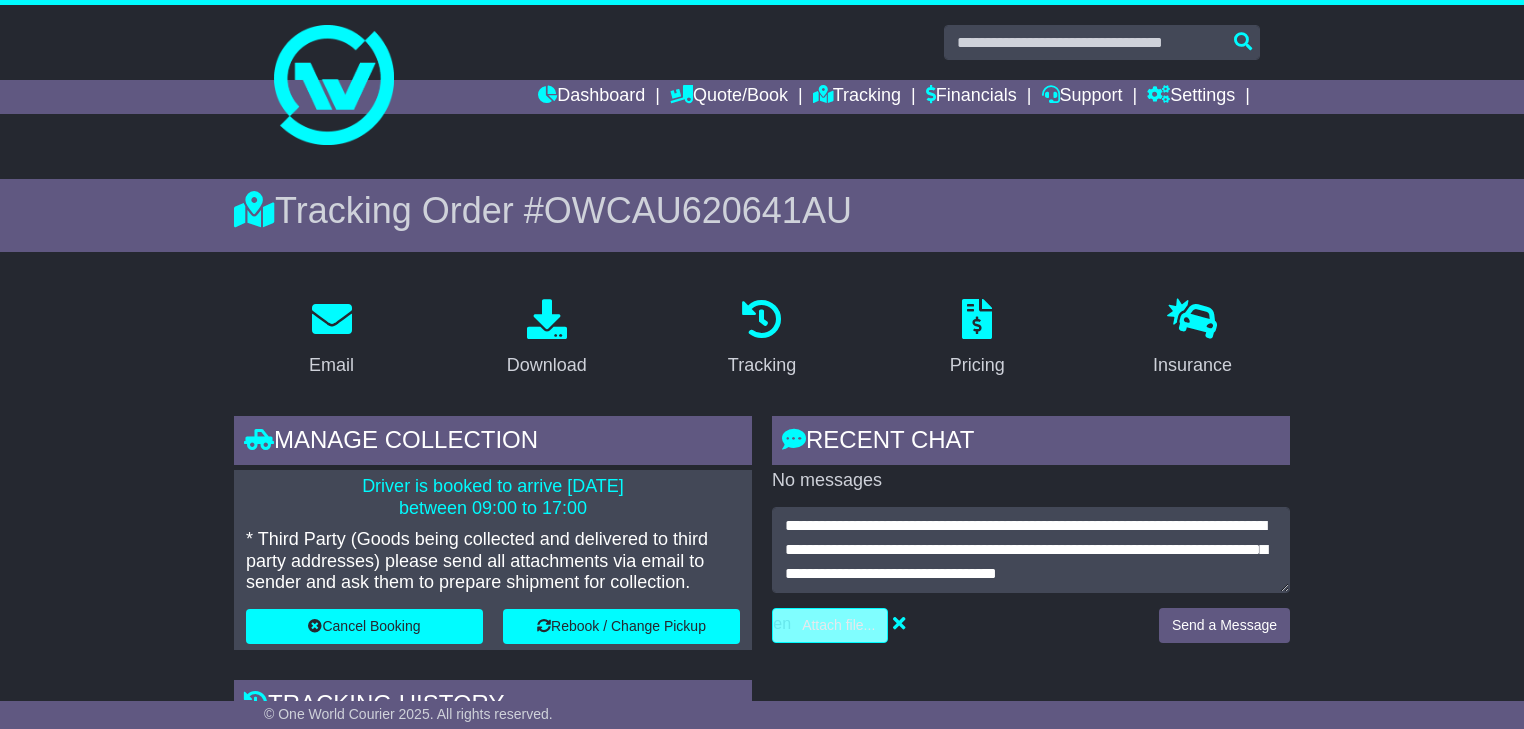 click at bounding box center (735, 625) 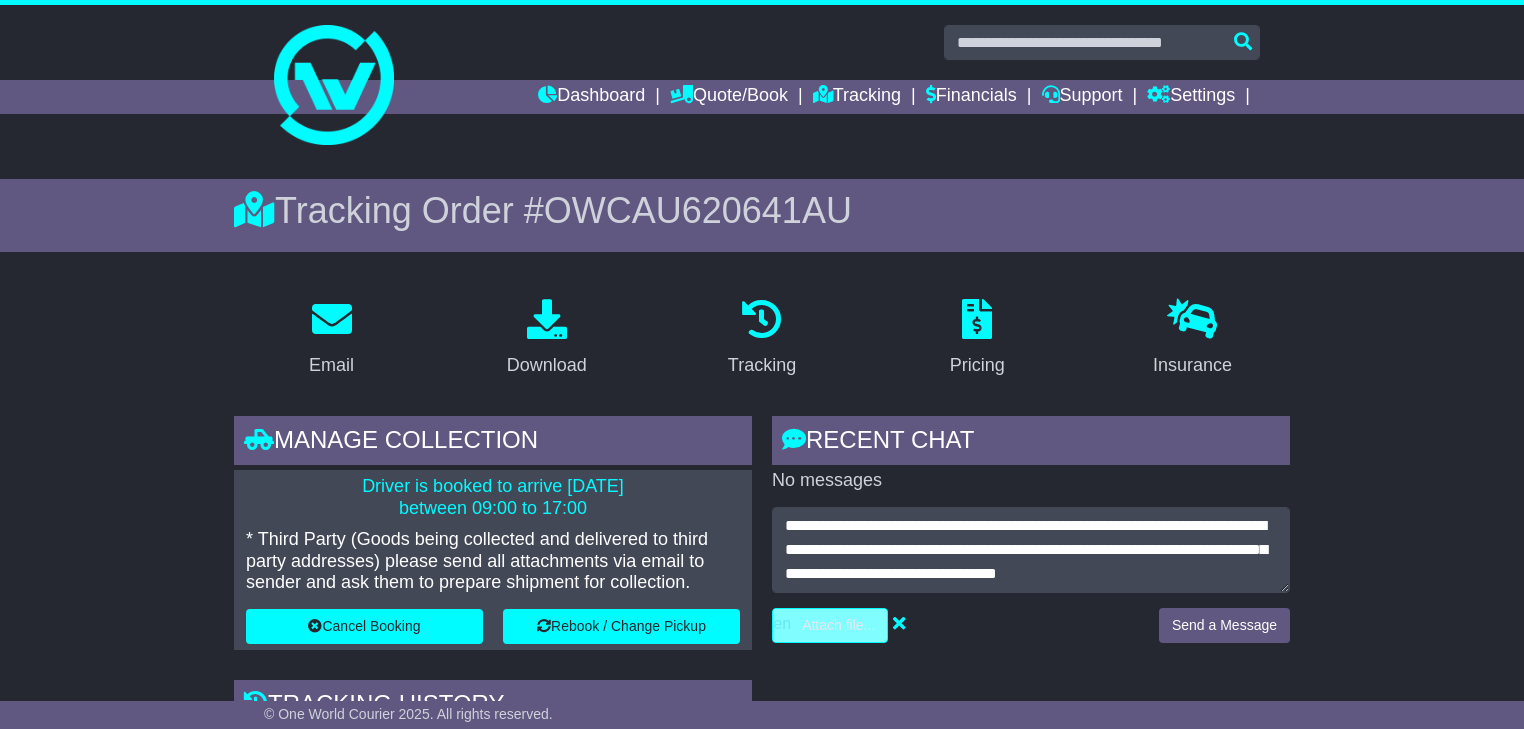 type on "**********" 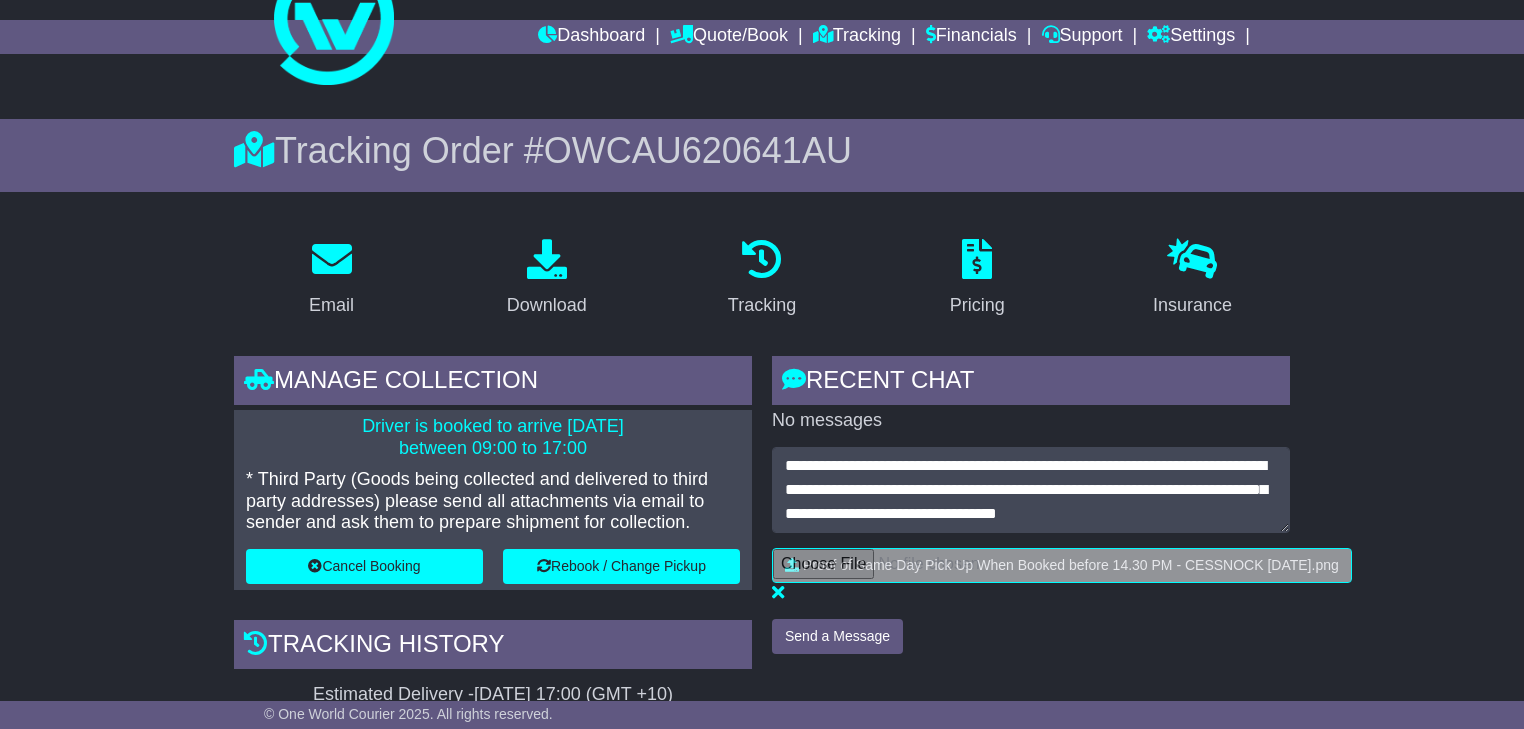 scroll, scrollTop: 160, scrollLeft: 0, axis: vertical 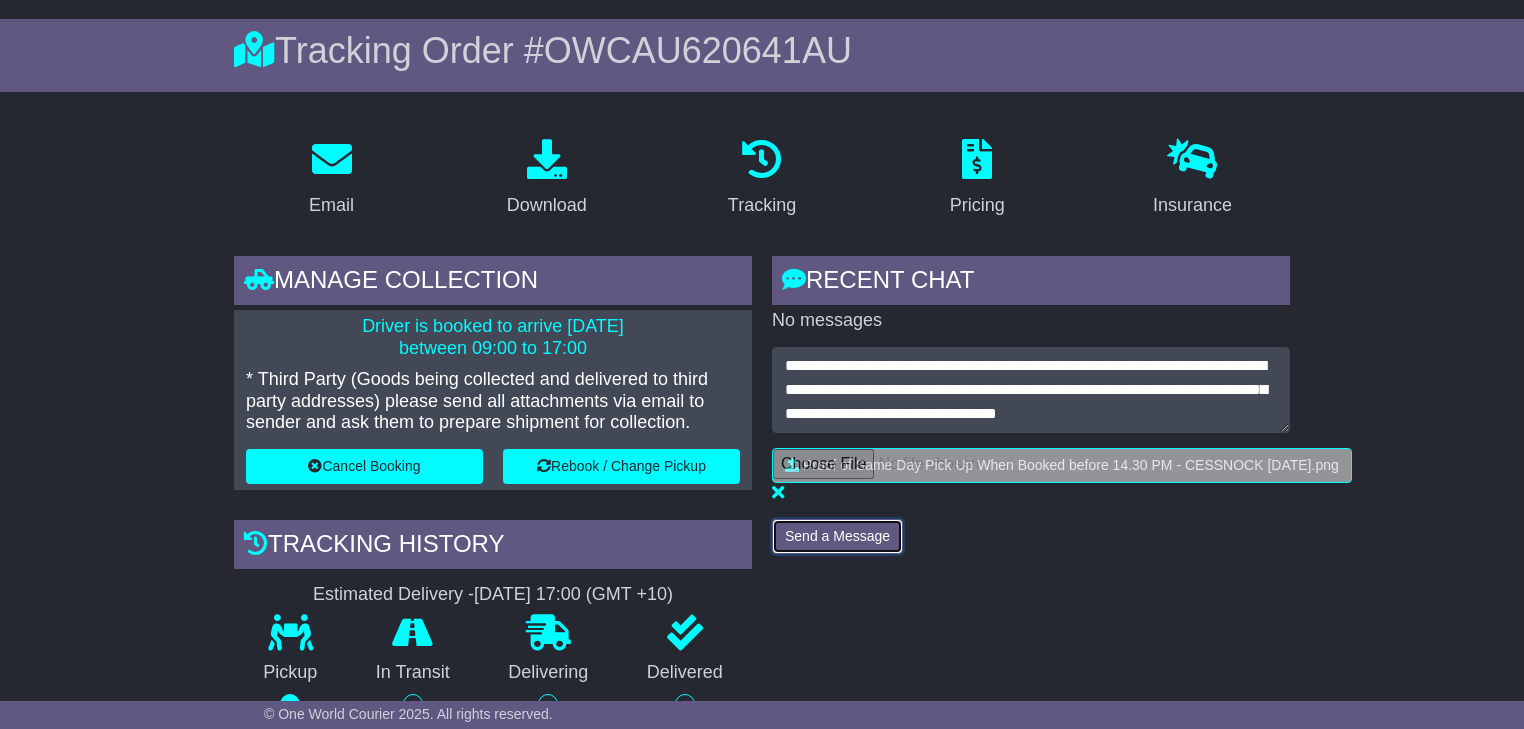 click on "Send a Message" at bounding box center (837, 536) 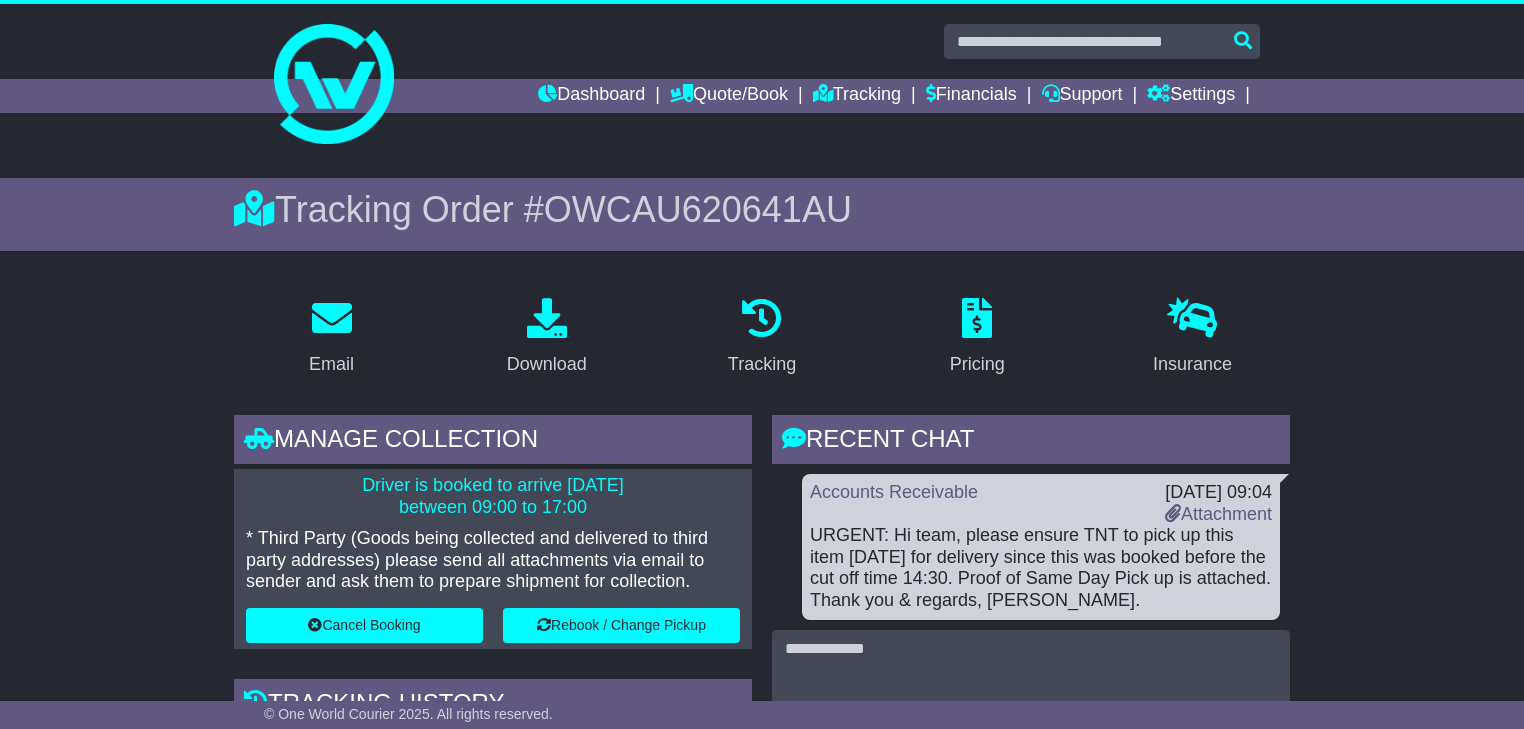 scroll, scrollTop: 0, scrollLeft: 0, axis: both 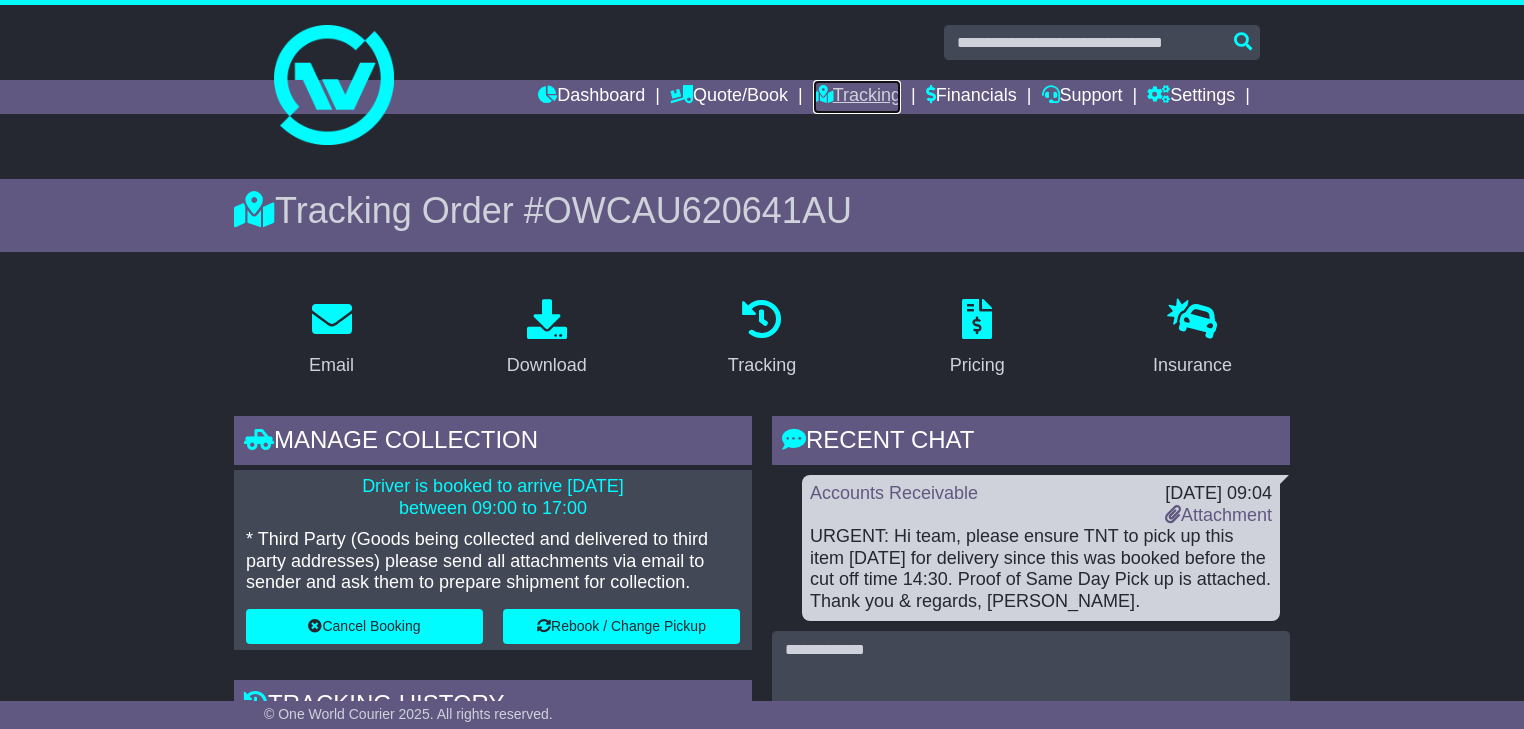 click on "Tracking" at bounding box center [857, 97] 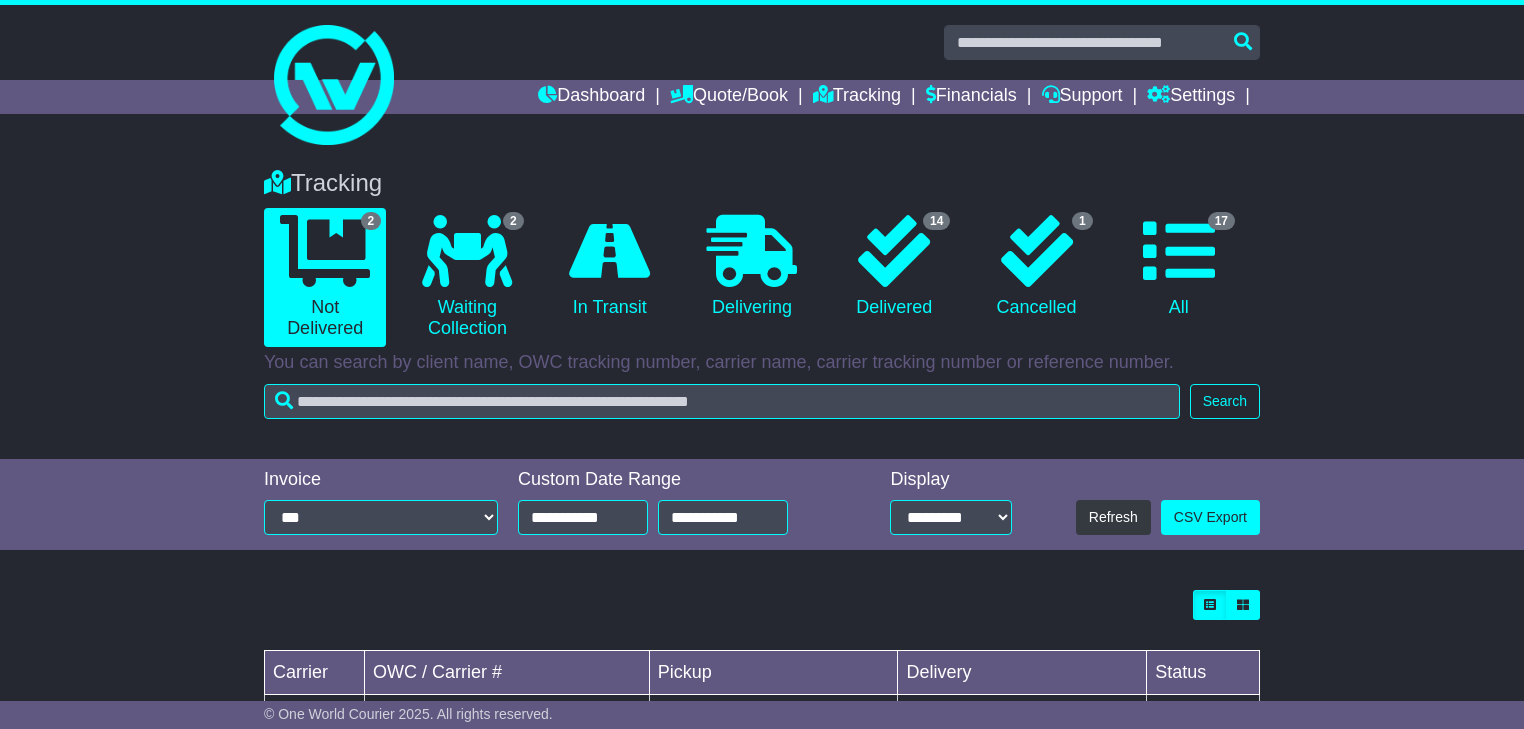 scroll, scrollTop: 130, scrollLeft: 0, axis: vertical 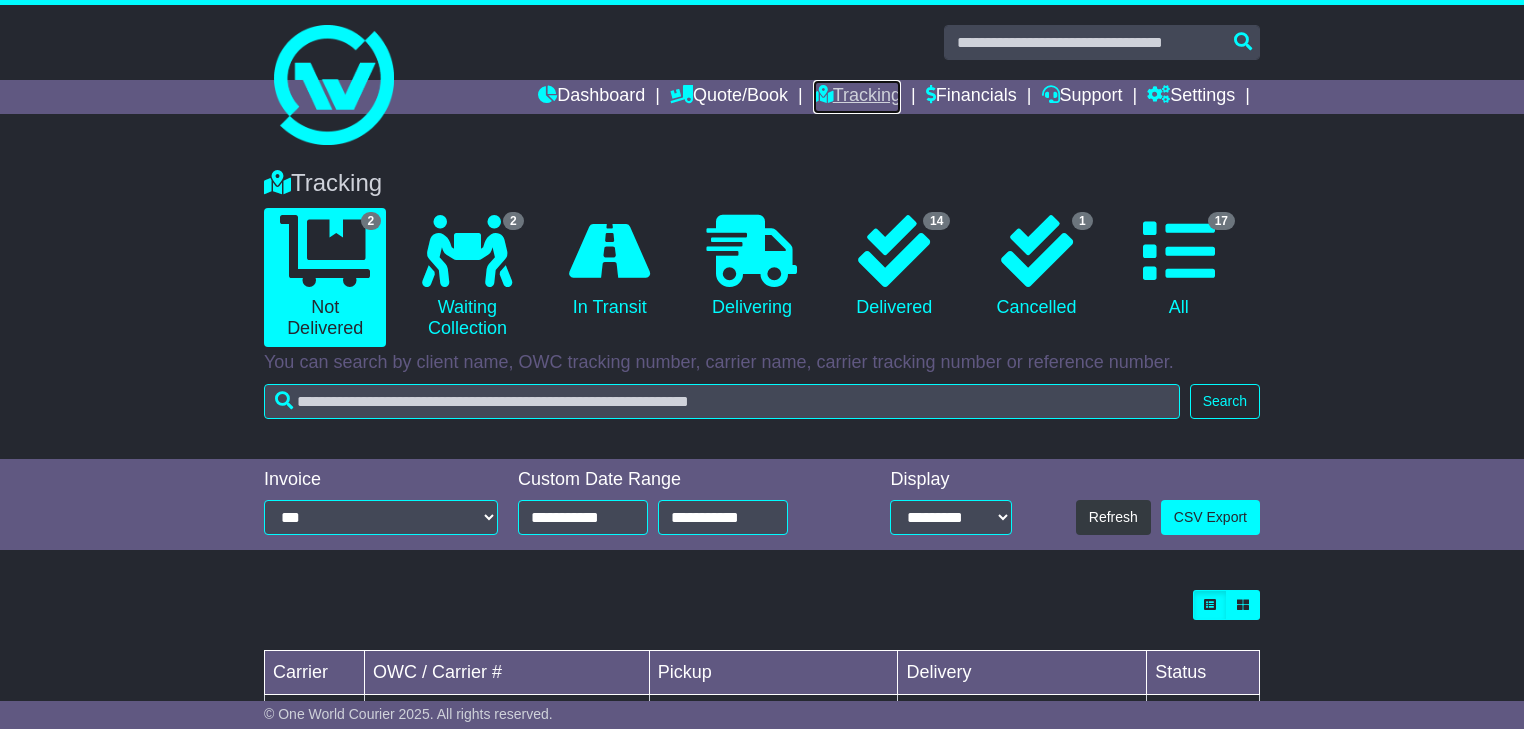 click on "Tracking" at bounding box center (857, 97) 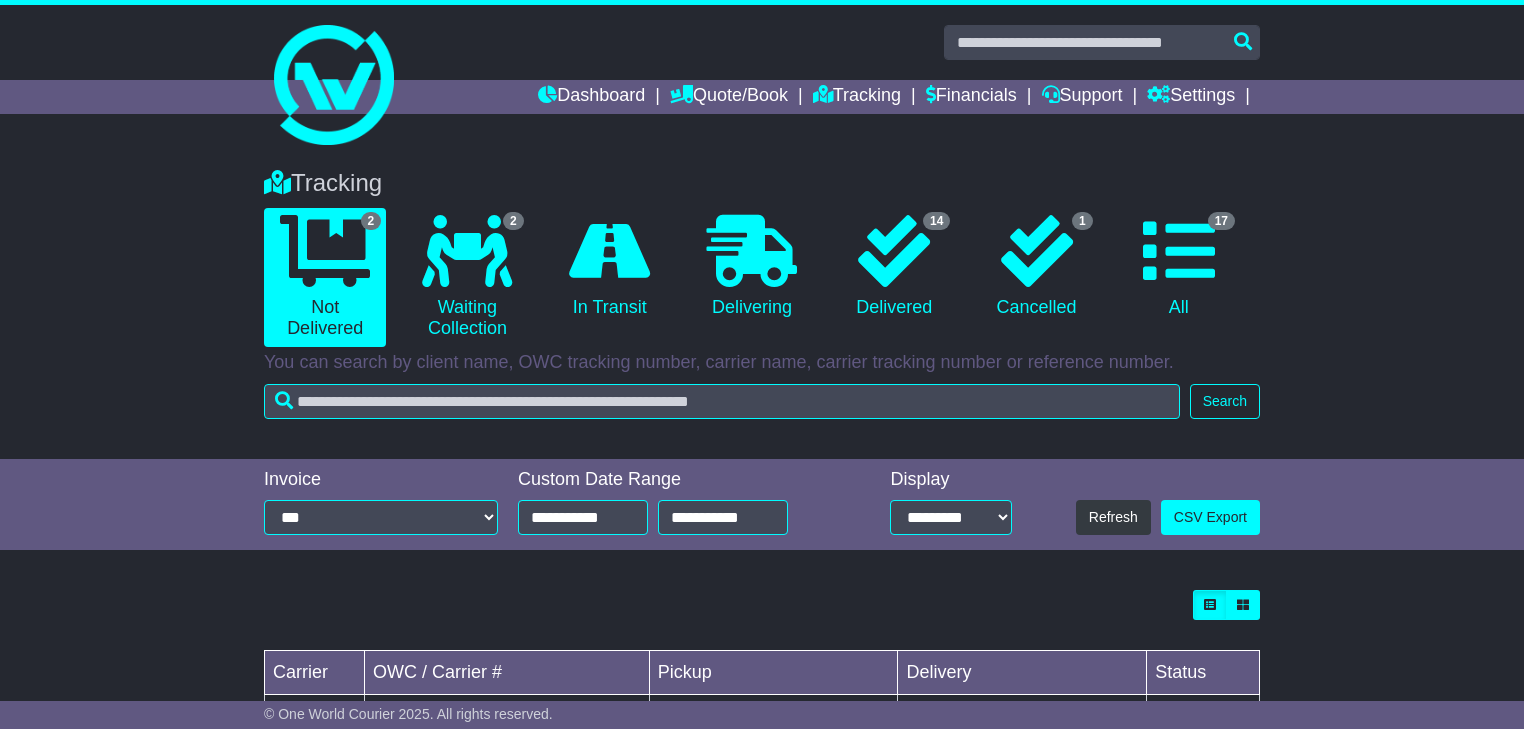 scroll, scrollTop: 49, scrollLeft: 0, axis: vertical 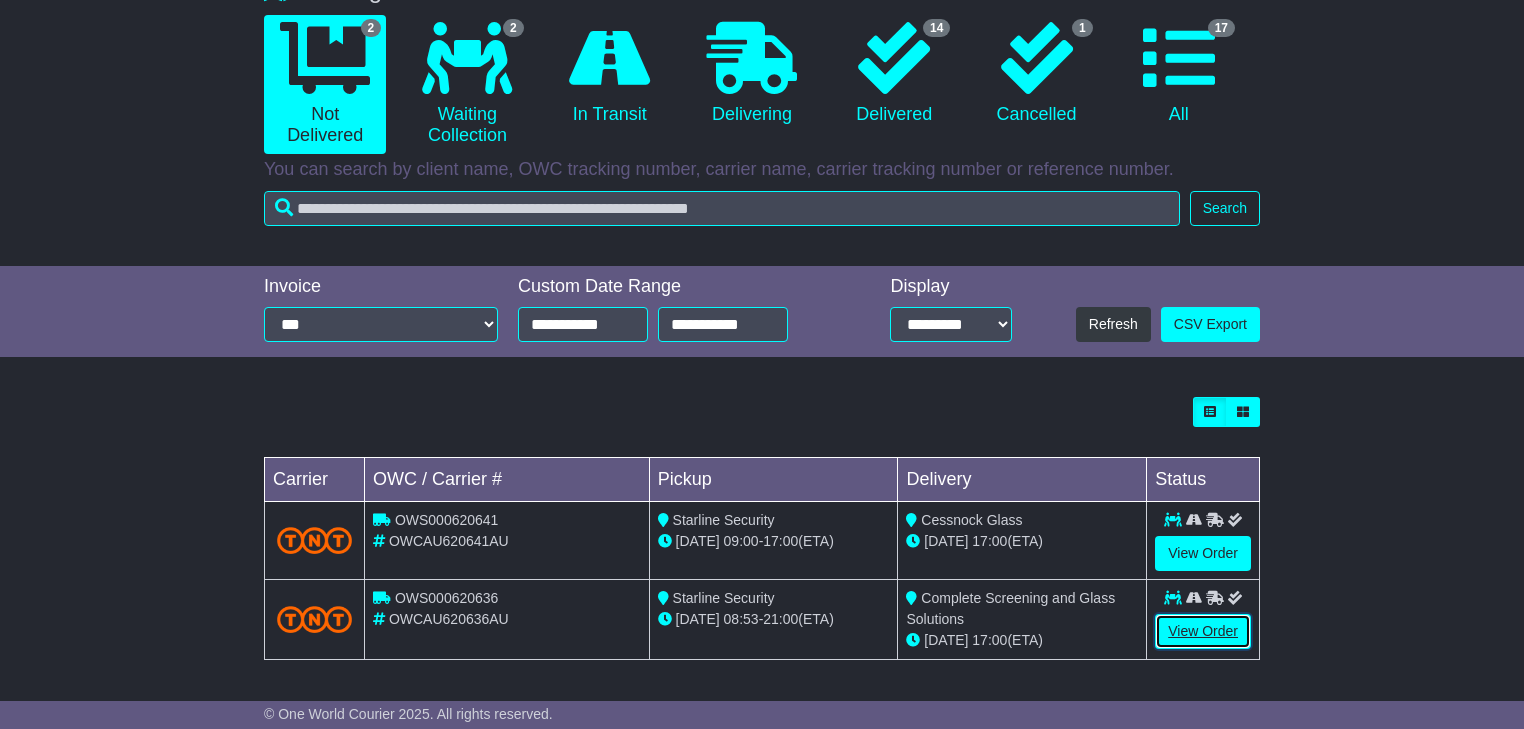click on "View Order" at bounding box center [1203, 631] 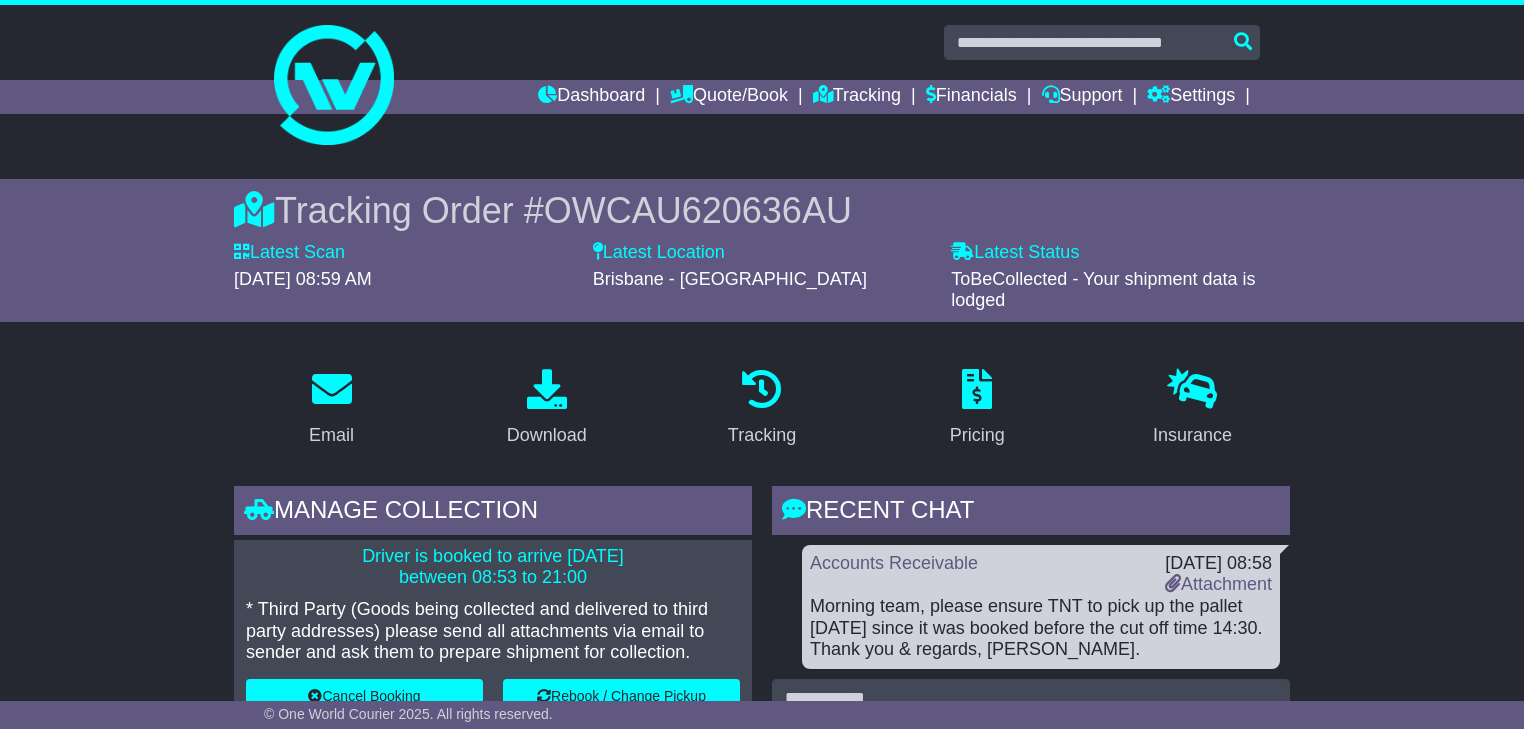 scroll, scrollTop: 320, scrollLeft: 0, axis: vertical 